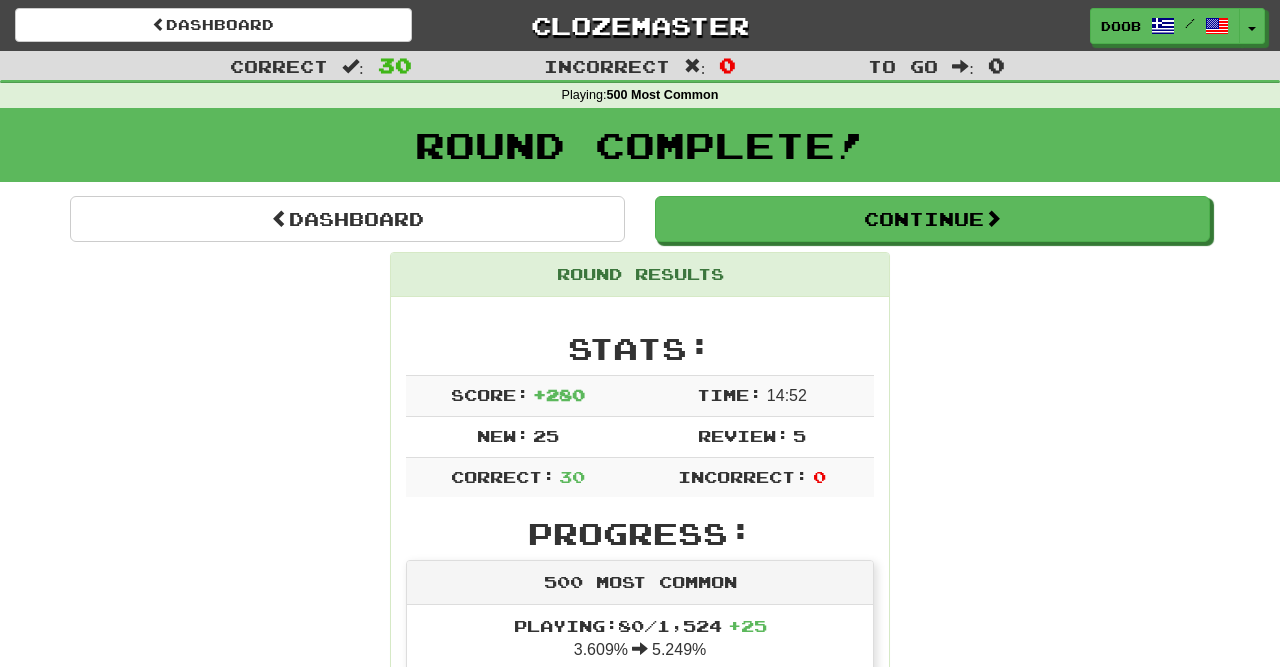 scroll, scrollTop: 3110, scrollLeft: 0, axis: vertical 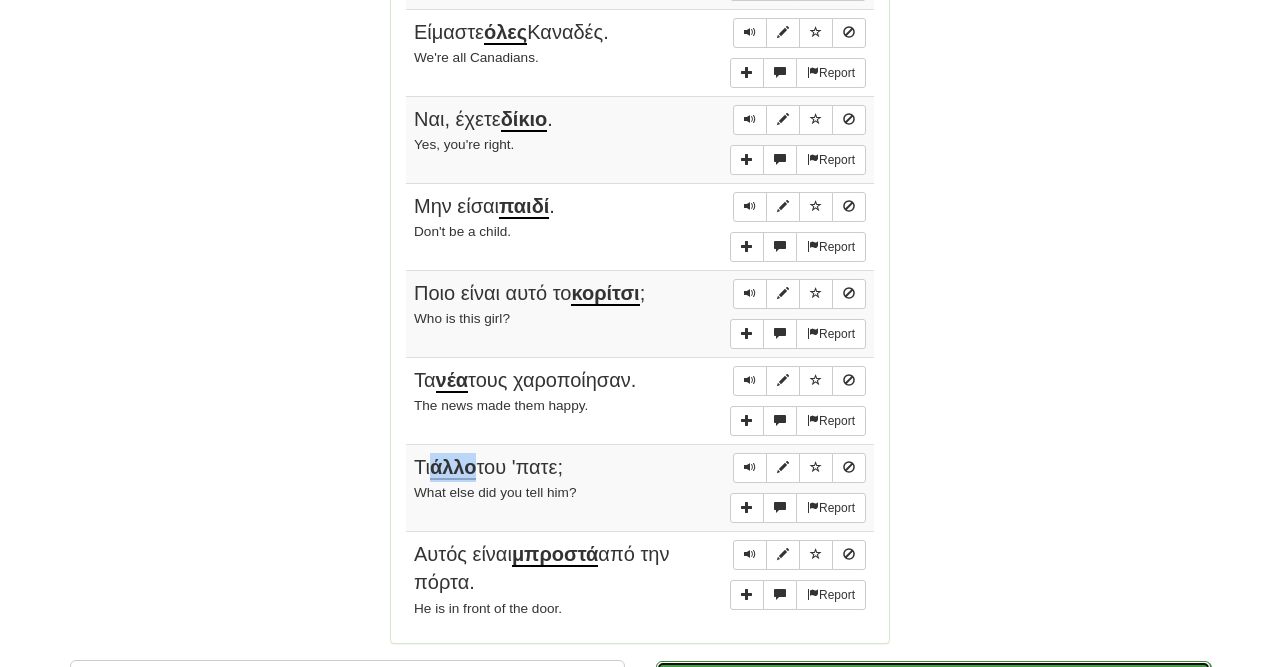 click on "Continue" at bounding box center (933, 684) 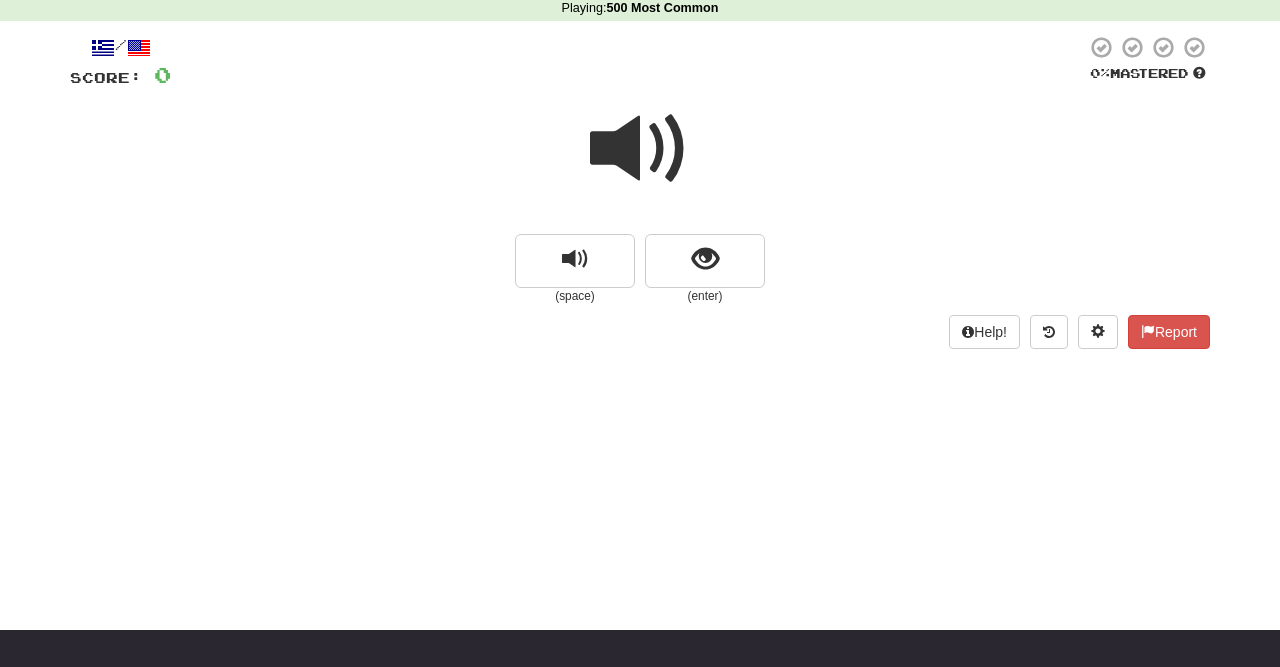 scroll, scrollTop: 34, scrollLeft: 0, axis: vertical 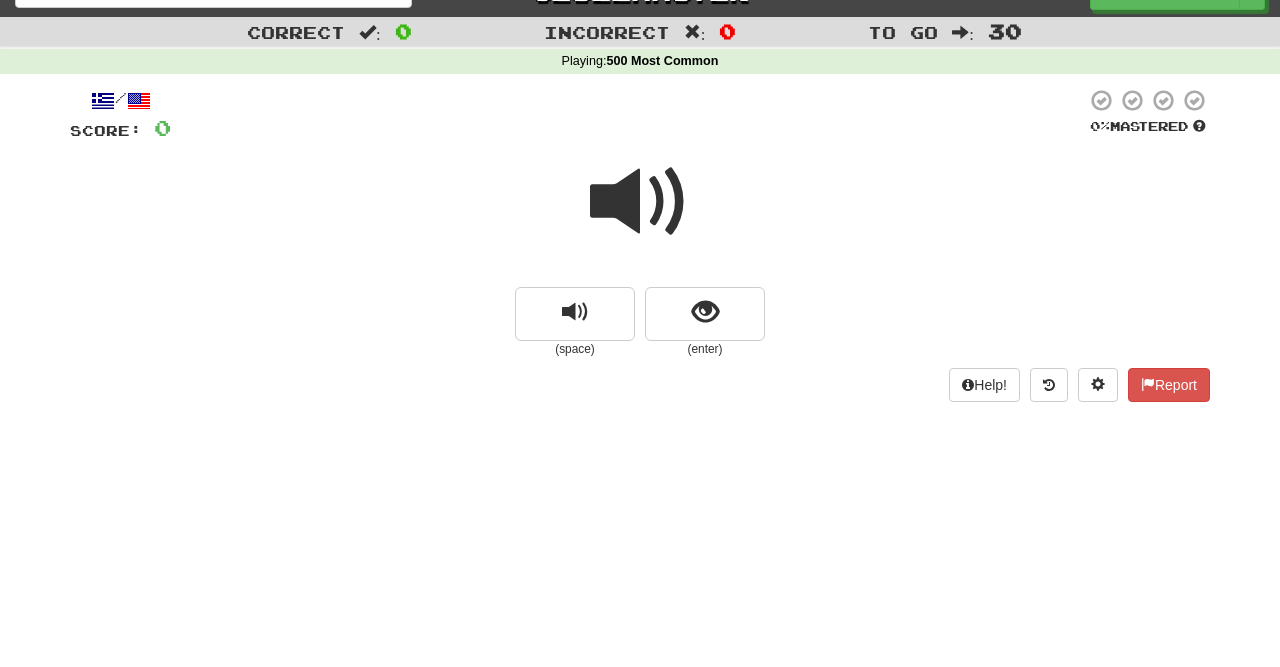 click at bounding box center (640, 202) 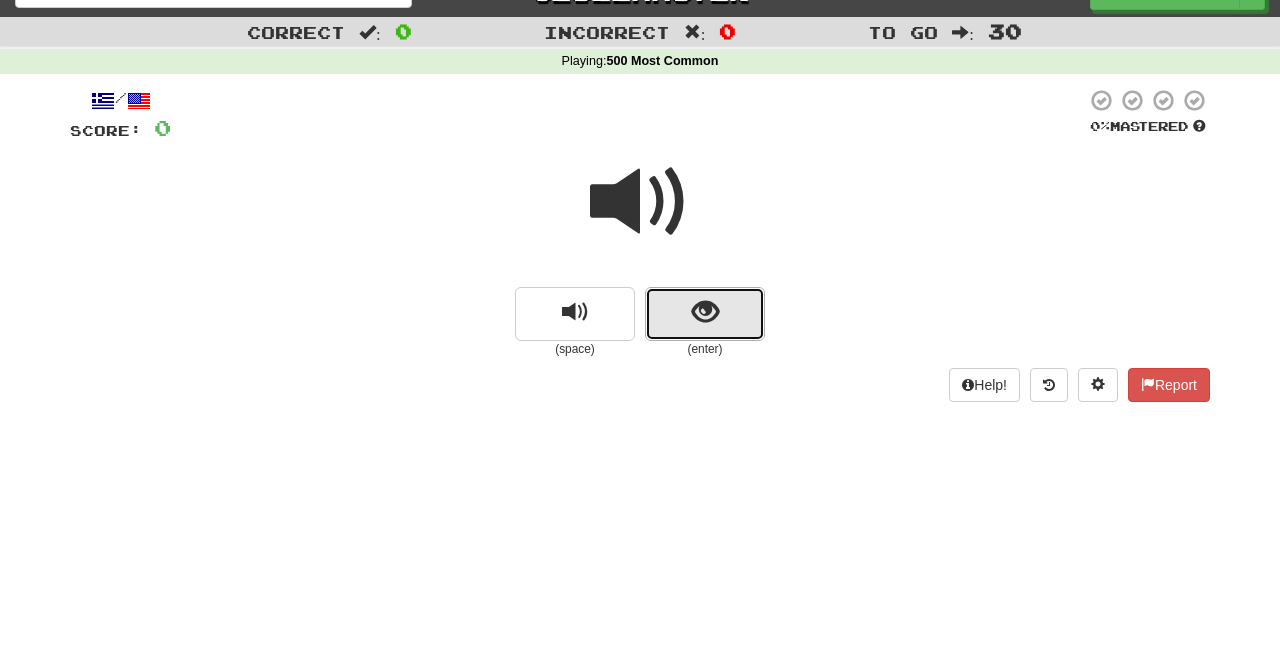 click at bounding box center [705, 314] 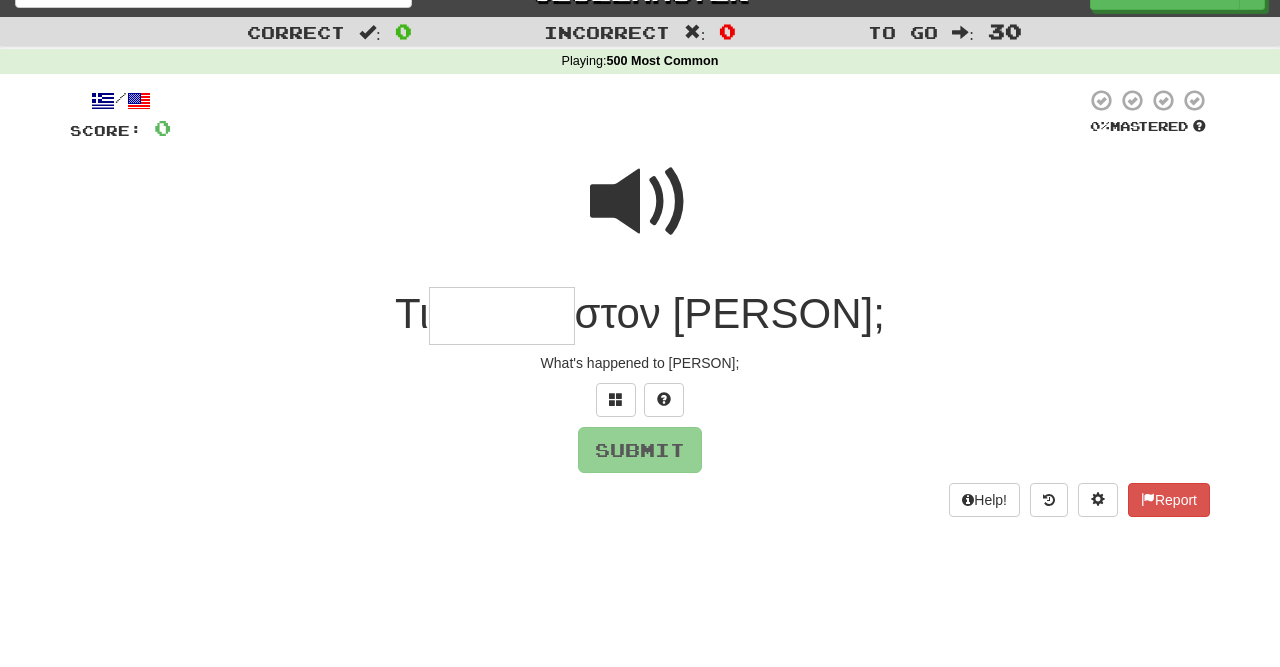 click at bounding box center [640, 202] 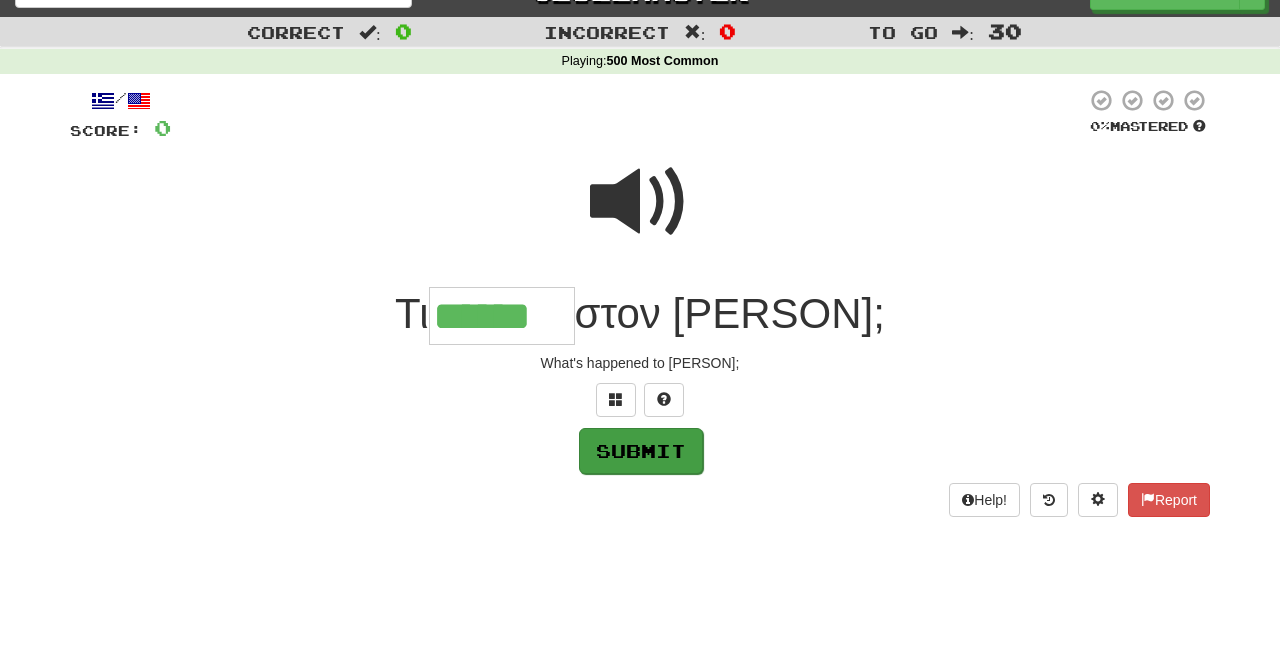 type on "******" 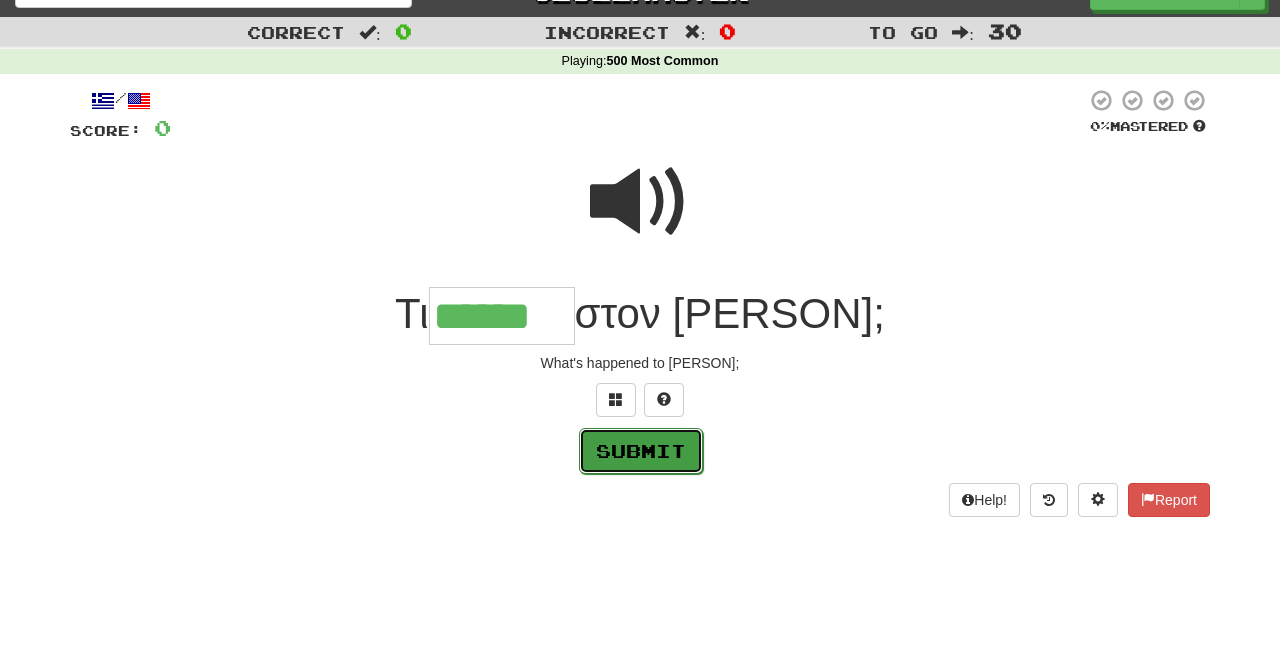 click on "Submit" at bounding box center [641, 451] 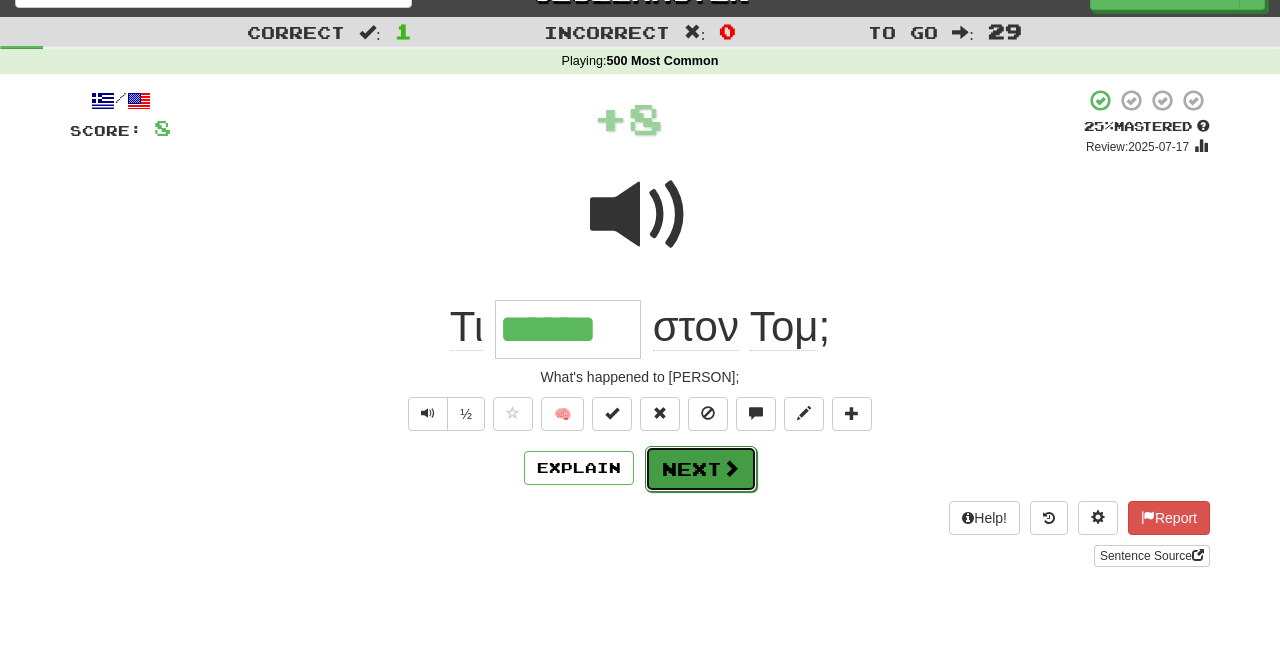 click on "Next" at bounding box center [701, 469] 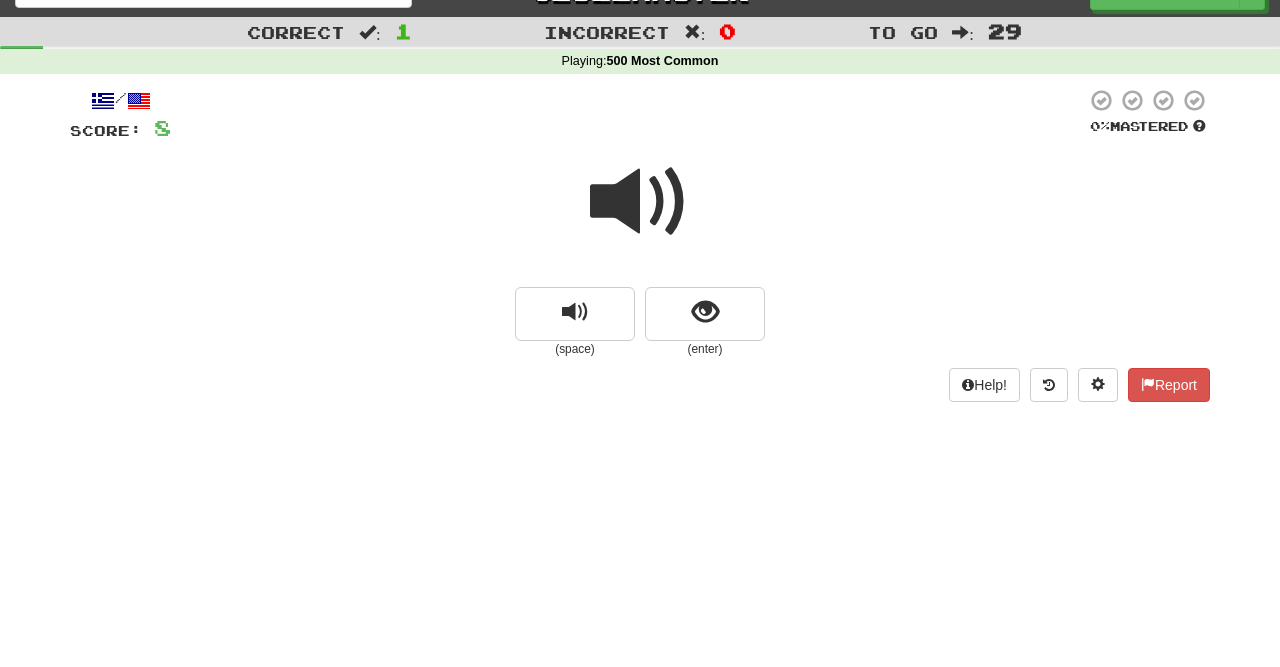 click at bounding box center (640, 202) 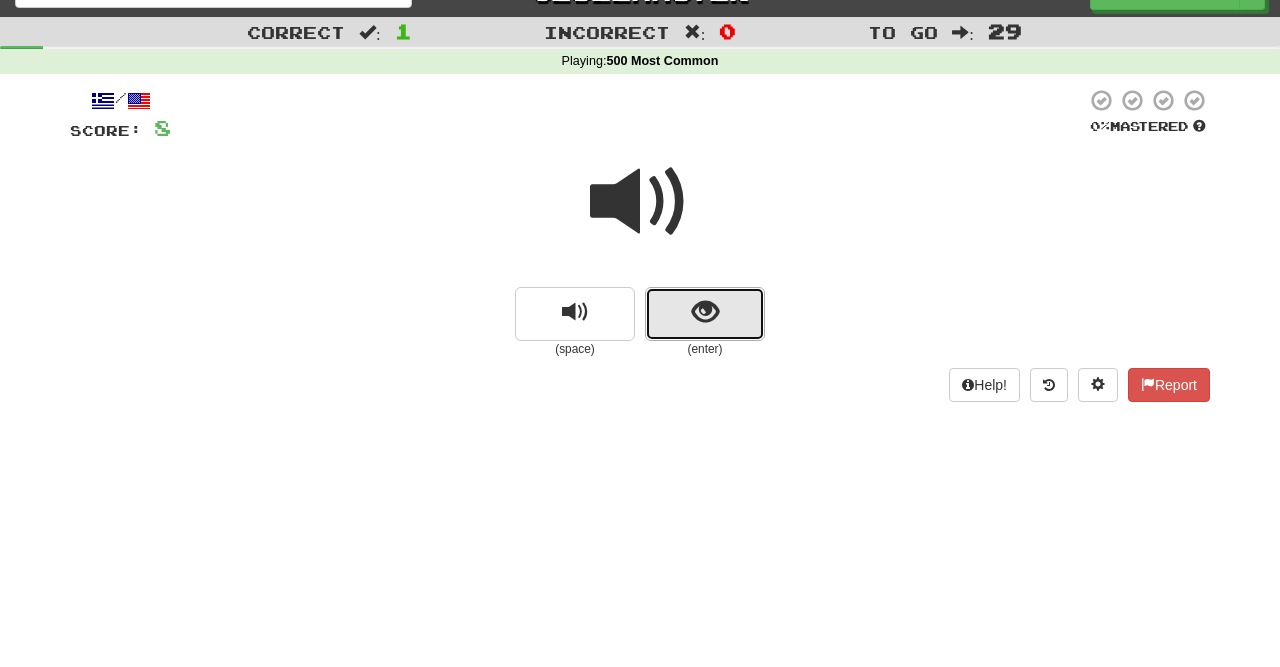 click at bounding box center [705, 312] 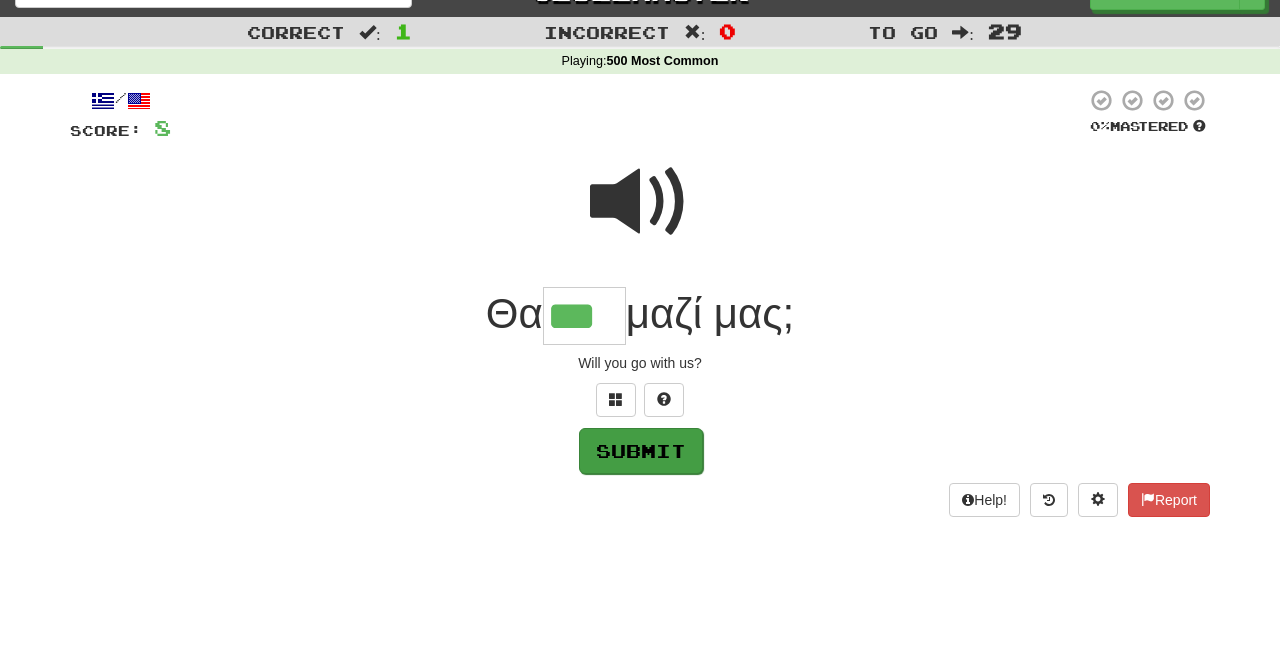 type on "***" 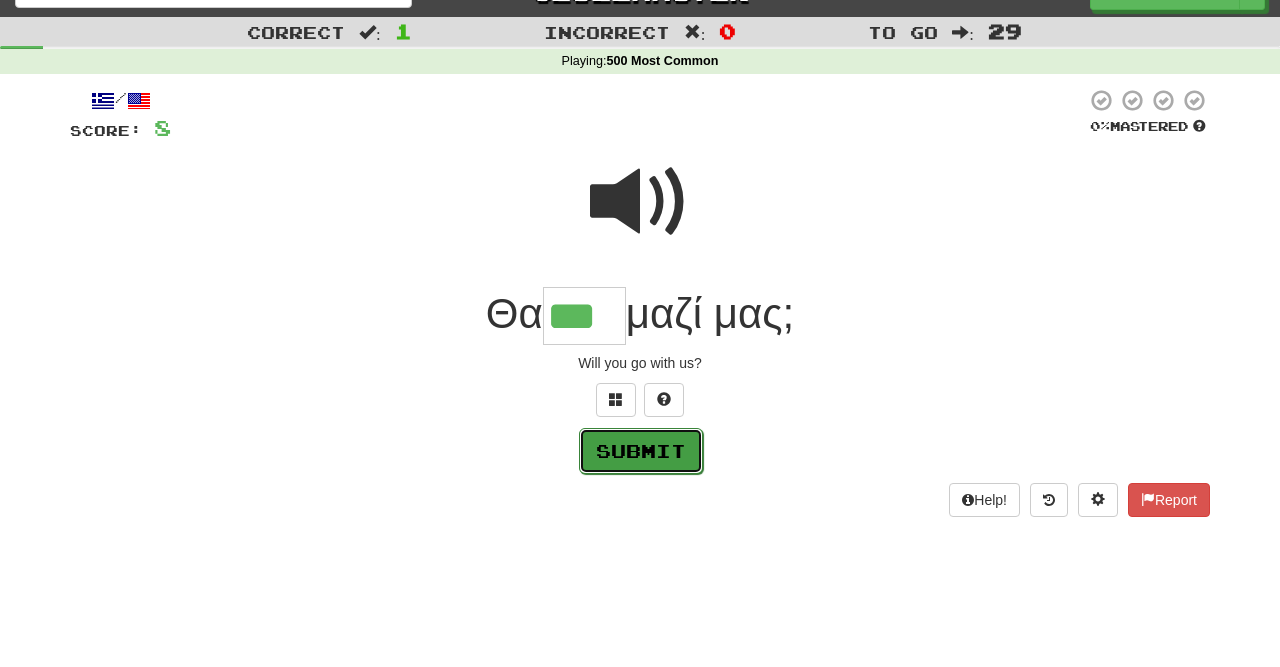 click on "Submit" at bounding box center (641, 451) 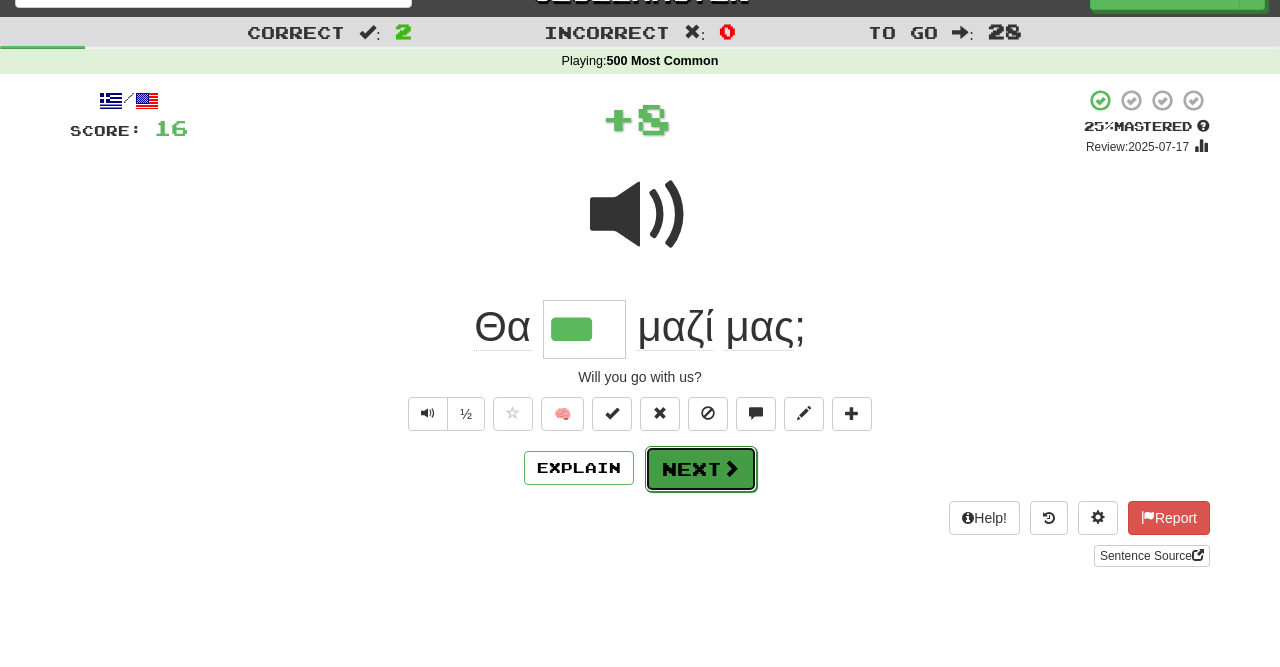 click on "Next" at bounding box center (701, 469) 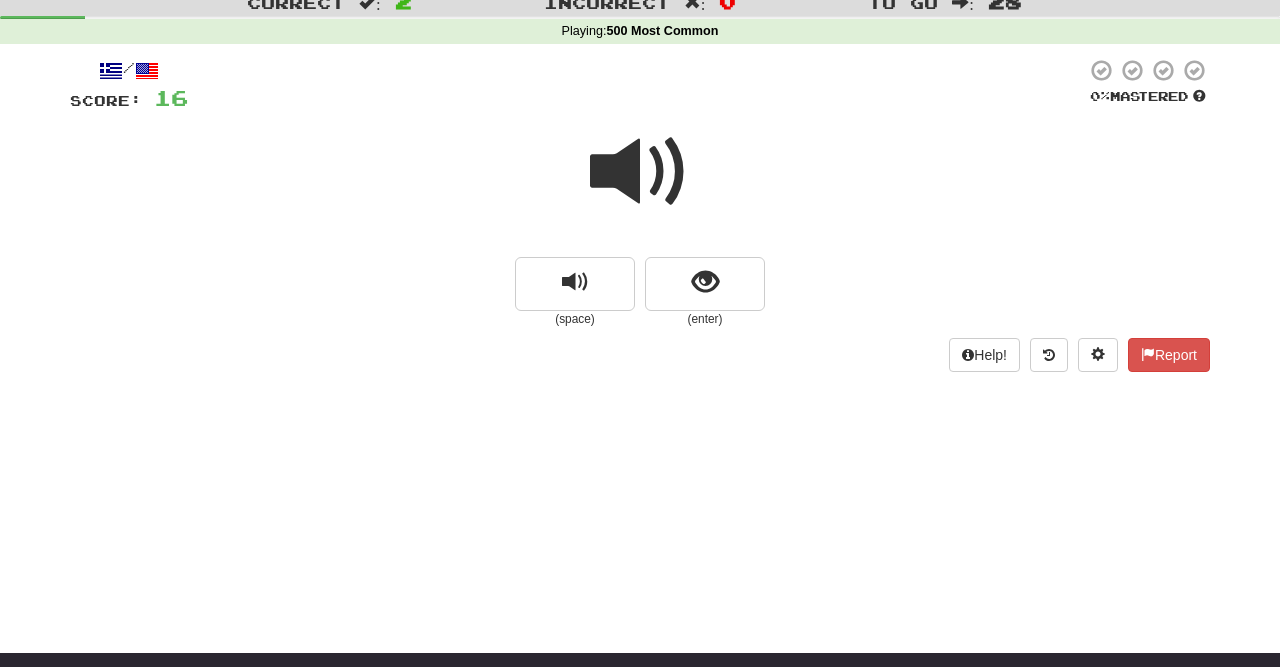 scroll, scrollTop: 0, scrollLeft: 0, axis: both 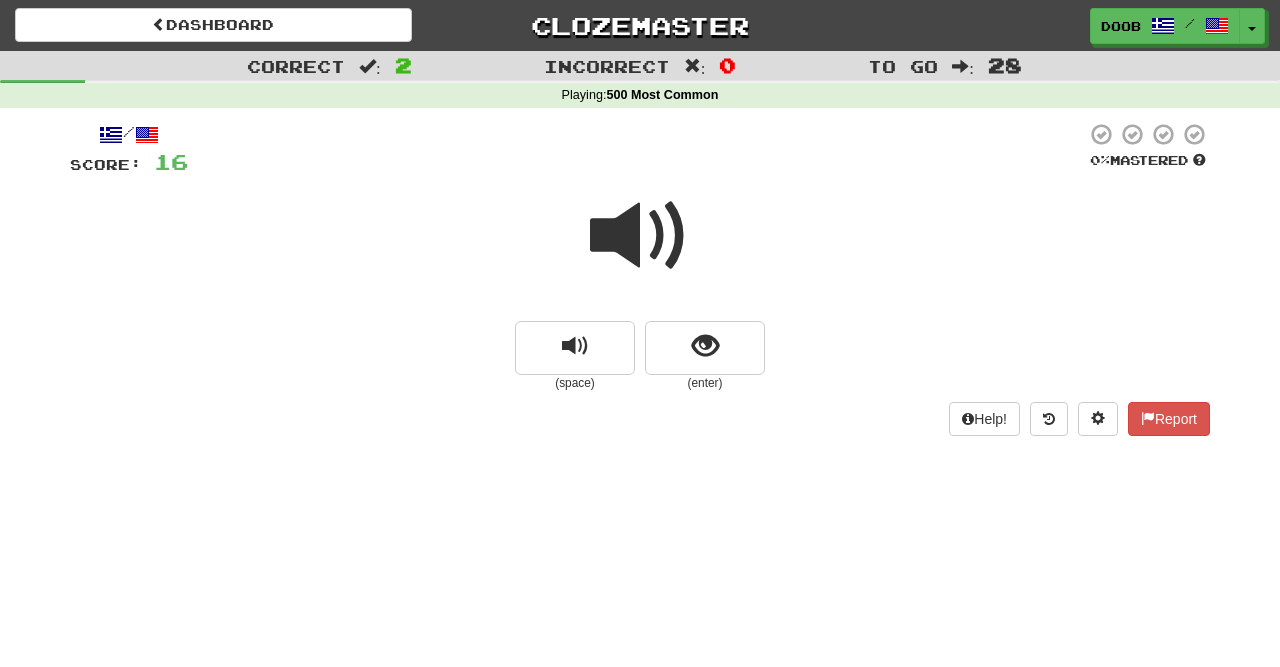 click at bounding box center (640, 236) 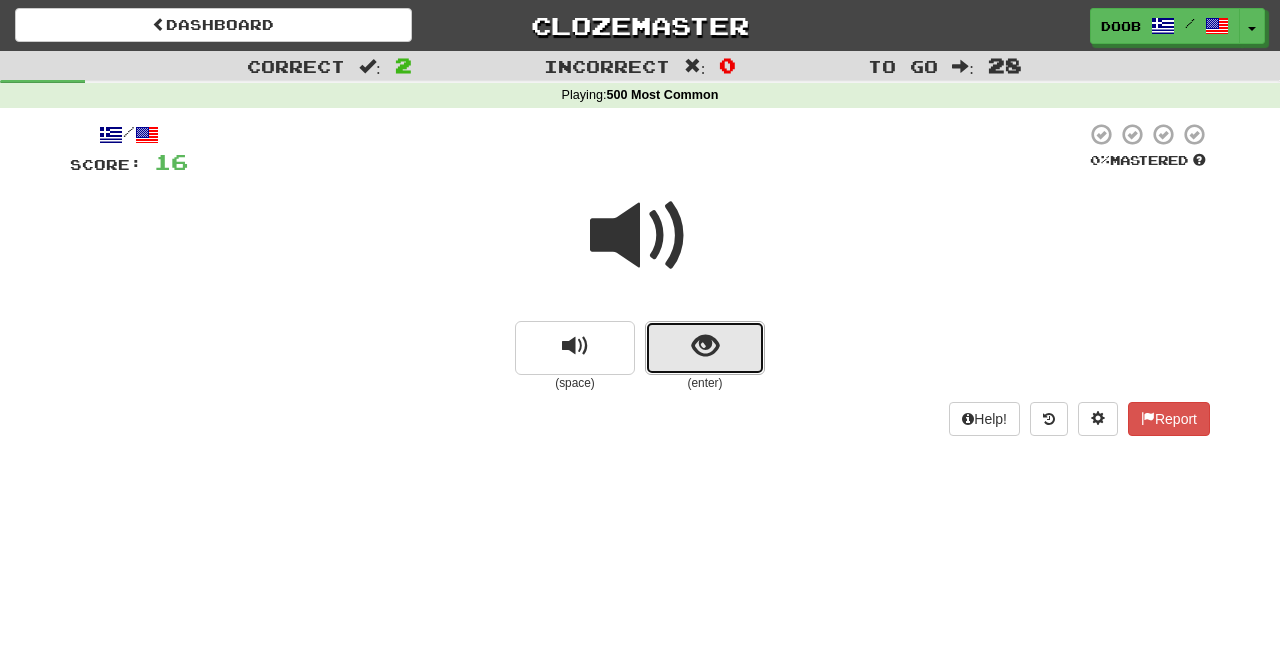 click at bounding box center [705, 346] 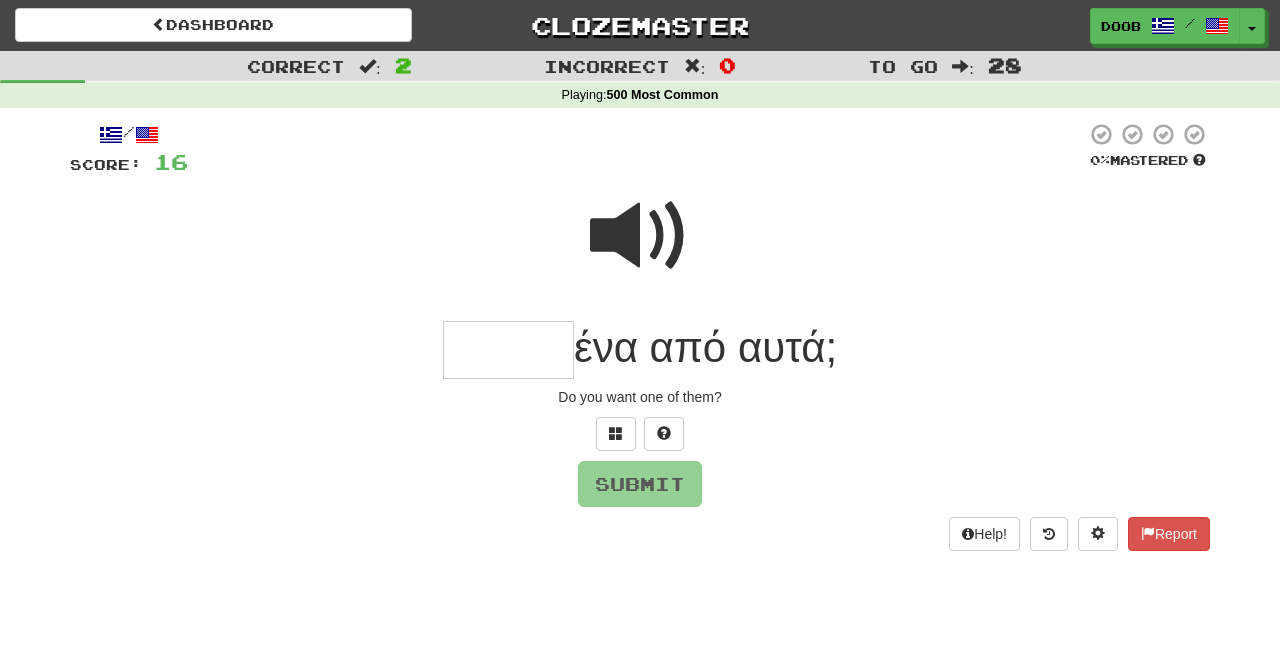 type on "*" 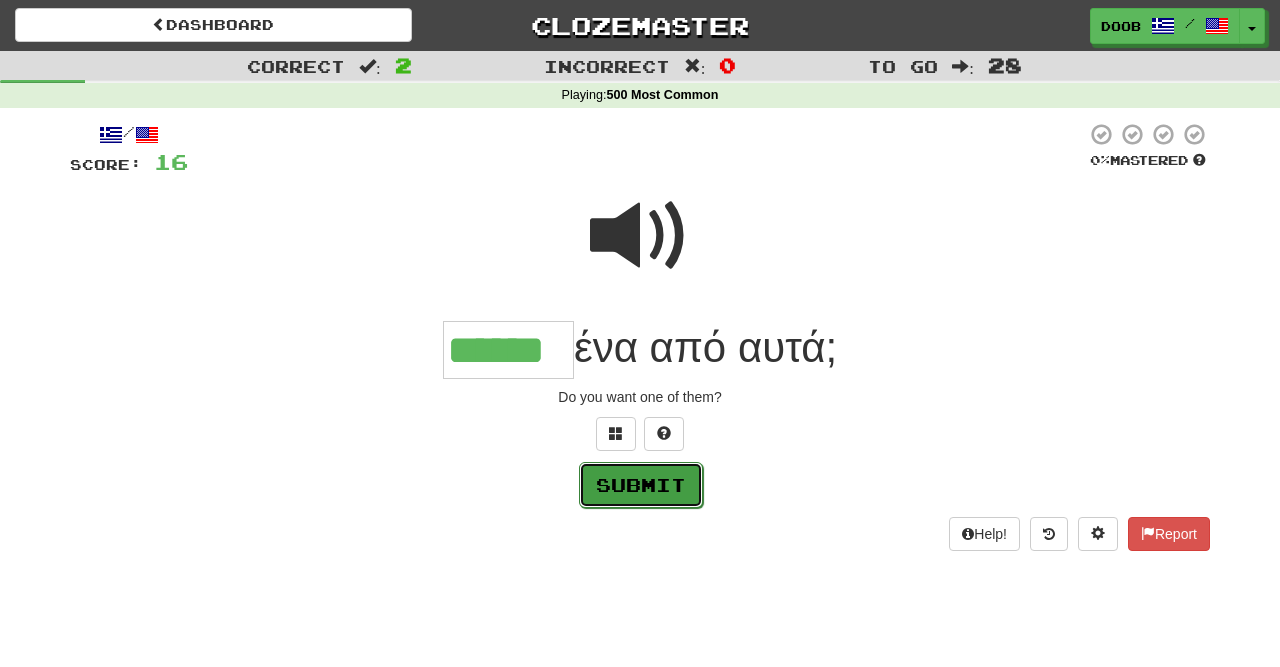 click on "Submit" at bounding box center (641, 485) 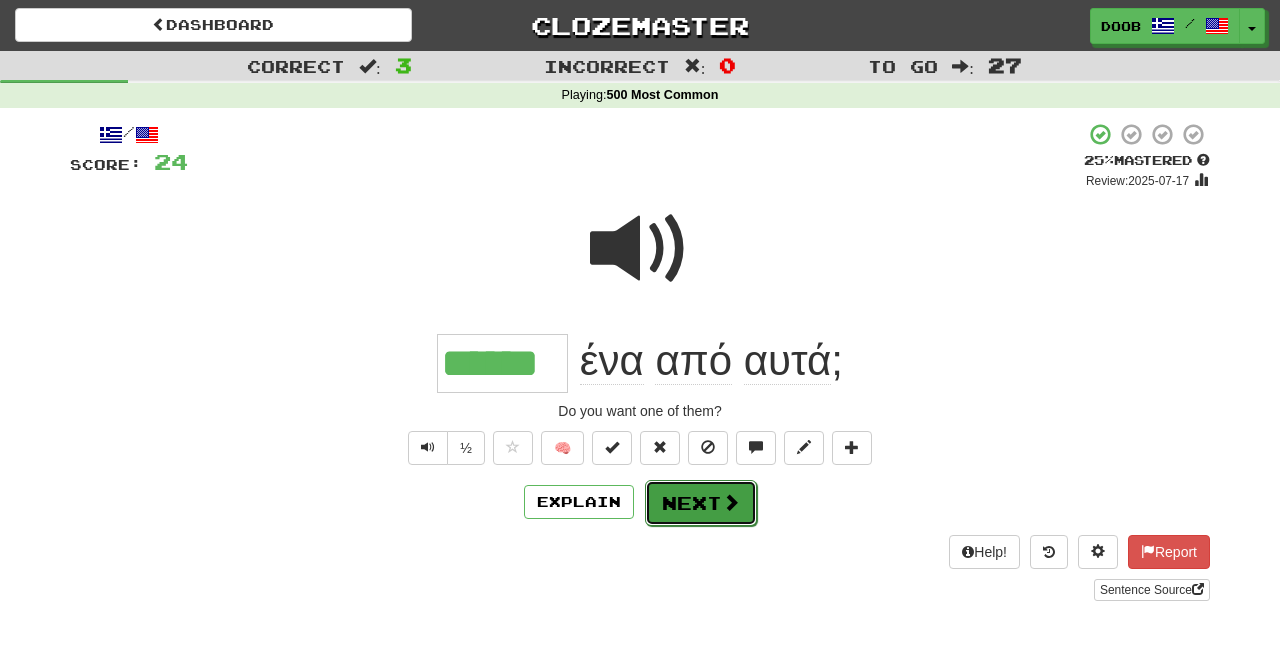 click on "Next" at bounding box center [701, 503] 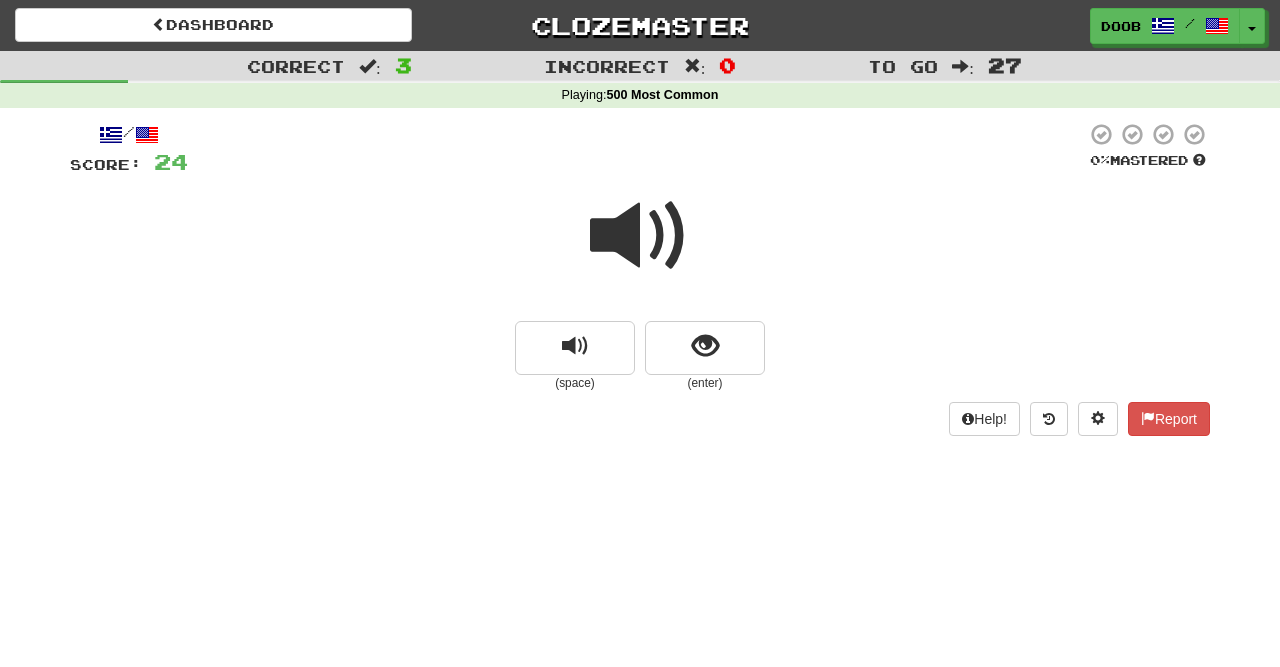 click at bounding box center [640, 236] 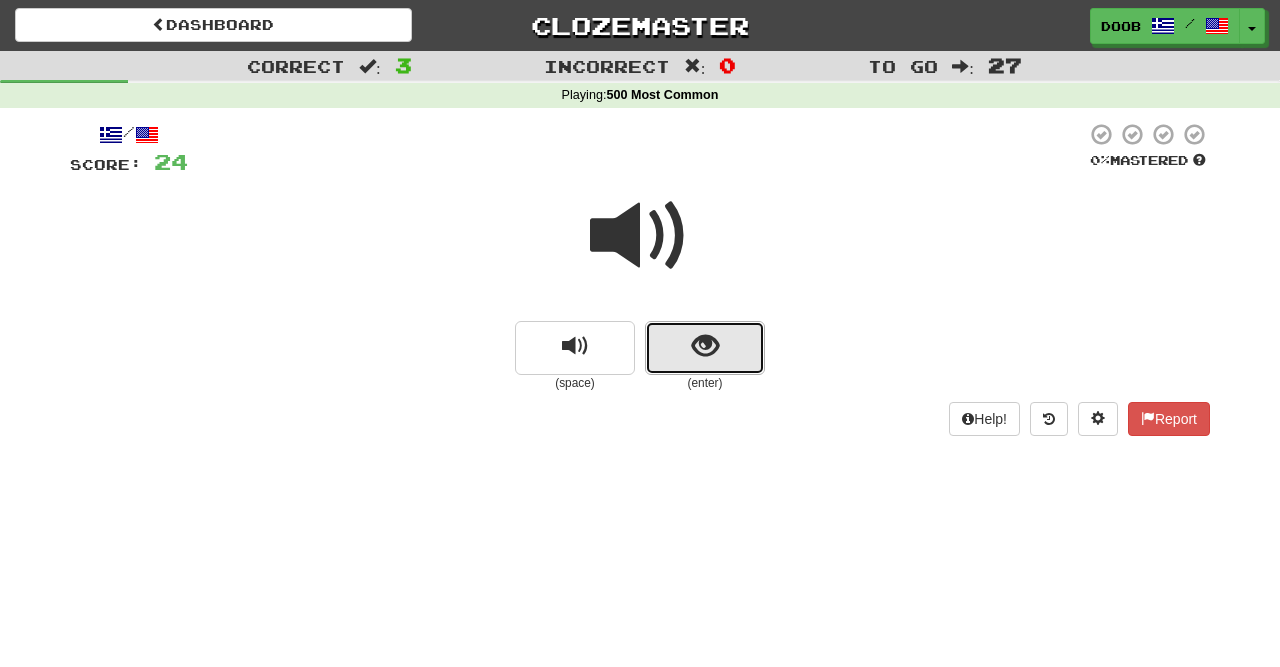 click at bounding box center (705, 346) 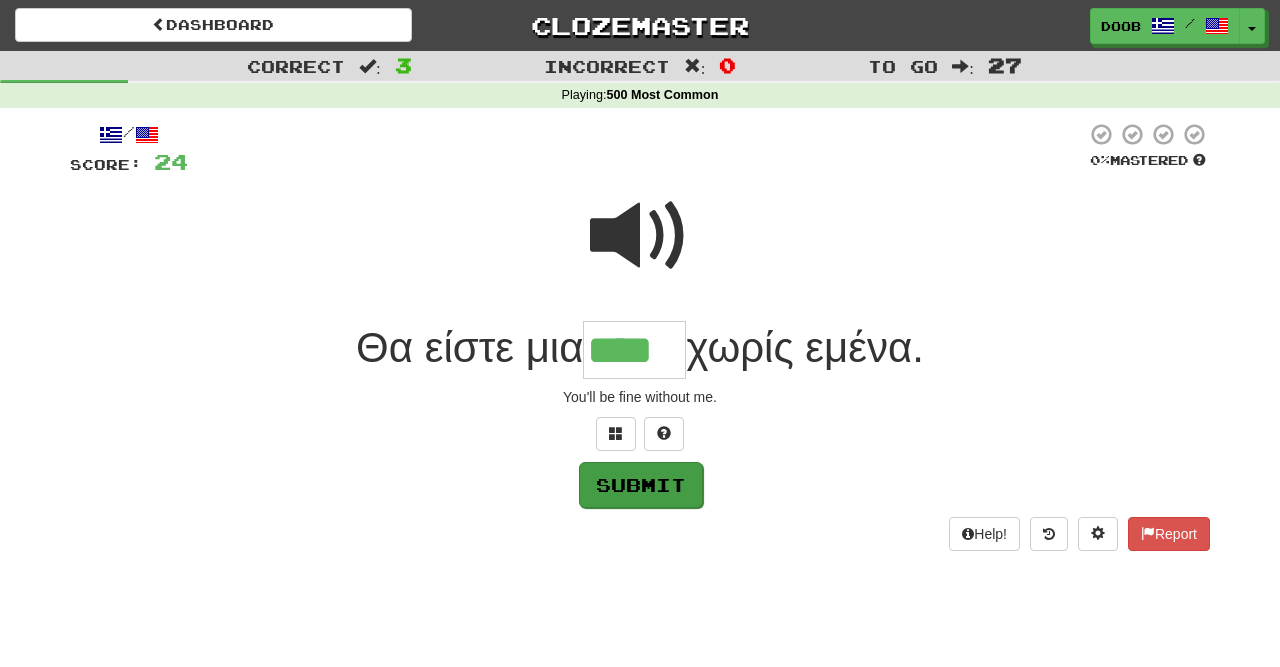 type on "****" 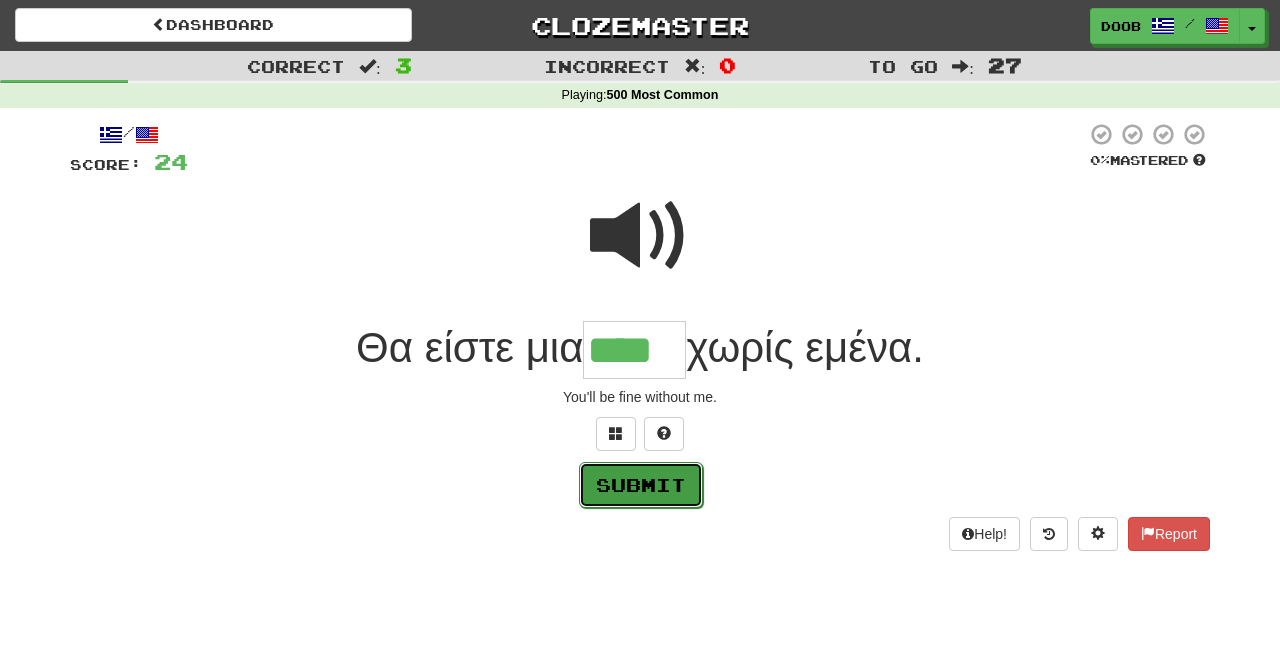click on "Submit" at bounding box center (641, 485) 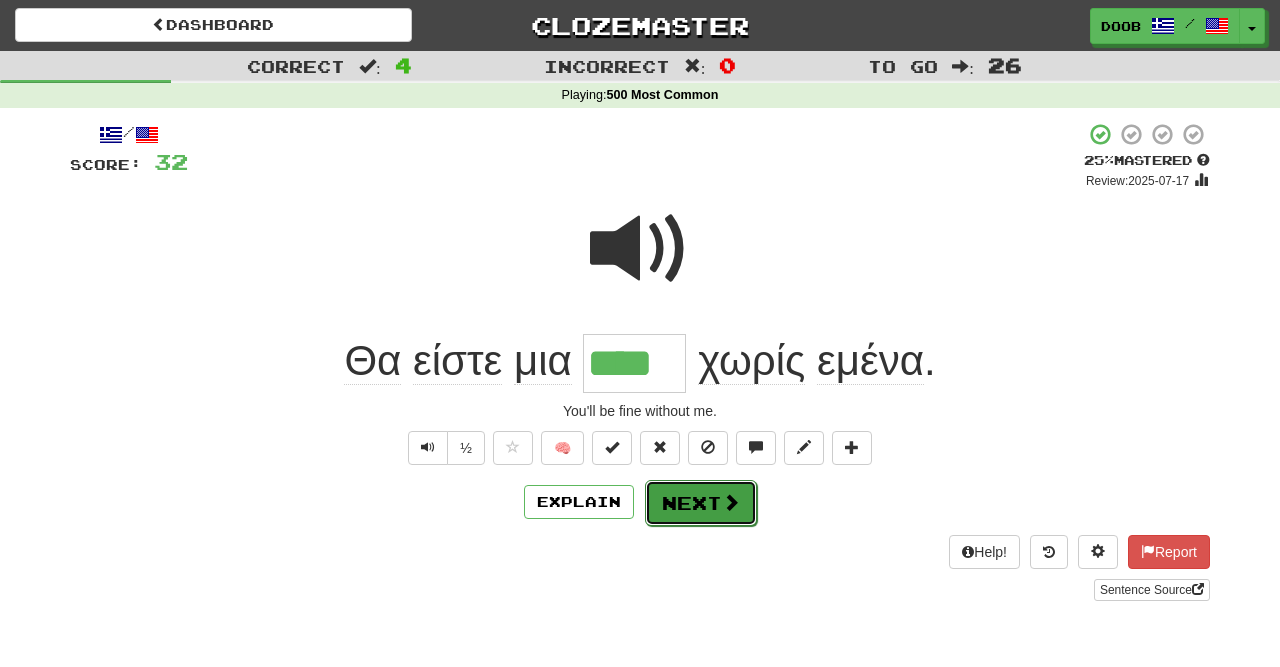 click on "Next" at bounding box center [701, 503] 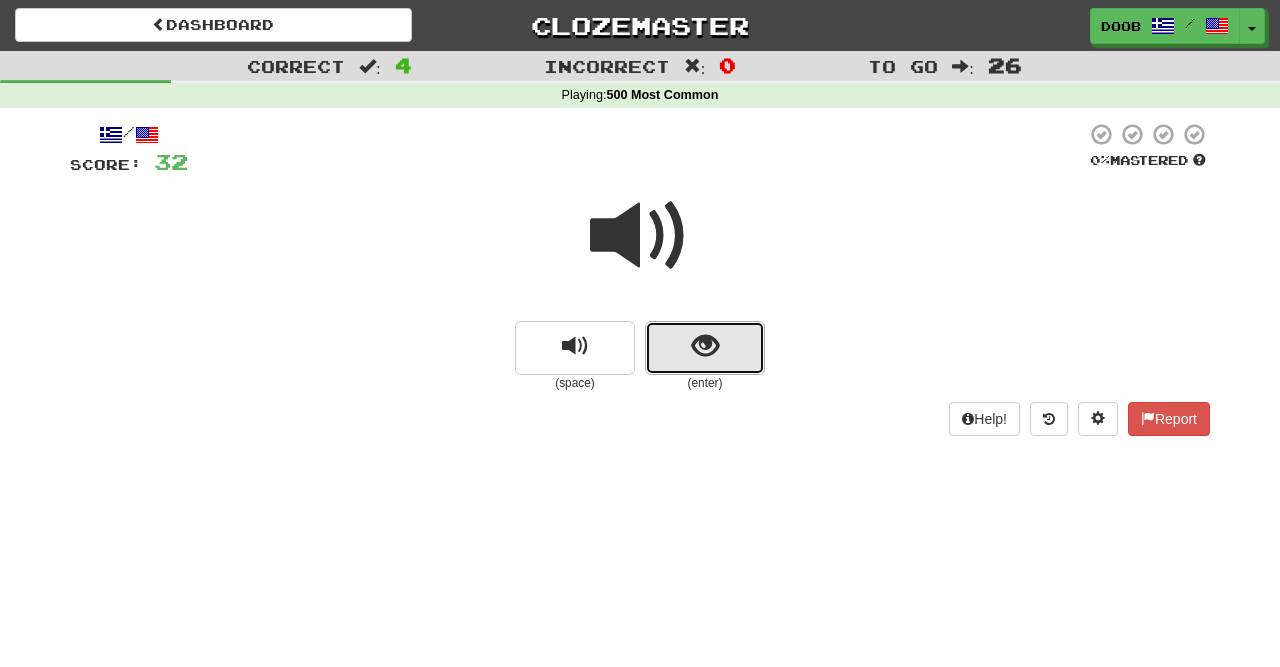 click at bounding box center [705, 346] 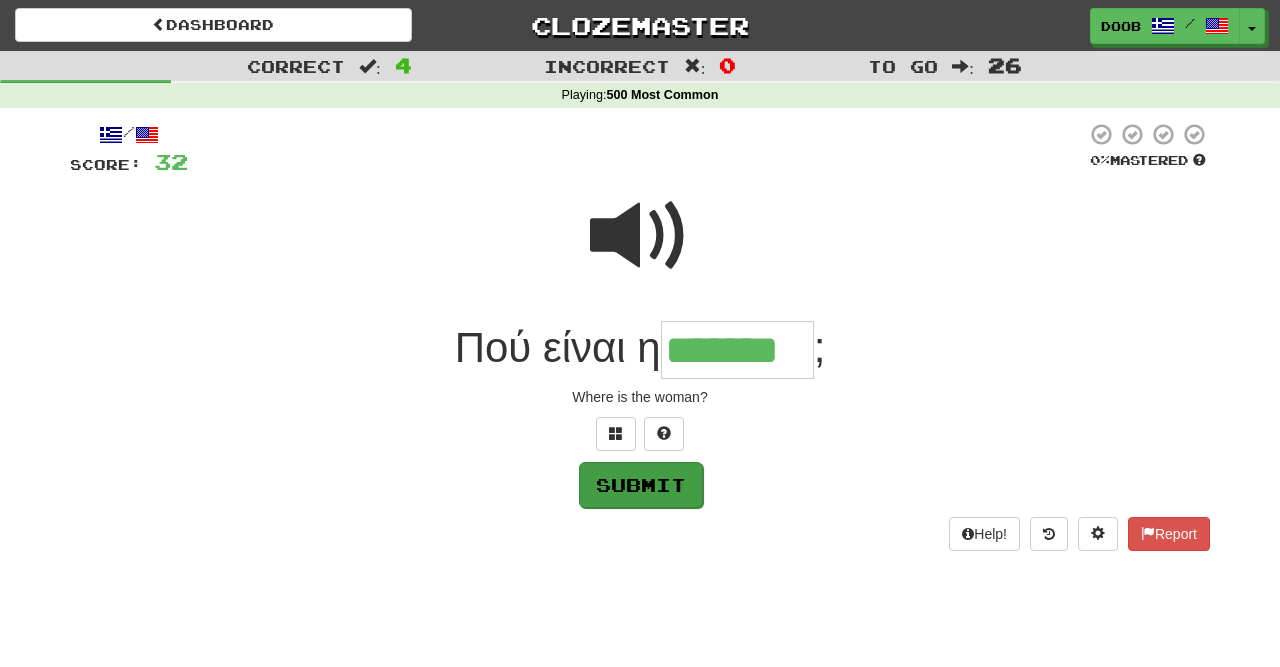 type on "*******" 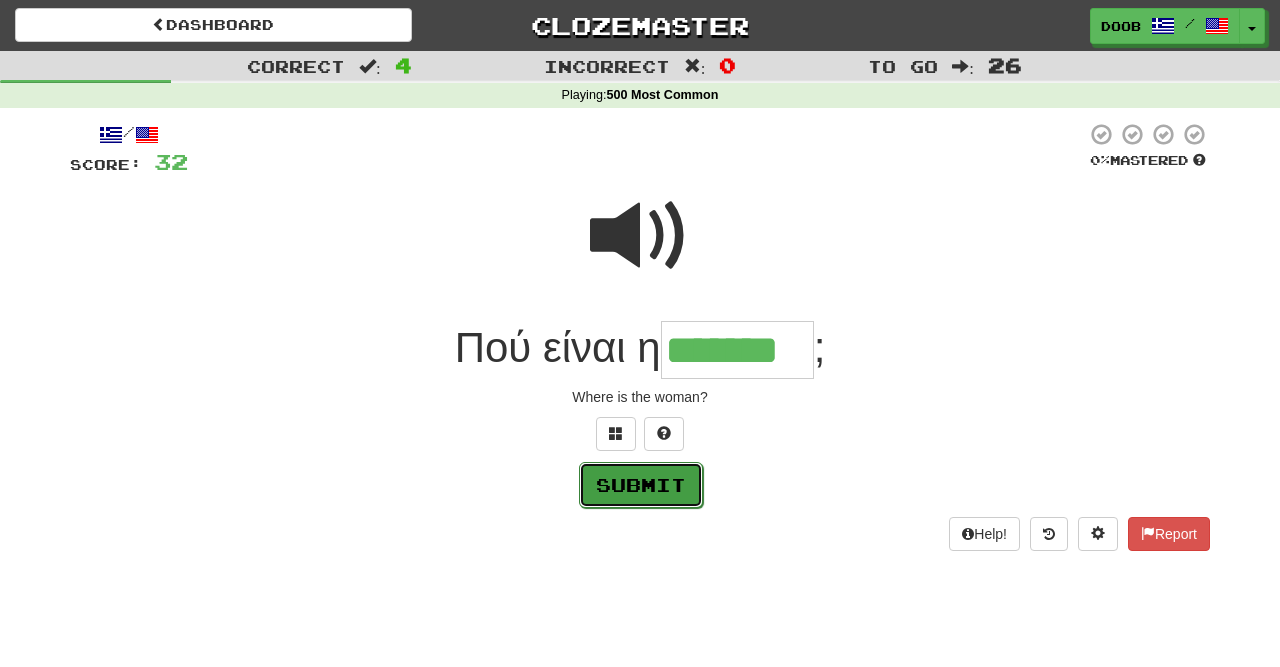 click on "Submit" at bounding box center [641, 485] 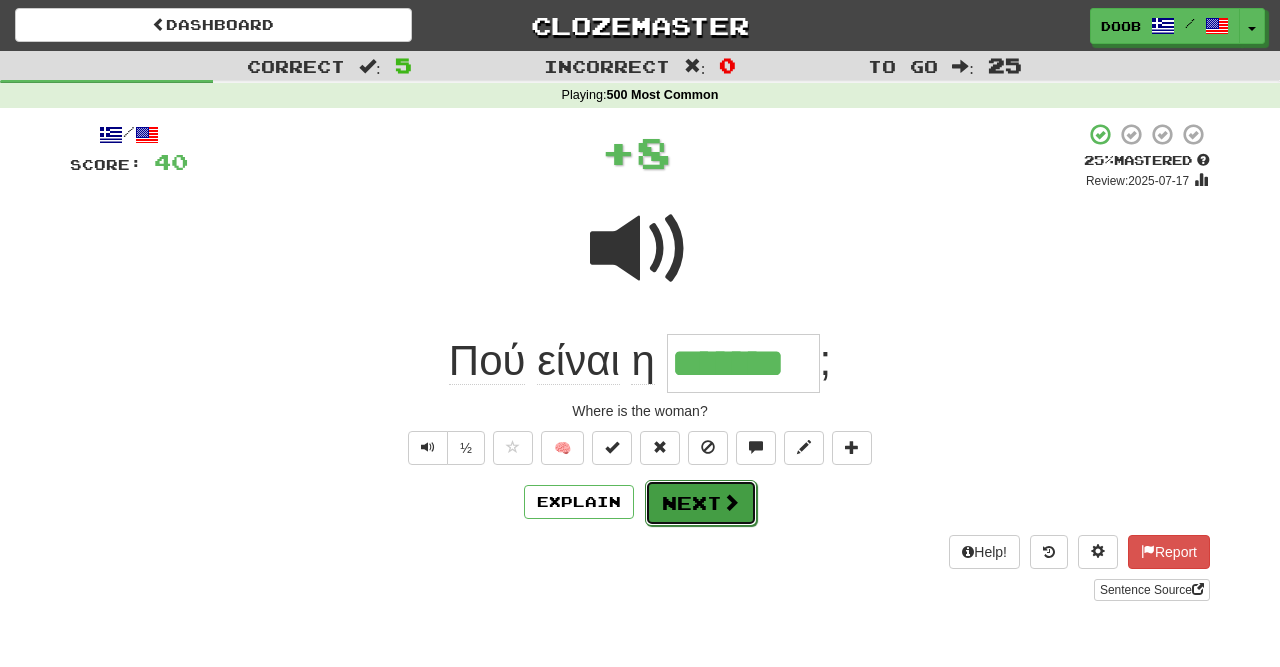 click on "Next" at bounding box center (701, 503) 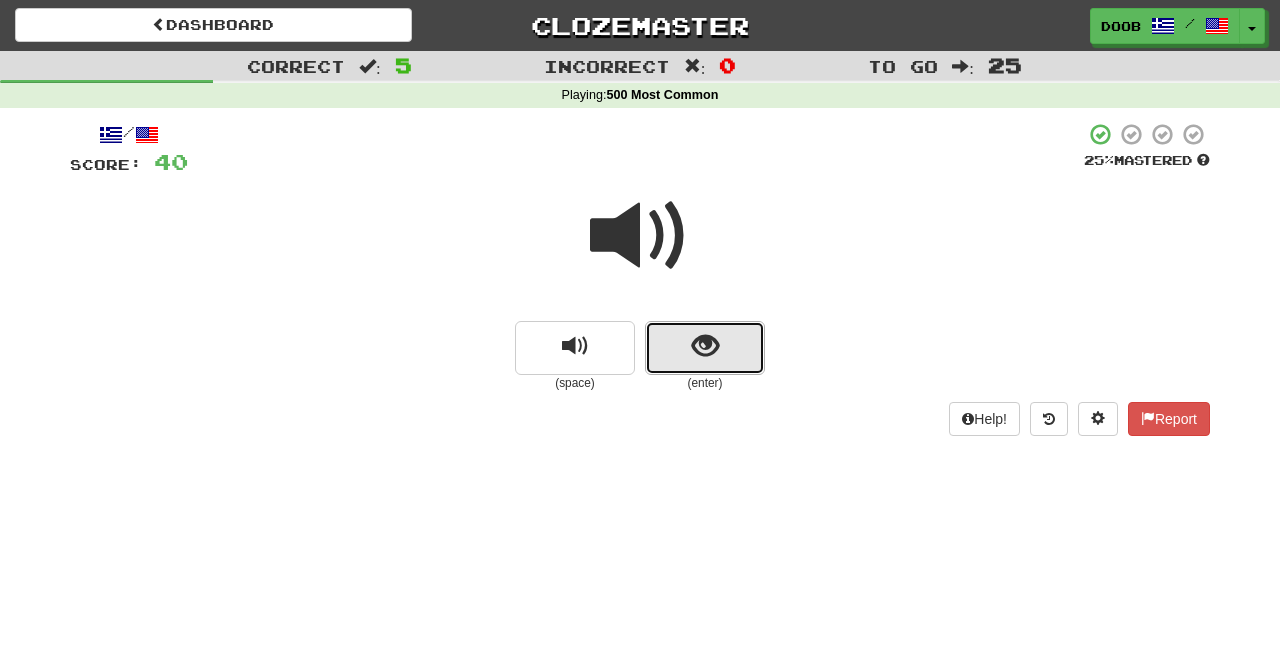 click at bounding box center [705, 346] 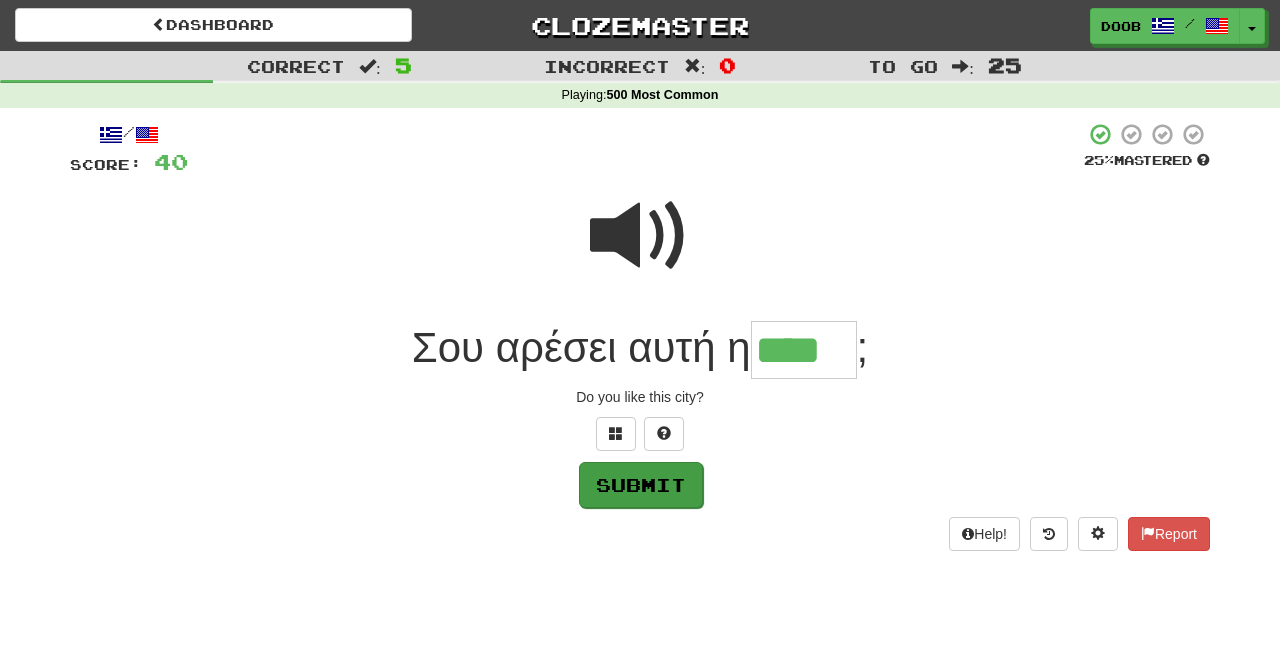type on "****" 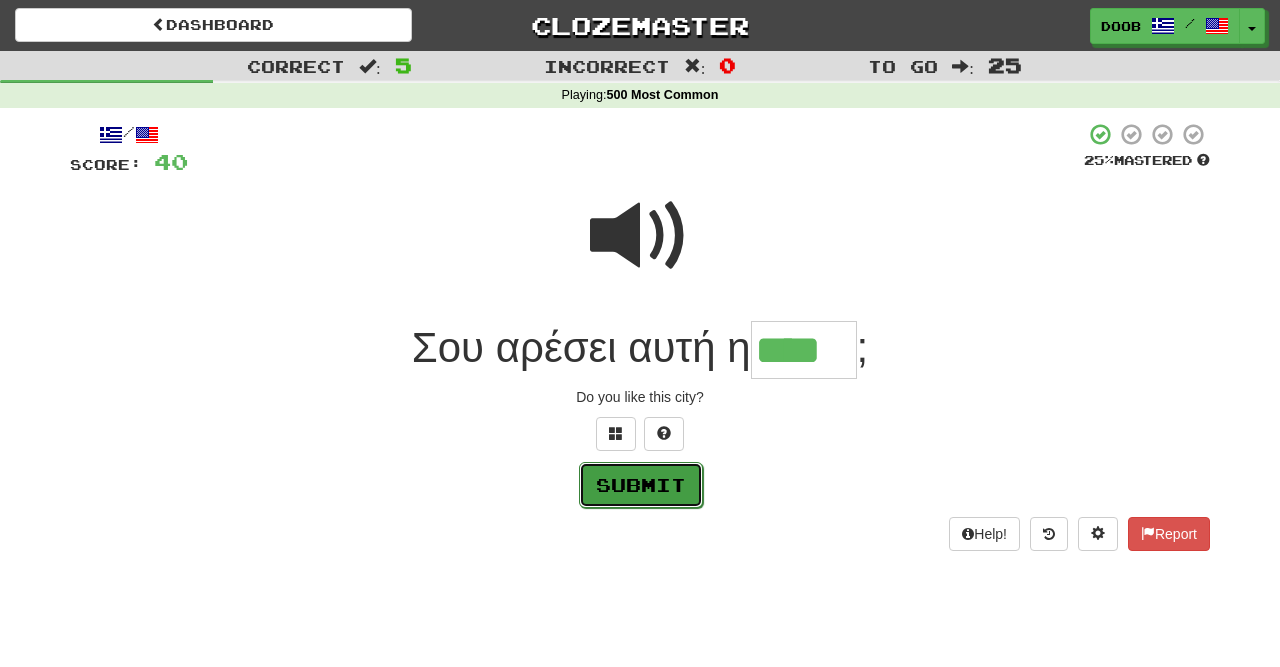 click on "Submit" at bounding box center (641, 485) 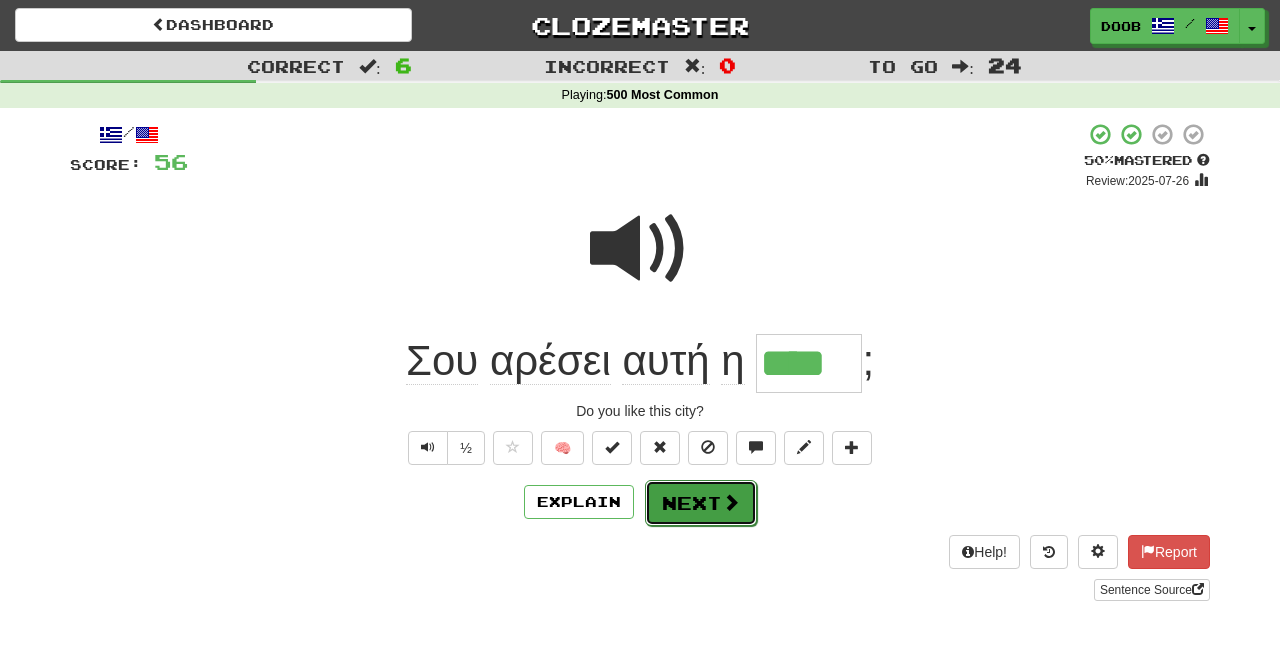 click at bounding box center [731, 502] 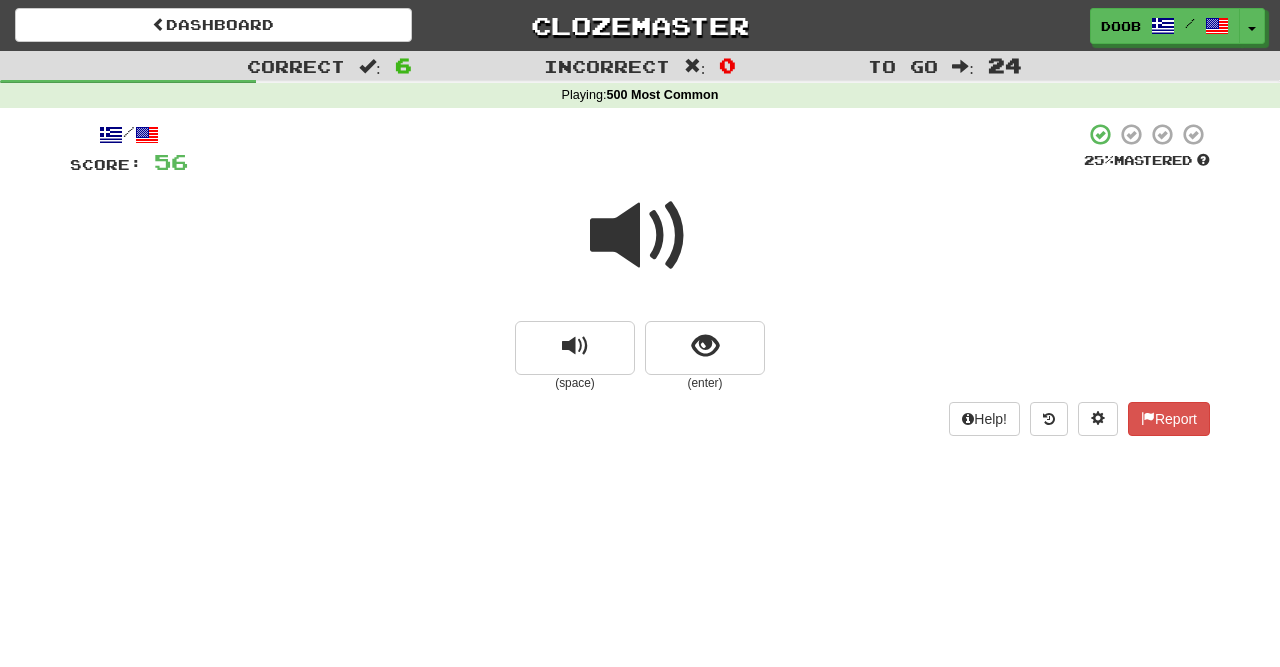 click at bounding box center [640, 236] 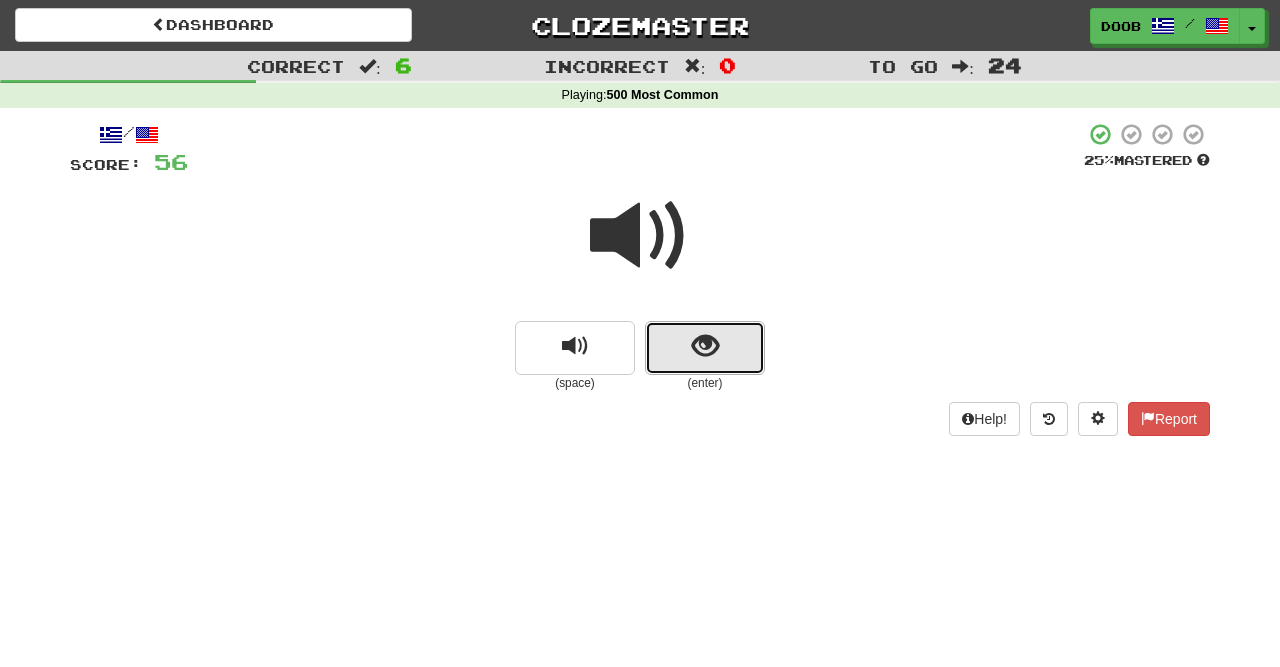 click at bounding box center (705, 346) 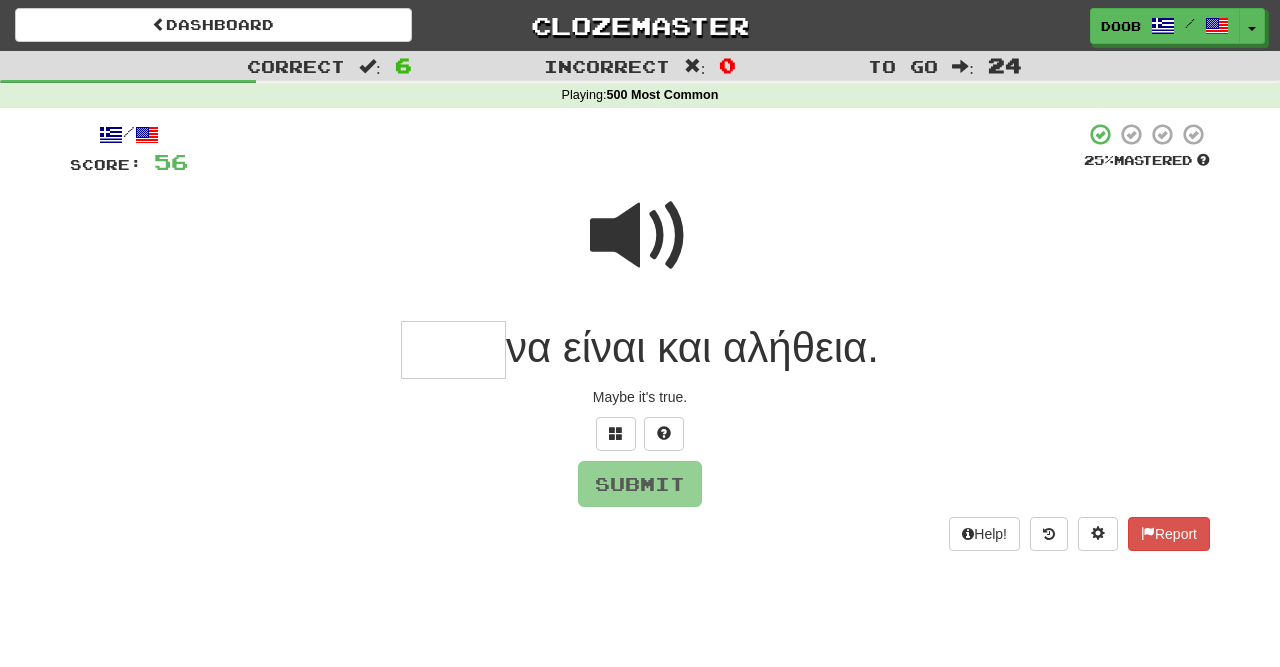 click at bounding box center (640, 236) 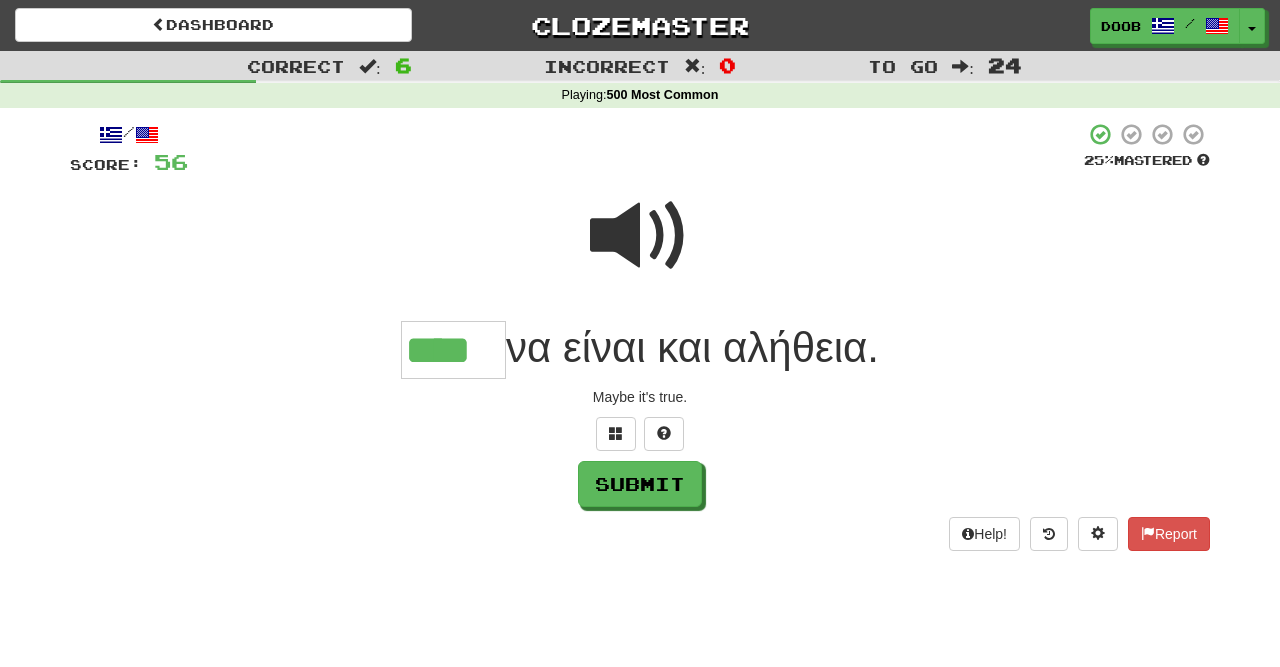 drag, startPoint x: 400, startPoint y: 349, endPoint x: 484, endPoint y: 349, distance: 84 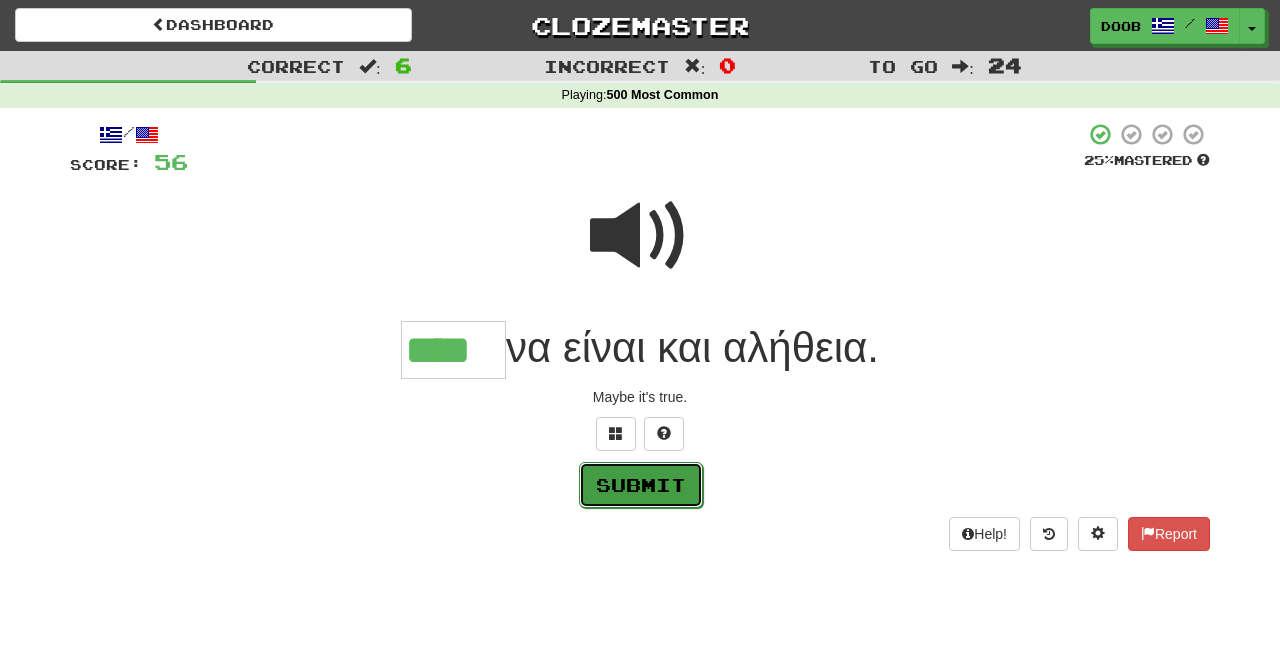 click on "Submit" at bounding box center (641, 485) 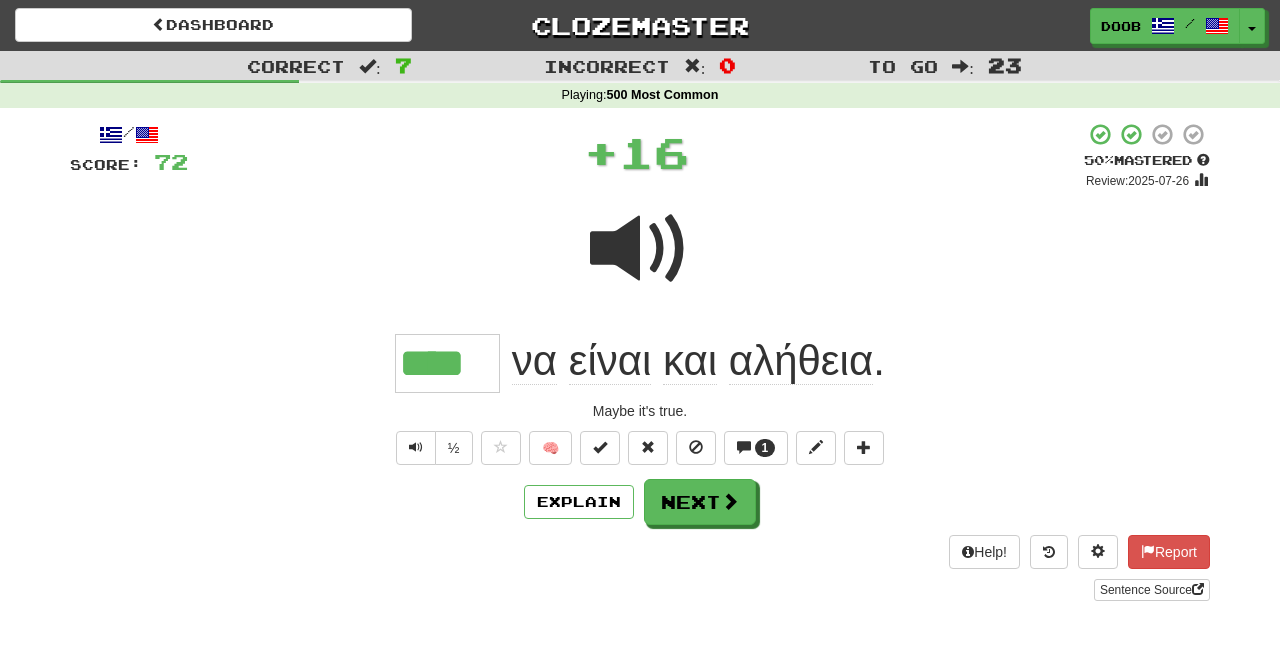 type on "****" 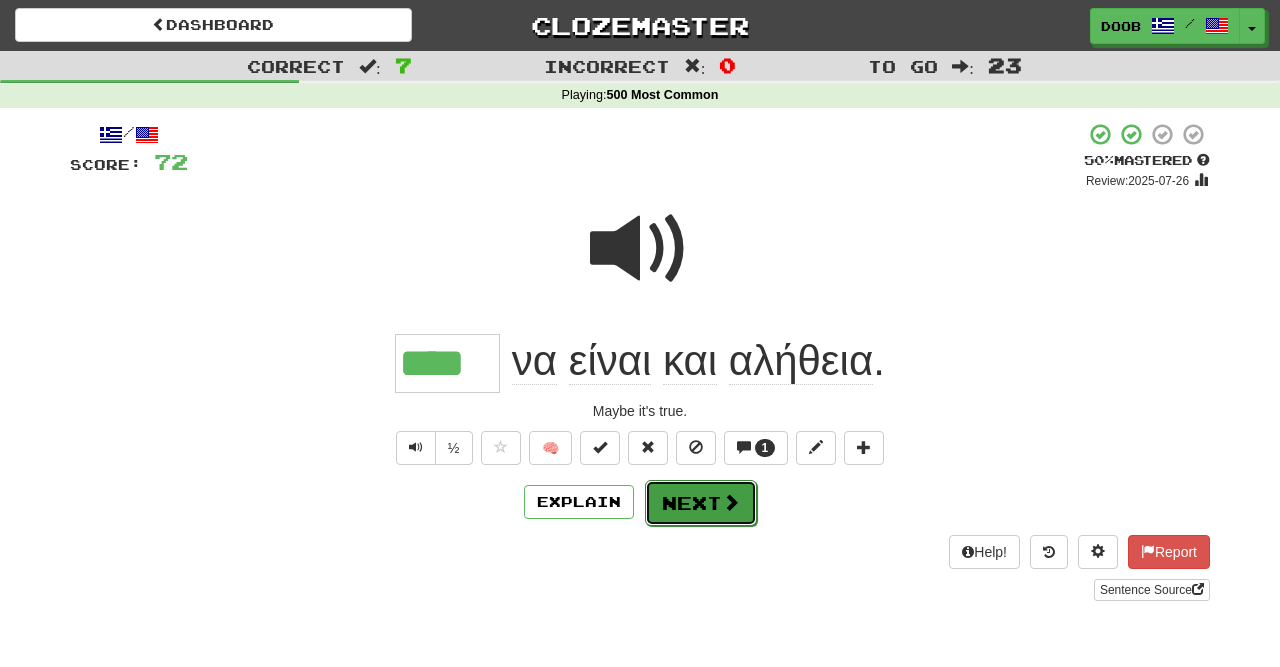 click on "Next" at bounding box center [701, 503] 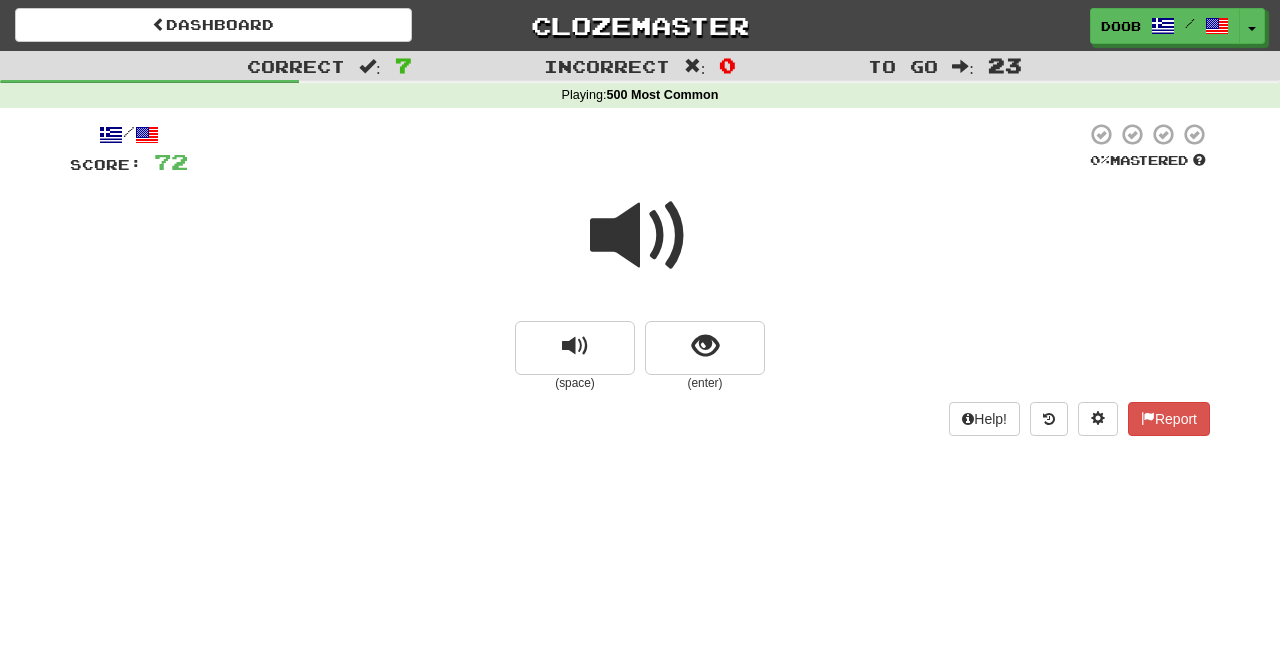 click at bounding box center [640, 236] 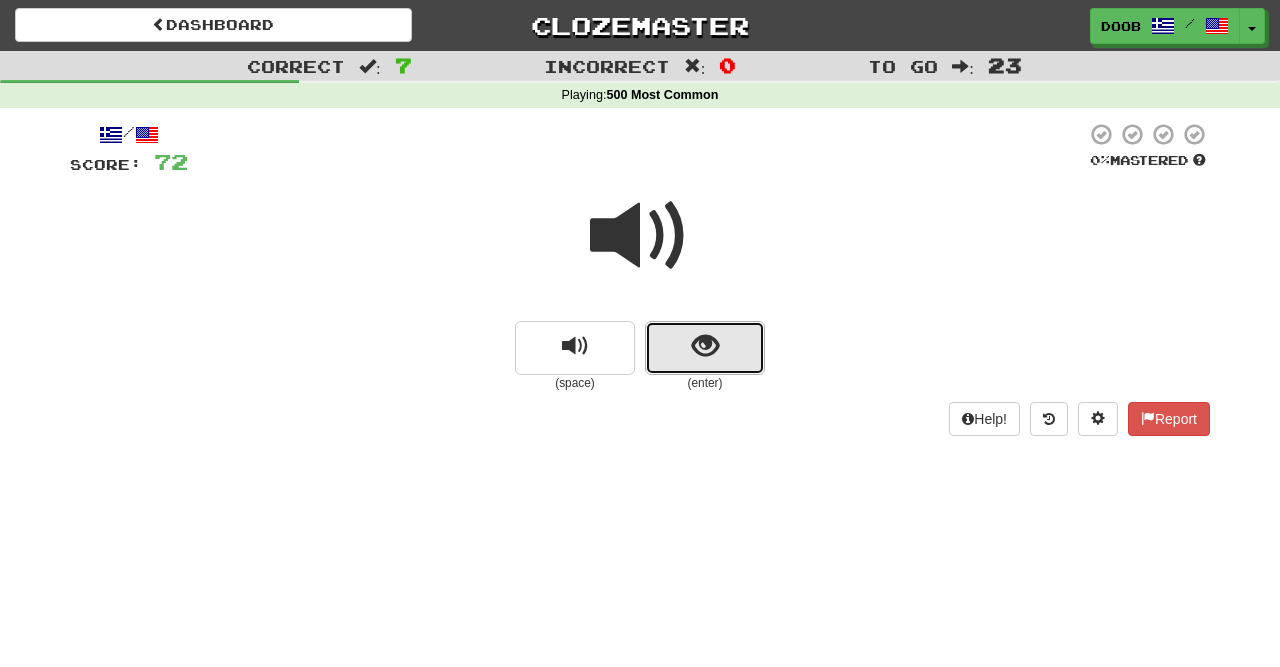 click at bounding box center [705, 348] 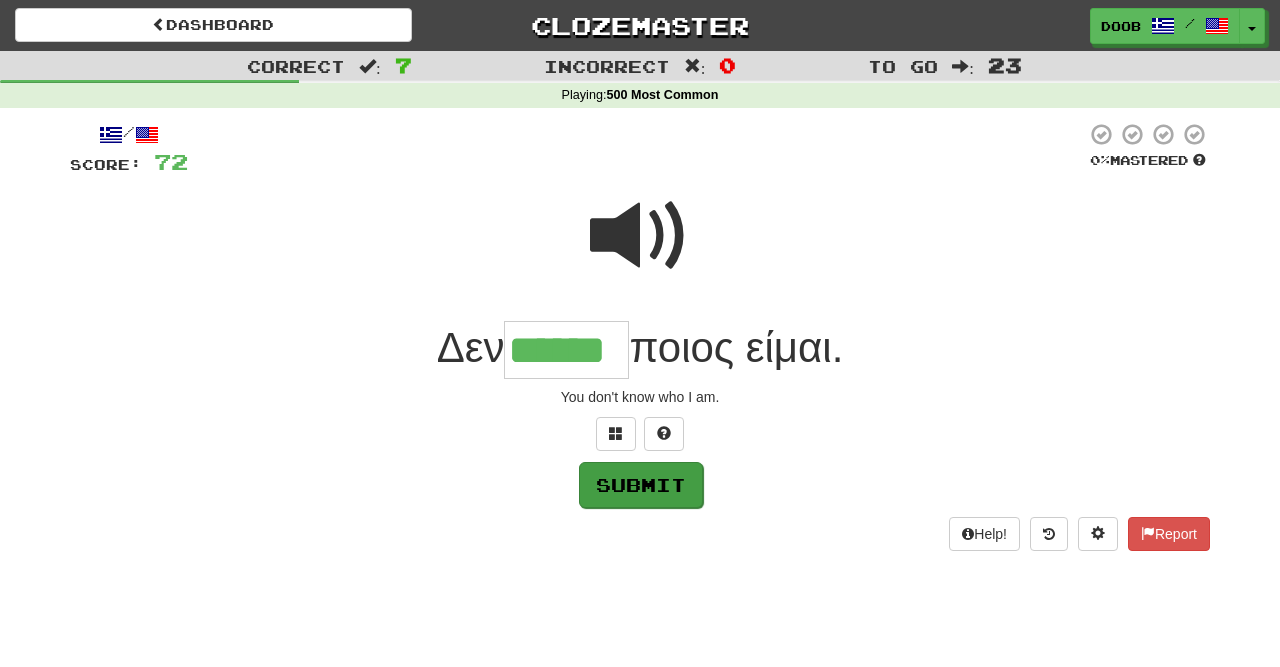 type on "******" 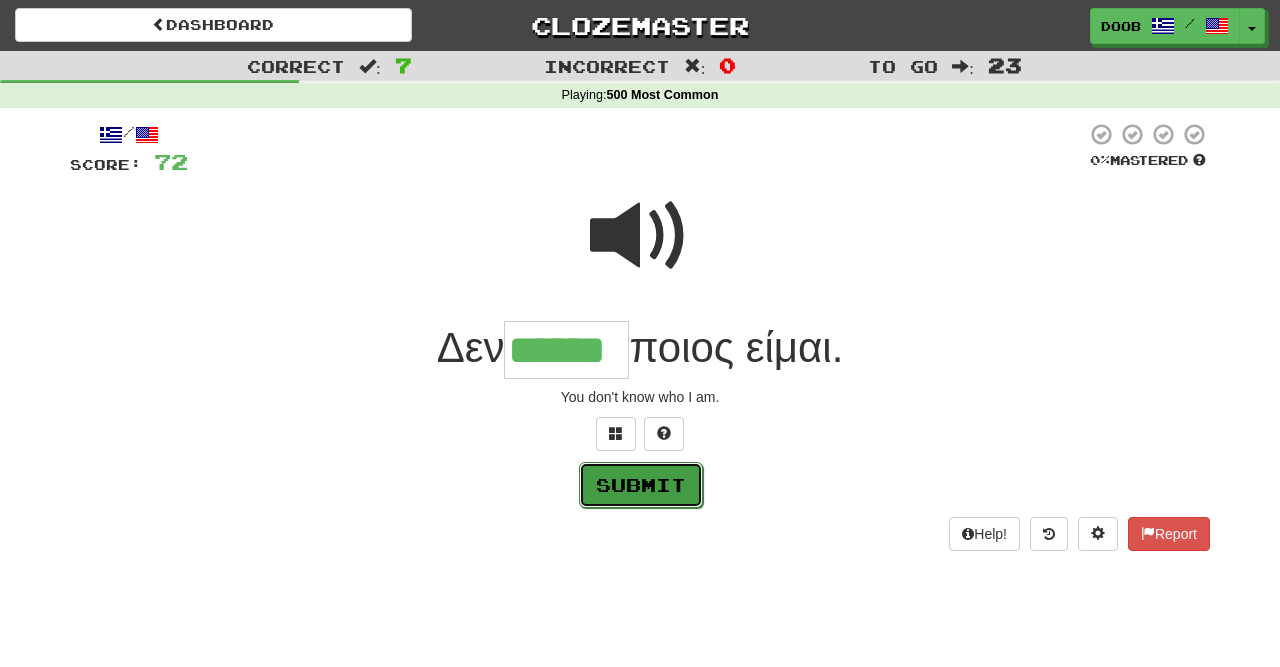 click on "Submit" at bounding box center (641, 485) 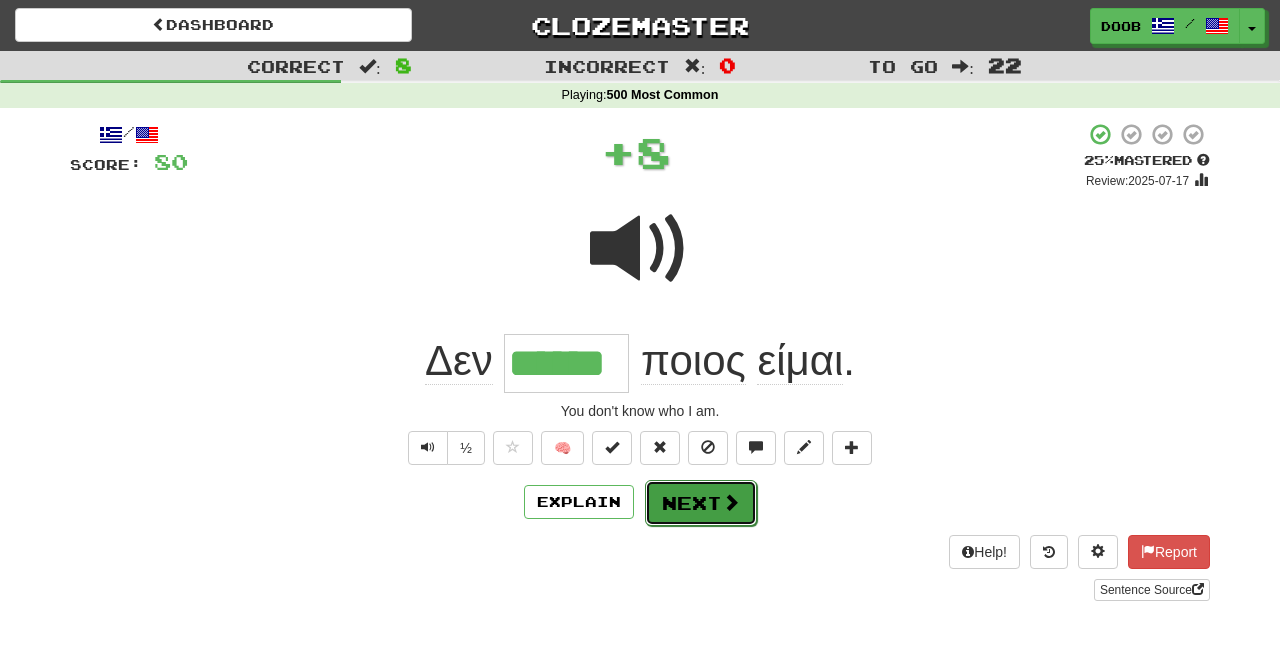click on "Next" at bounding box center (701, 503) 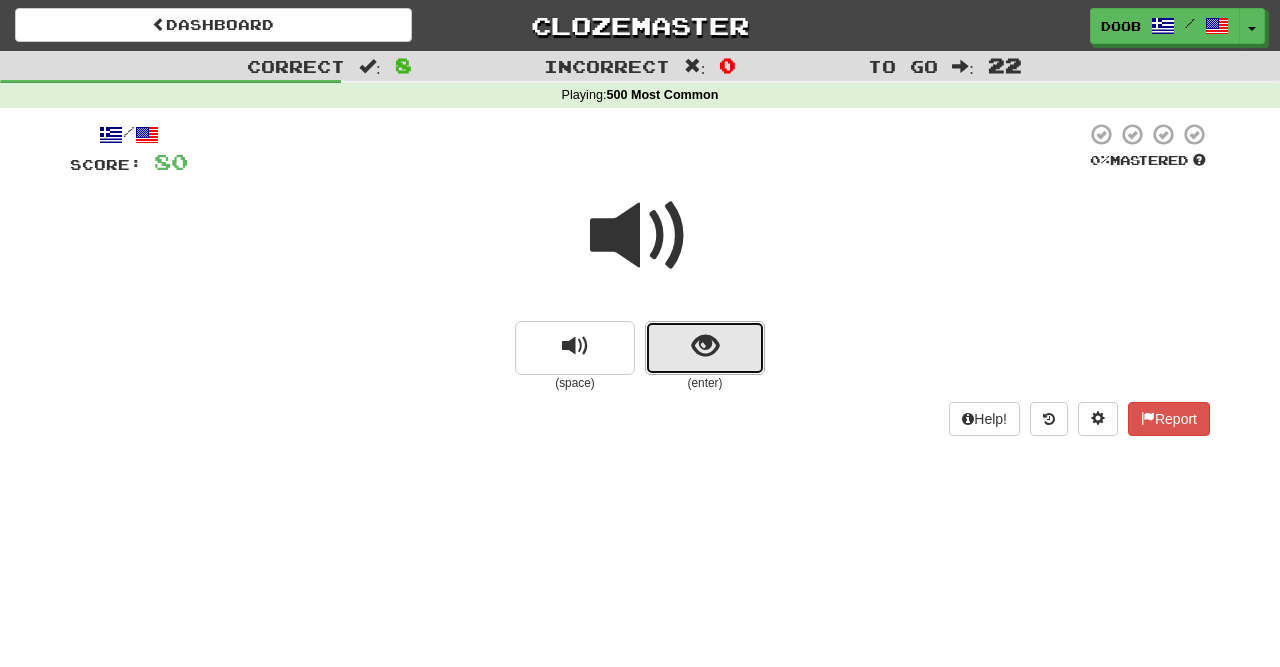 click at bounding box center (705, 346) 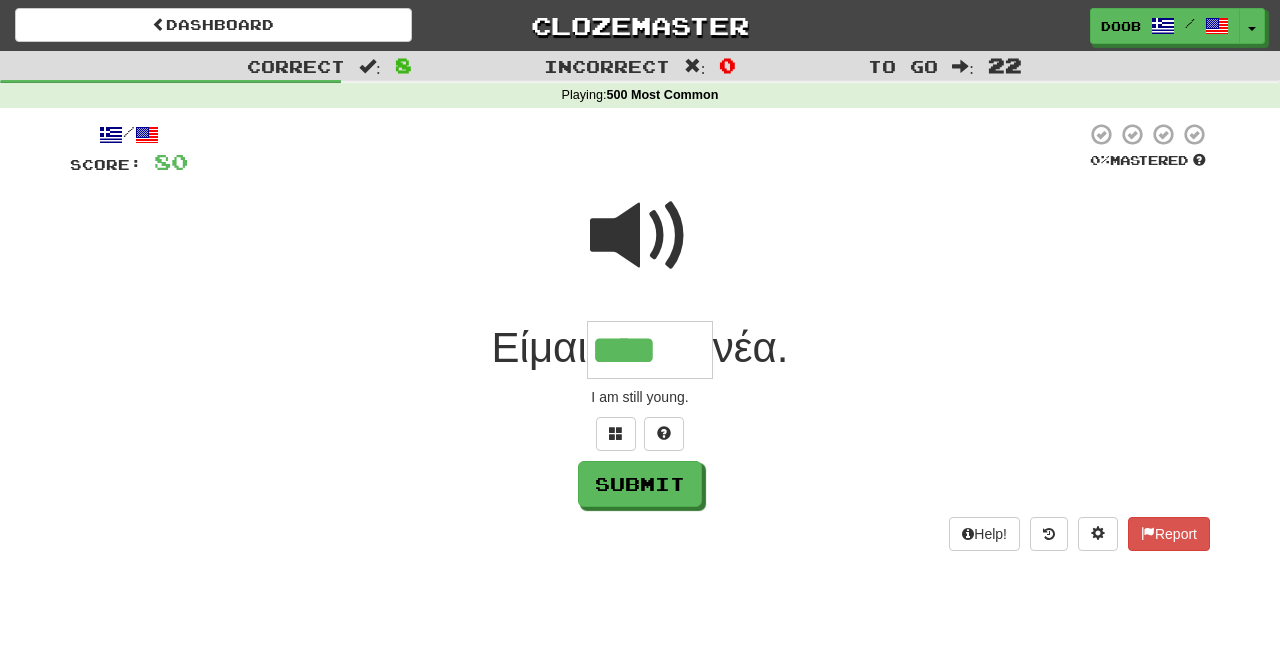 click at bounding box center [640, 236] 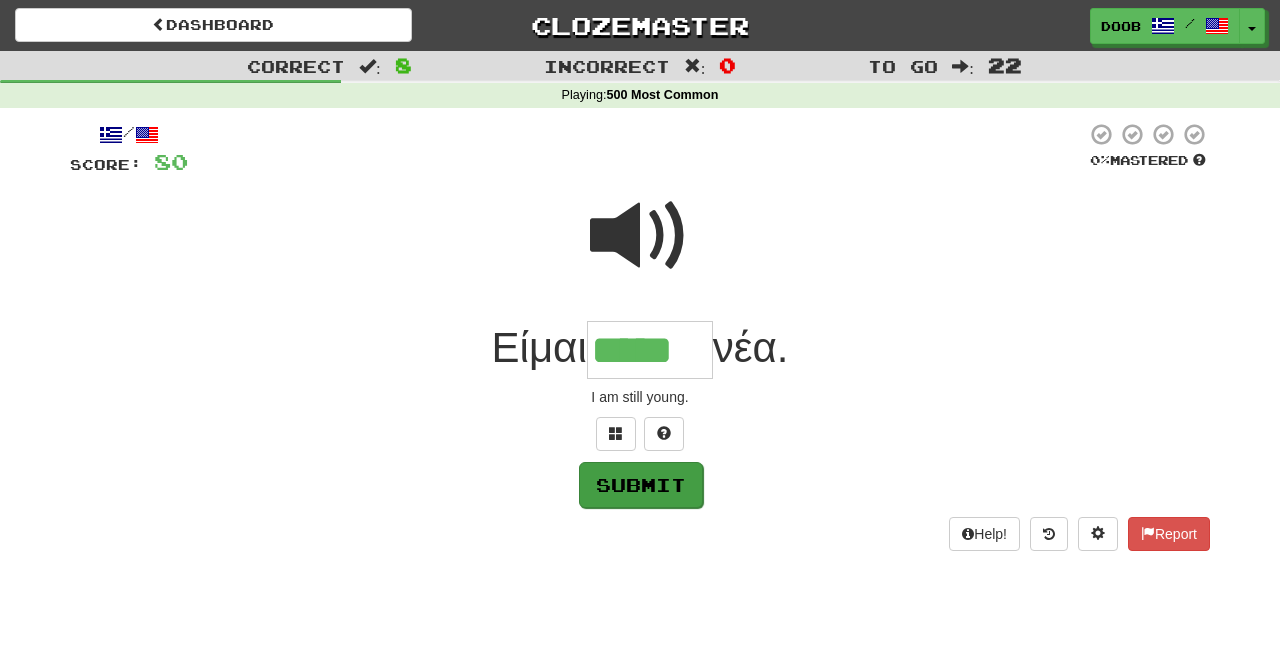 type on "*****" 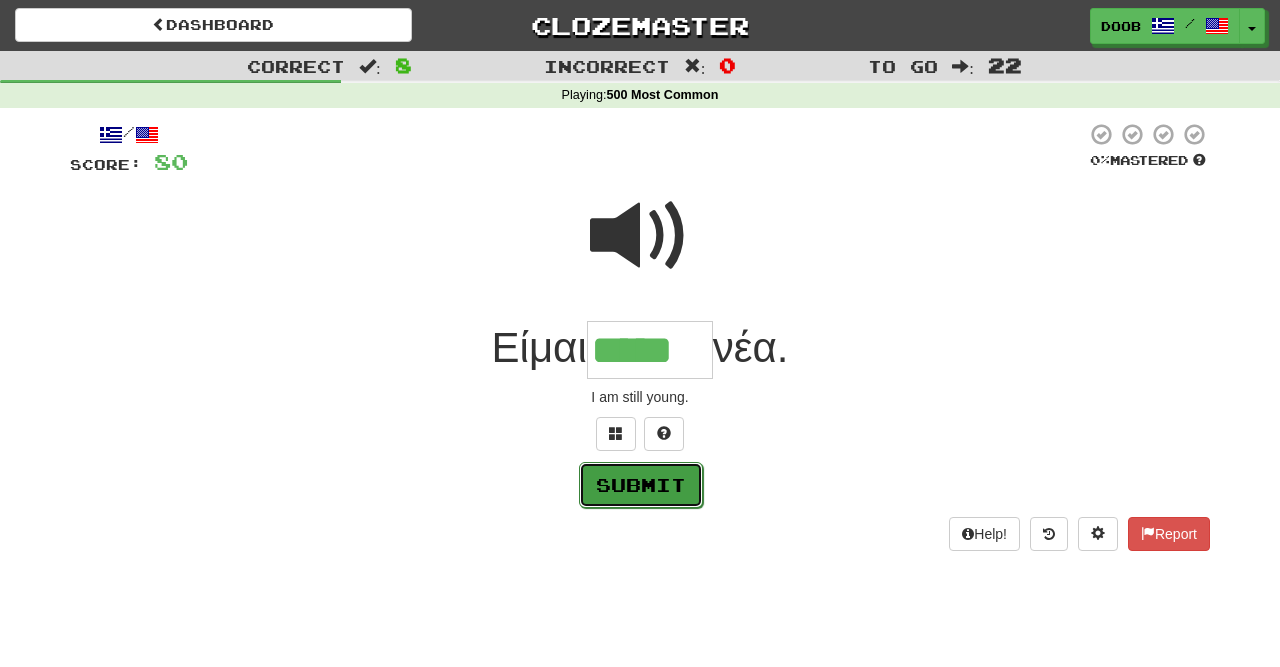 click on "Submit" at bounding box center [641, 485] 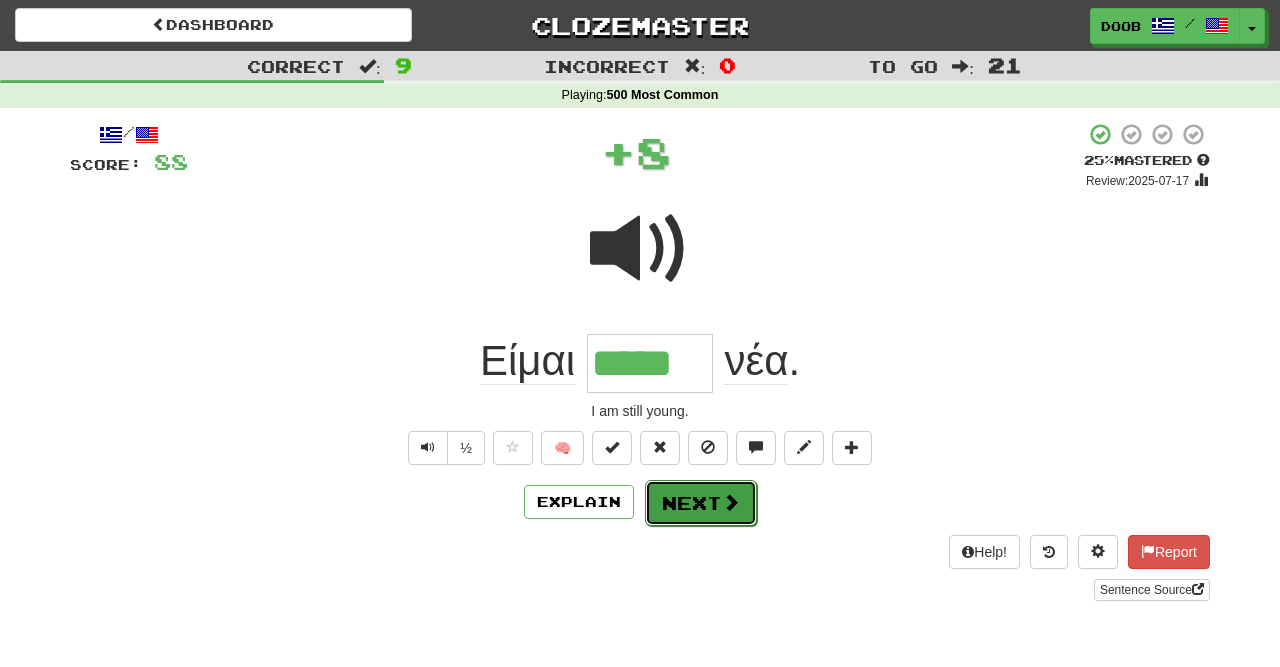 click at bounding box center (731, 502) 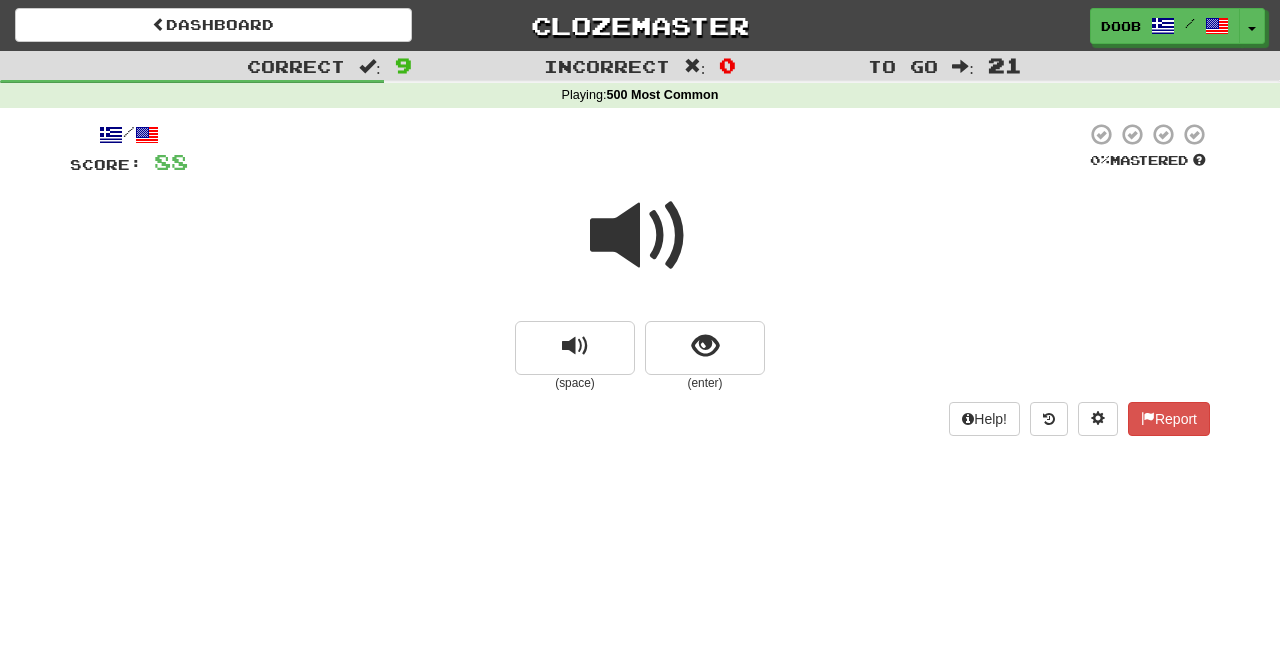 click at bounding box center [640, 236] 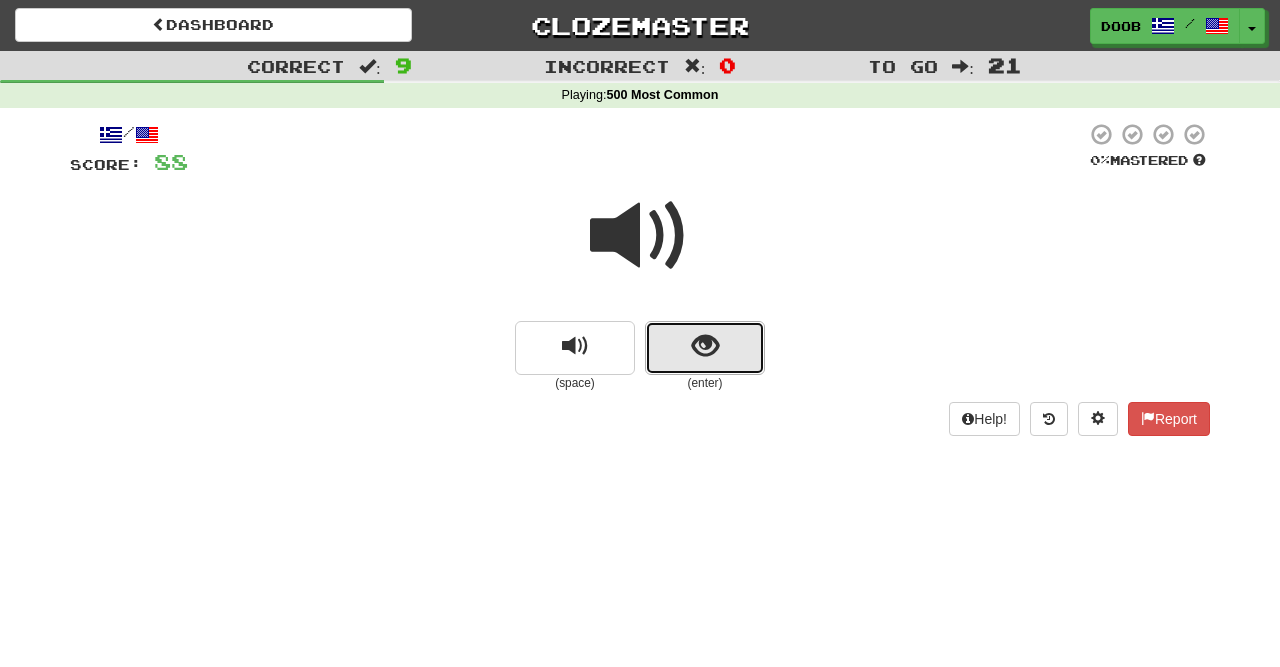 click at bounding box center (705, 346) 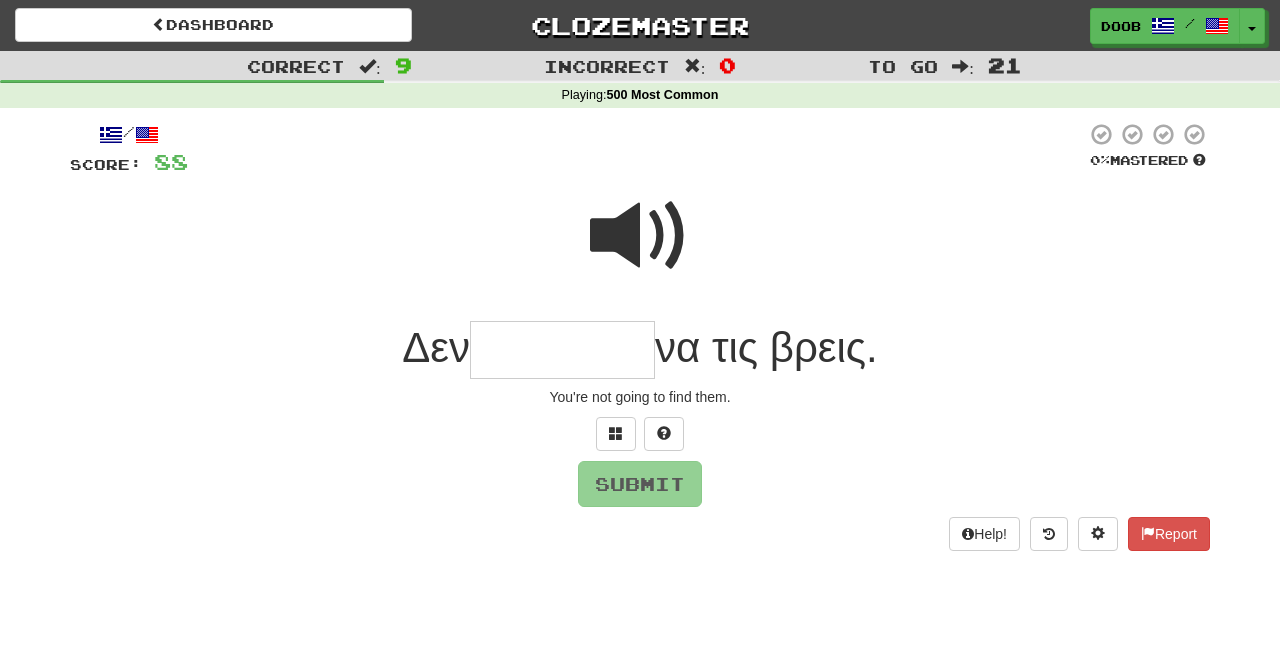 click at bounding box center (640, 236) 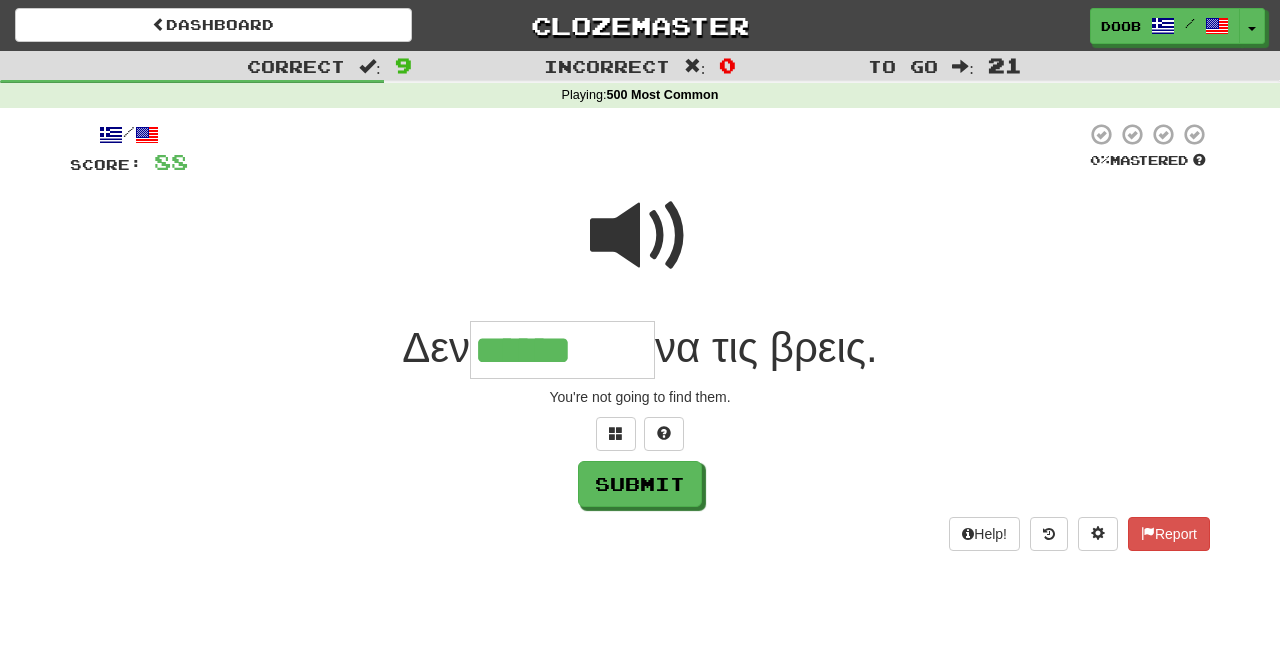 click at bounding box center (640, 236) 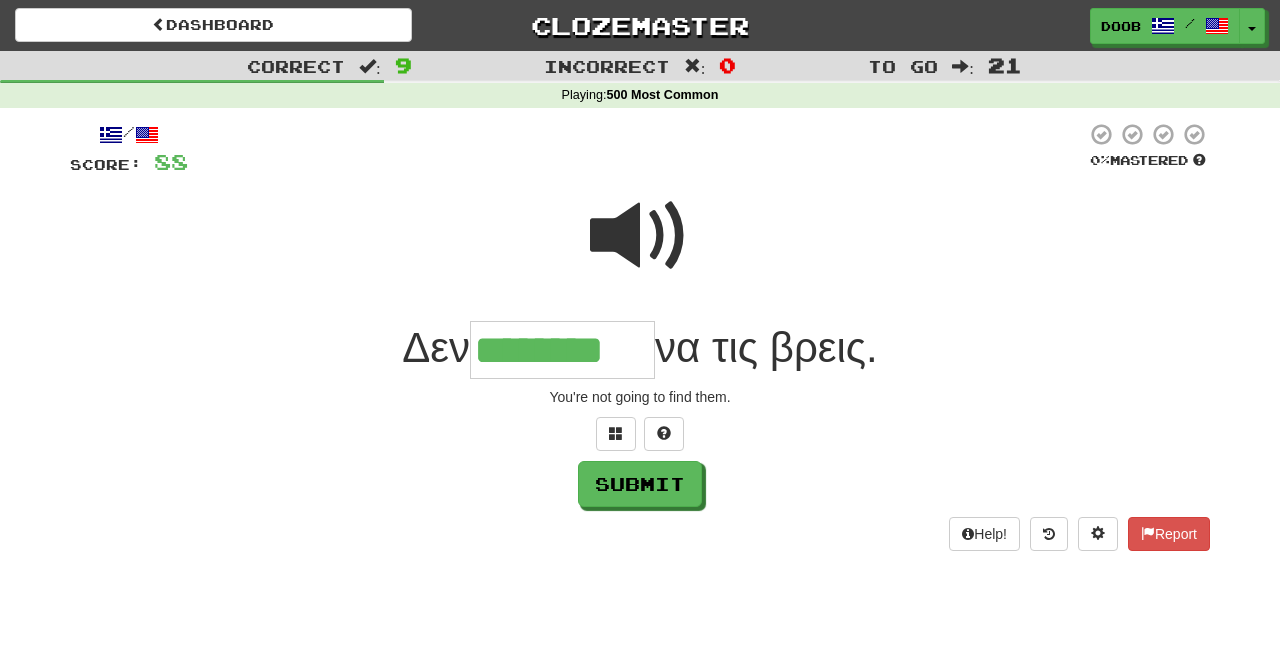 scroll, scrollTop: 0, scrollLeft: 0, axis: both 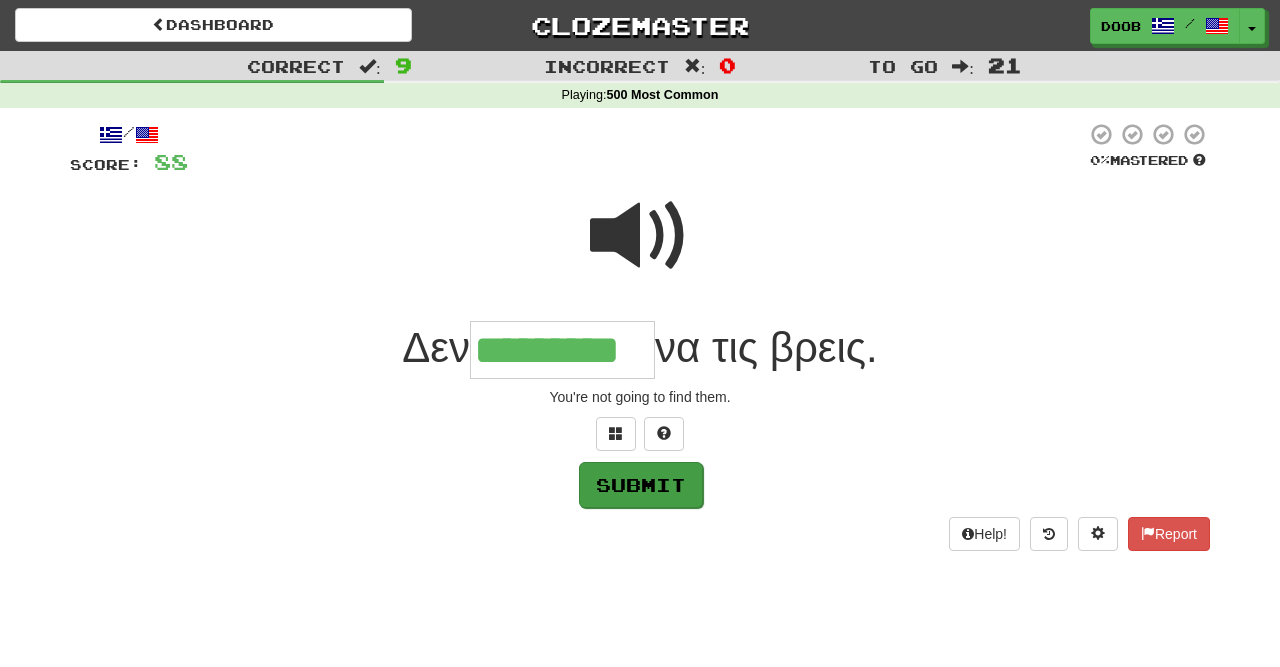 type on "*********" 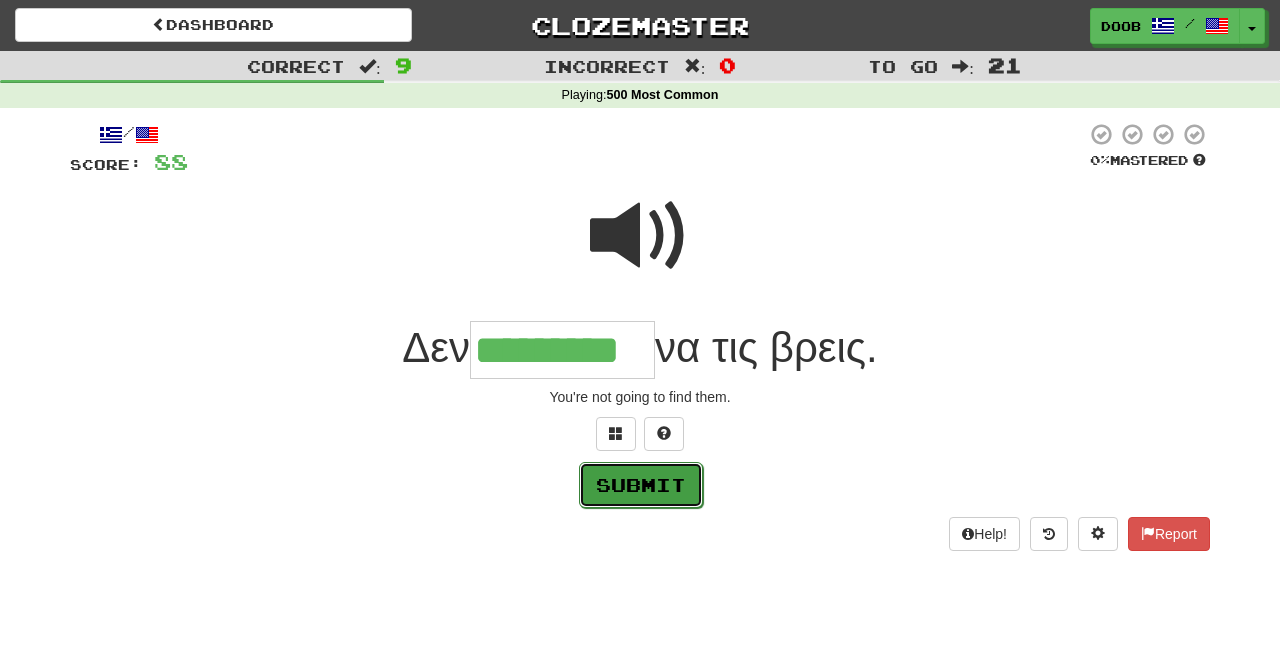 click on "Submit" at bounding box center (641, 485) 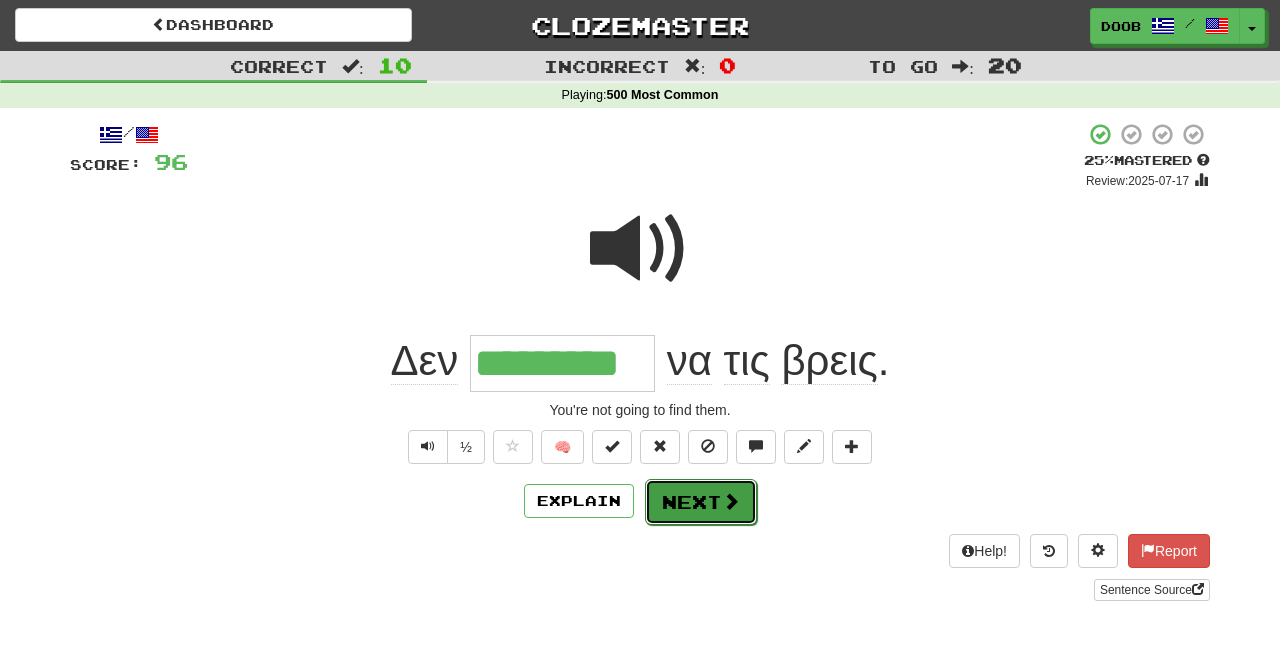 click on "Next" at bounding box center (701, 502) 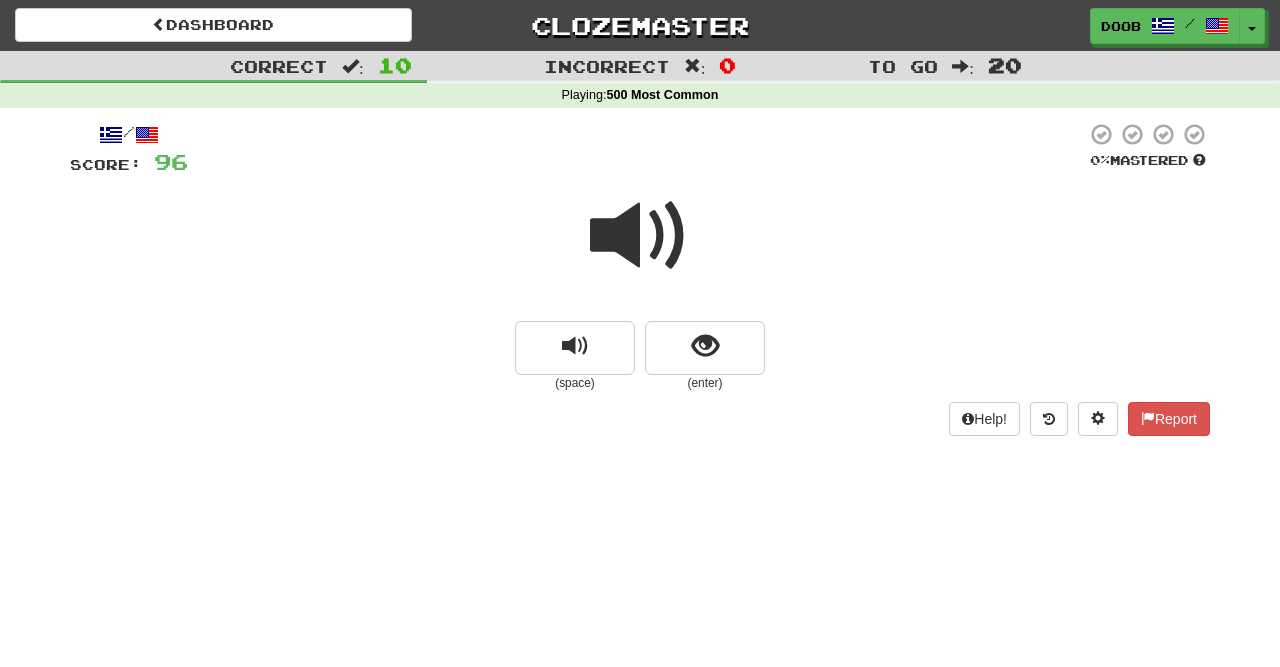 click at bounding box center (640, 236) 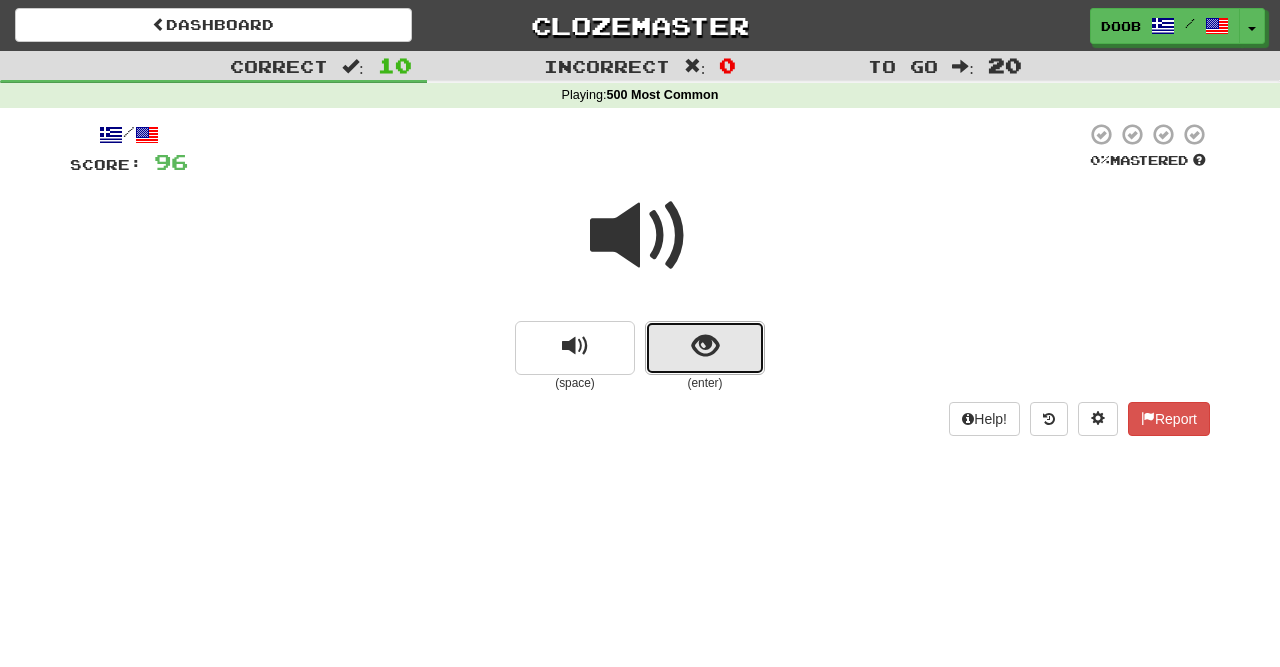 click at bounding box center [705, 346] 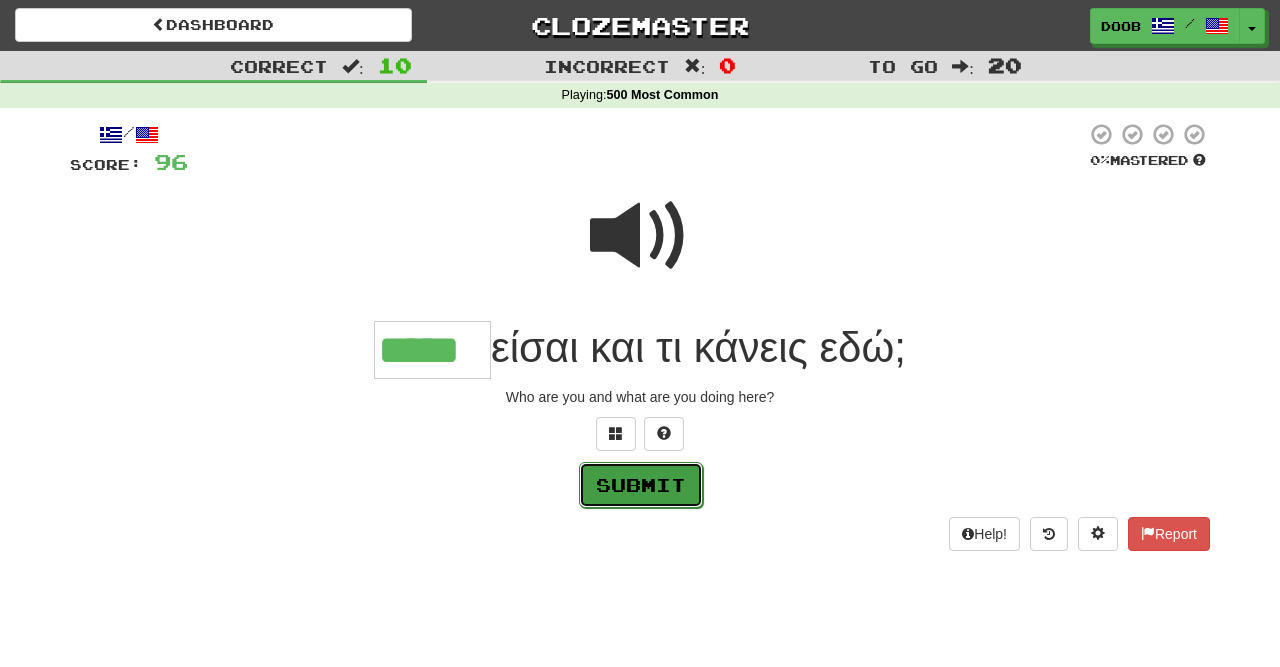 click on "Submit" at bounding box center (641, 485) 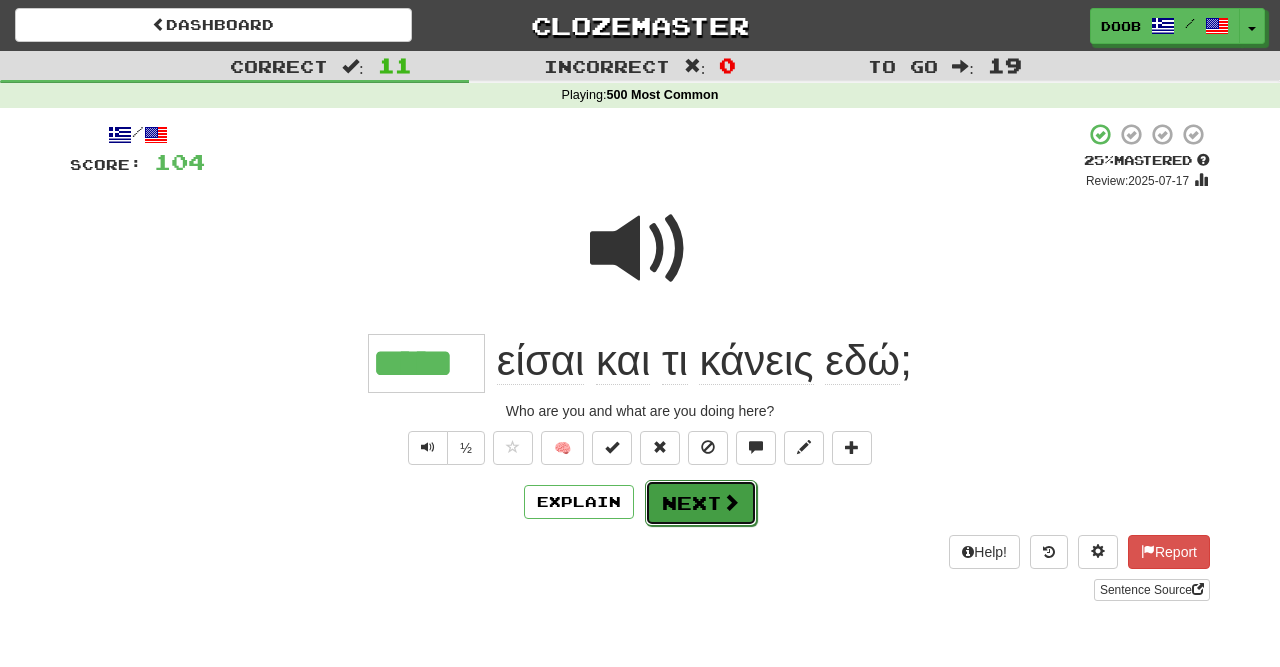 click at bounding box center [731, 502] 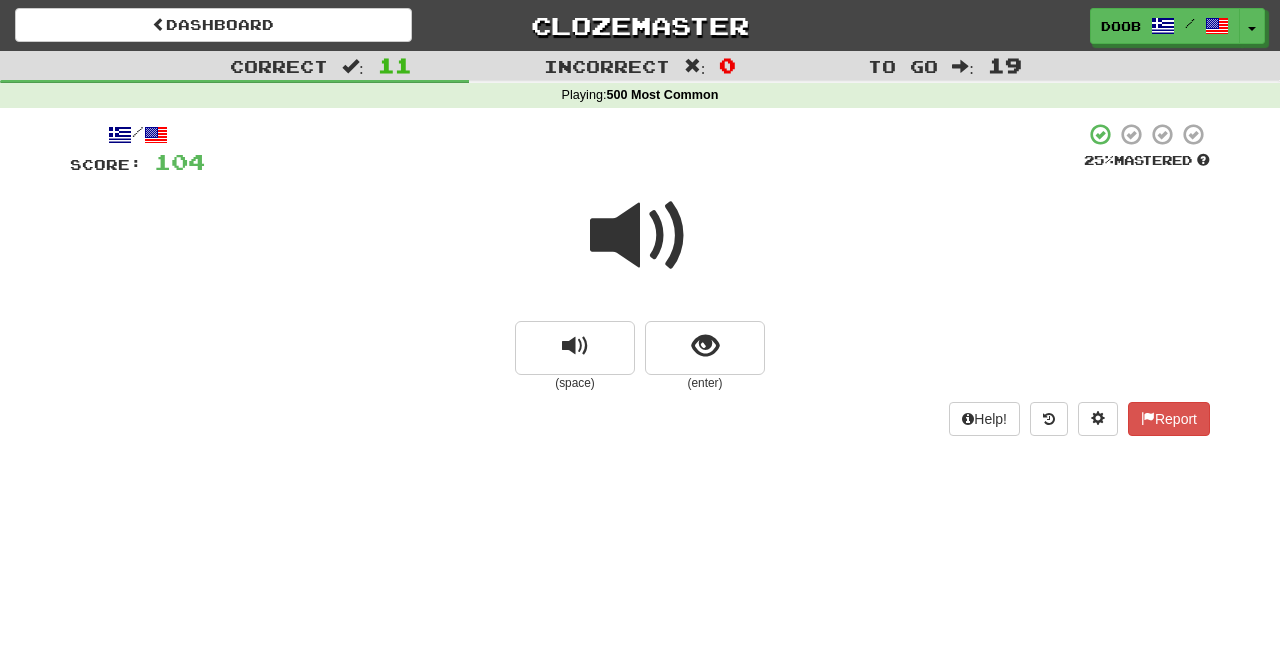 click at bounding box center (640, 236) 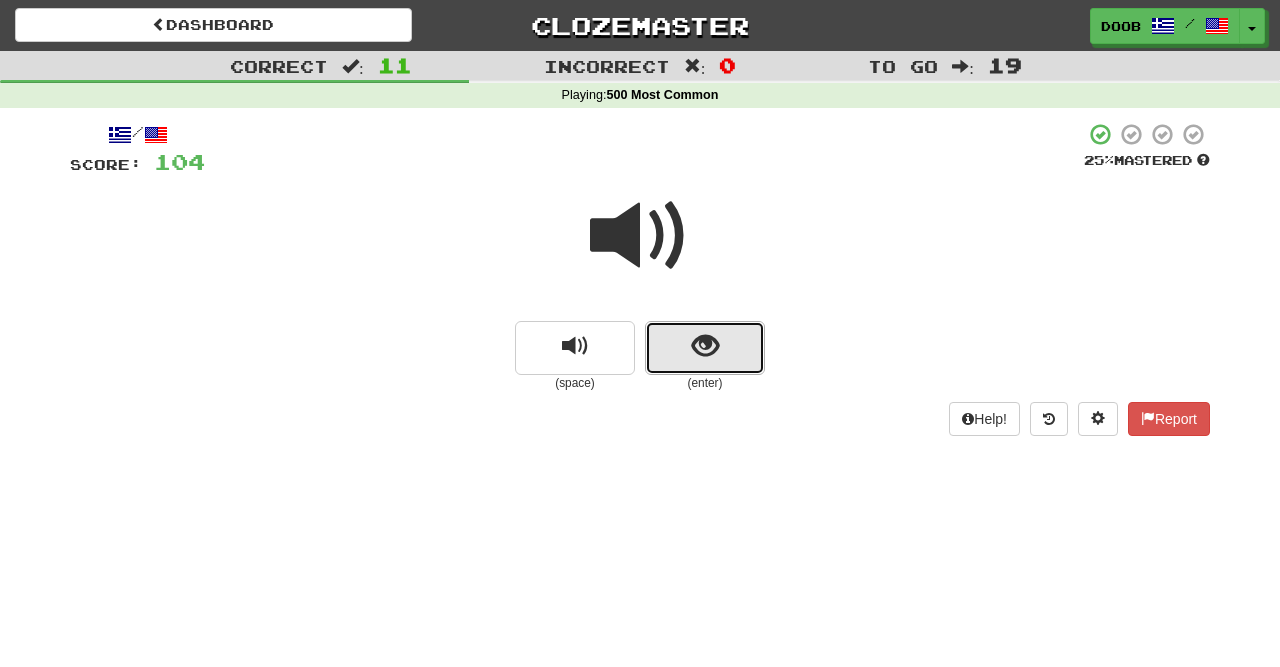 click at bounding box center (705, 348) 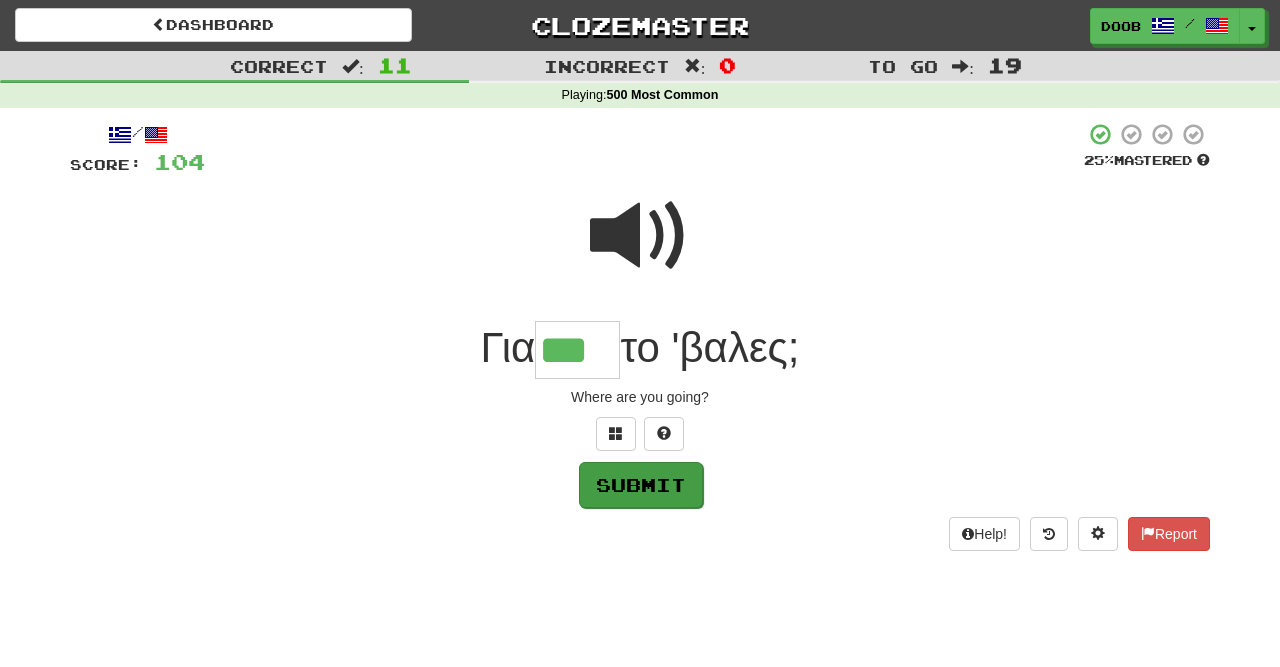 type on "***" 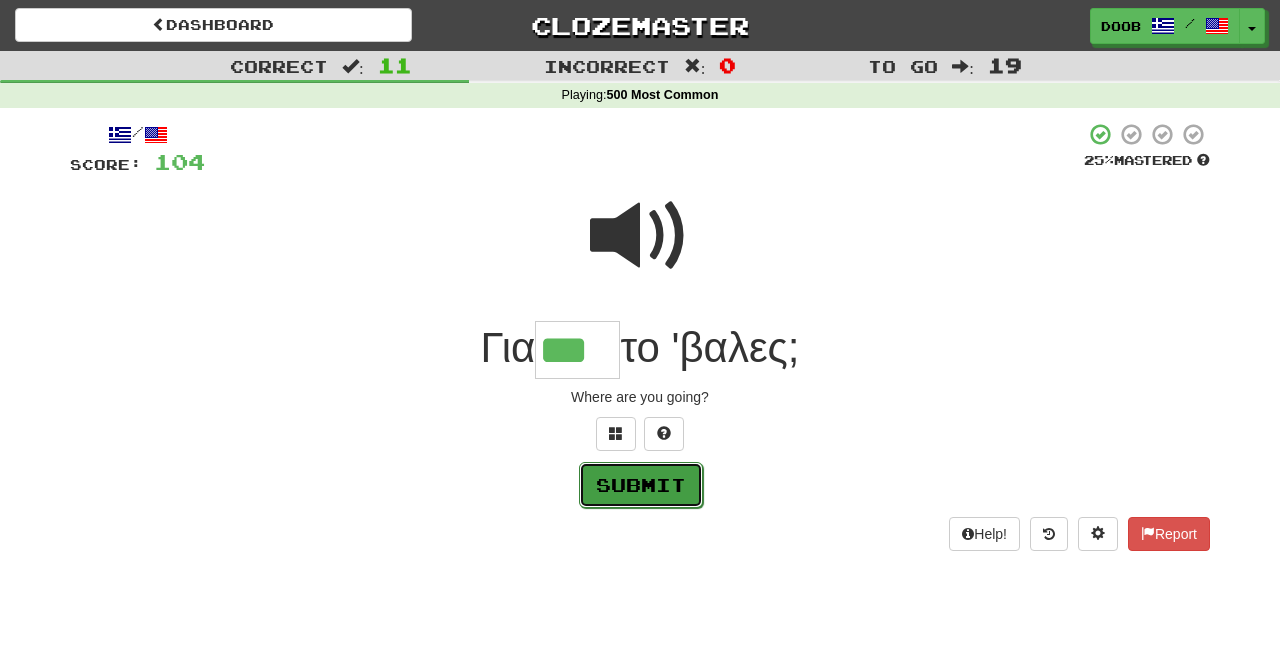 click on "Submit" at bounding box center (641, 485) 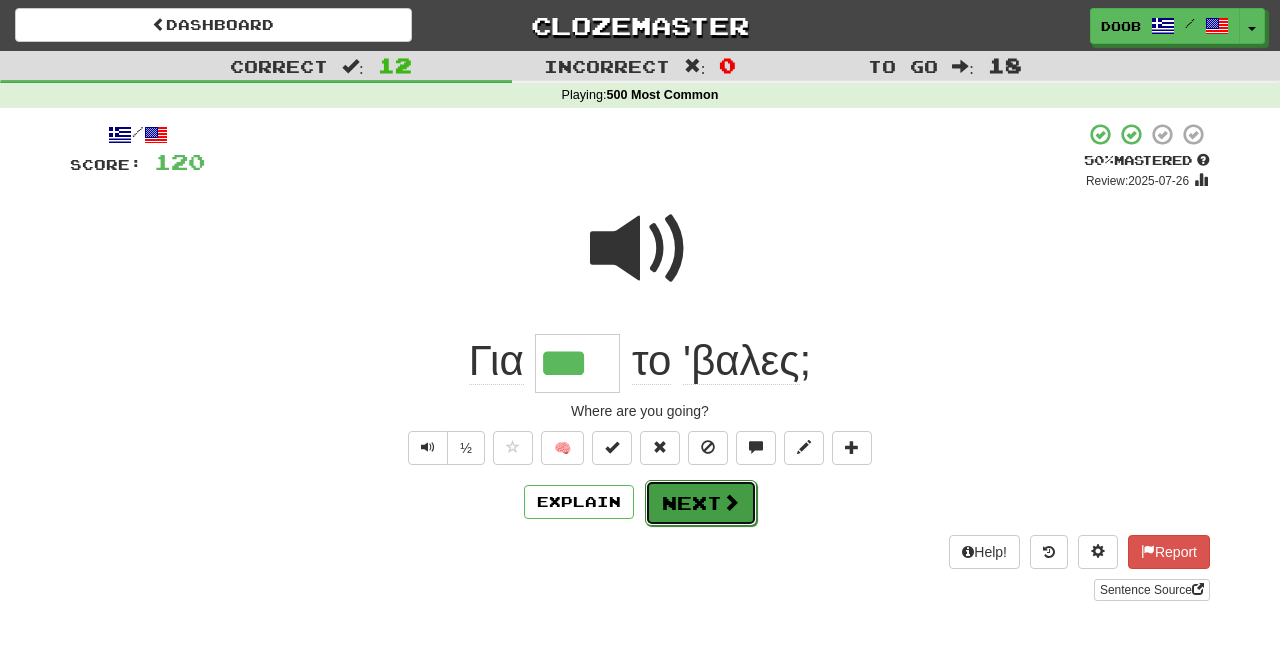 click on "Next" at bounding box center [701, 503] 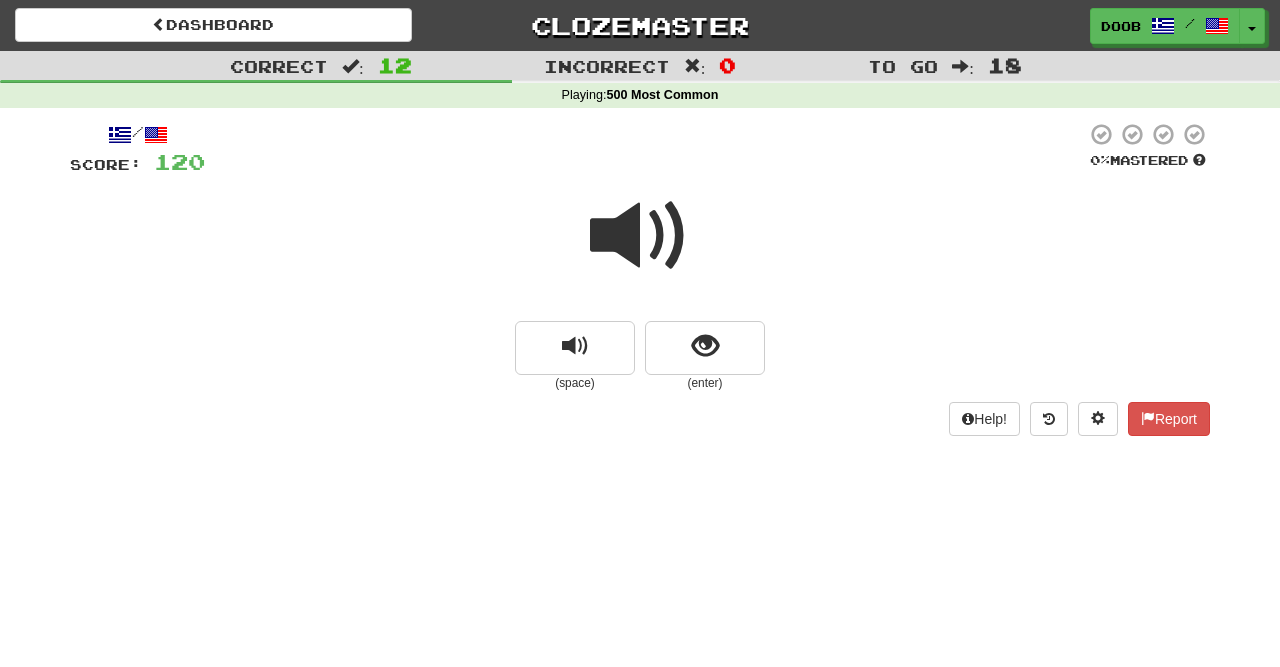 click at bounding box center (640, 236) 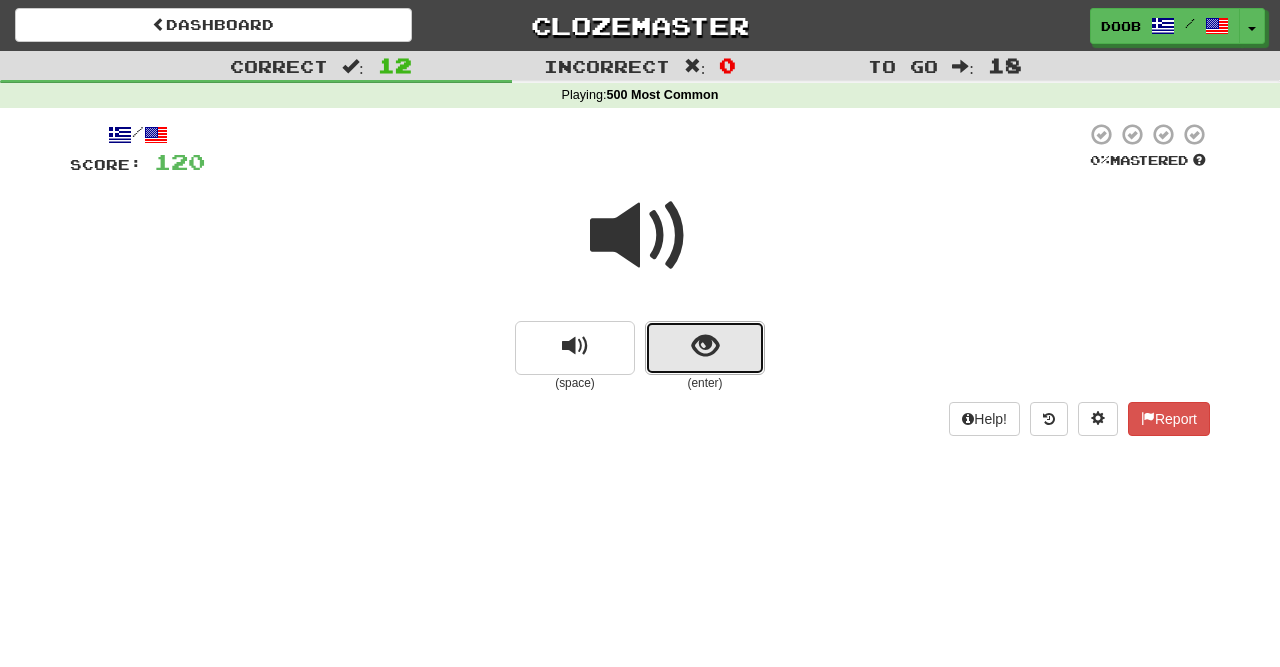 click at bounding box center (705, 346) 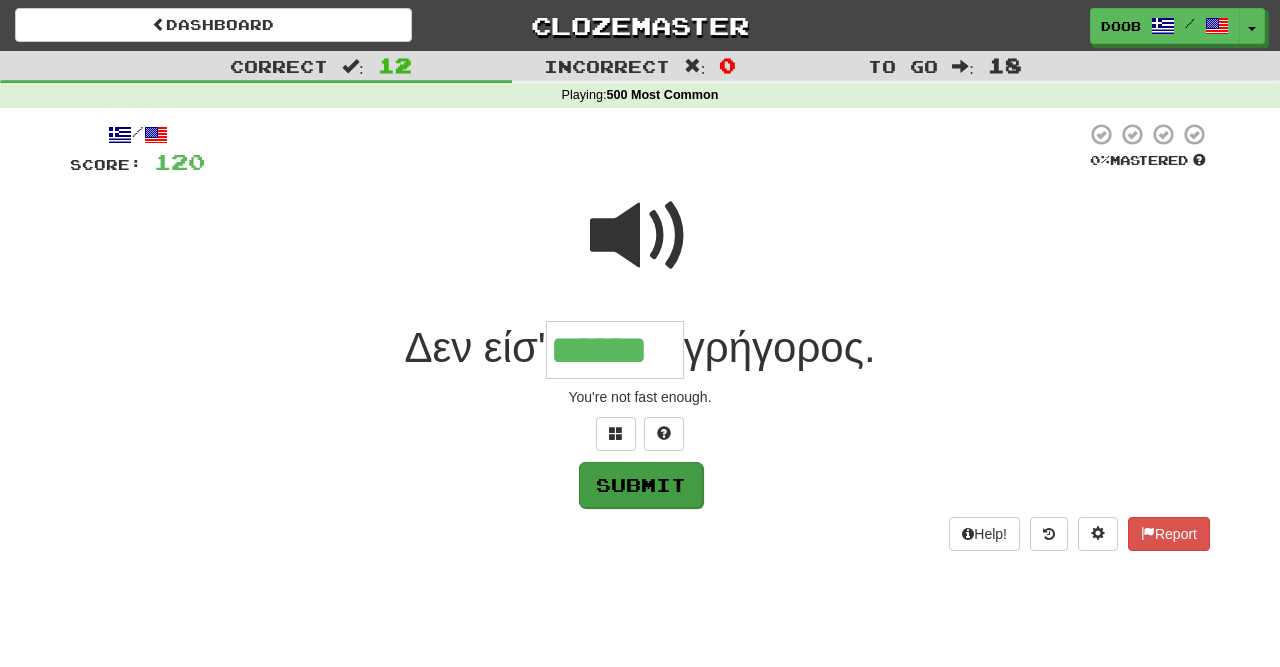 type on "******" 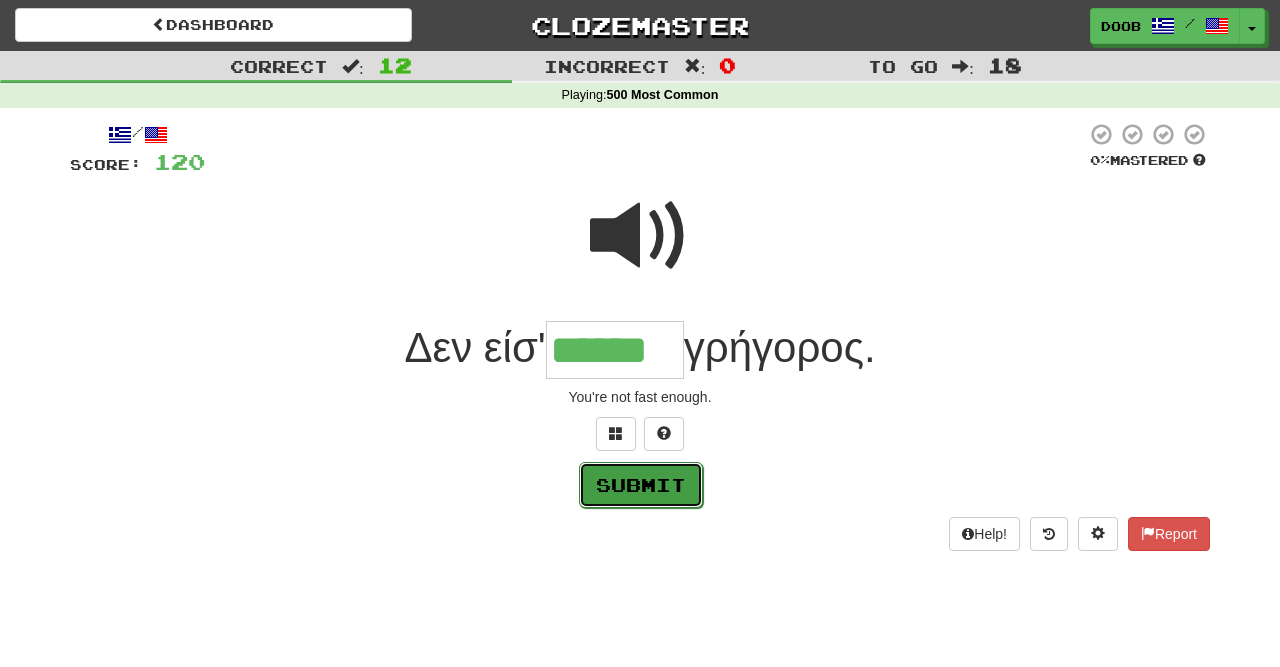 click on "Submit" at bounding box center (641, 485) 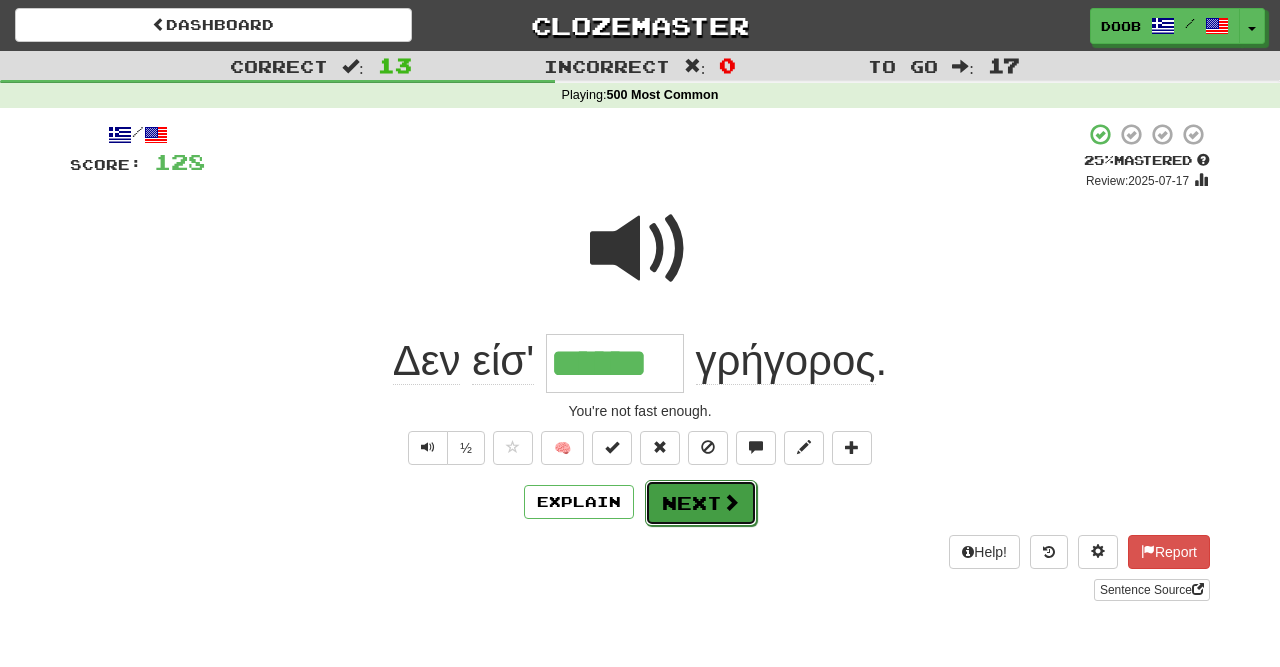 click on "Next" at bounding box center (701, 503) 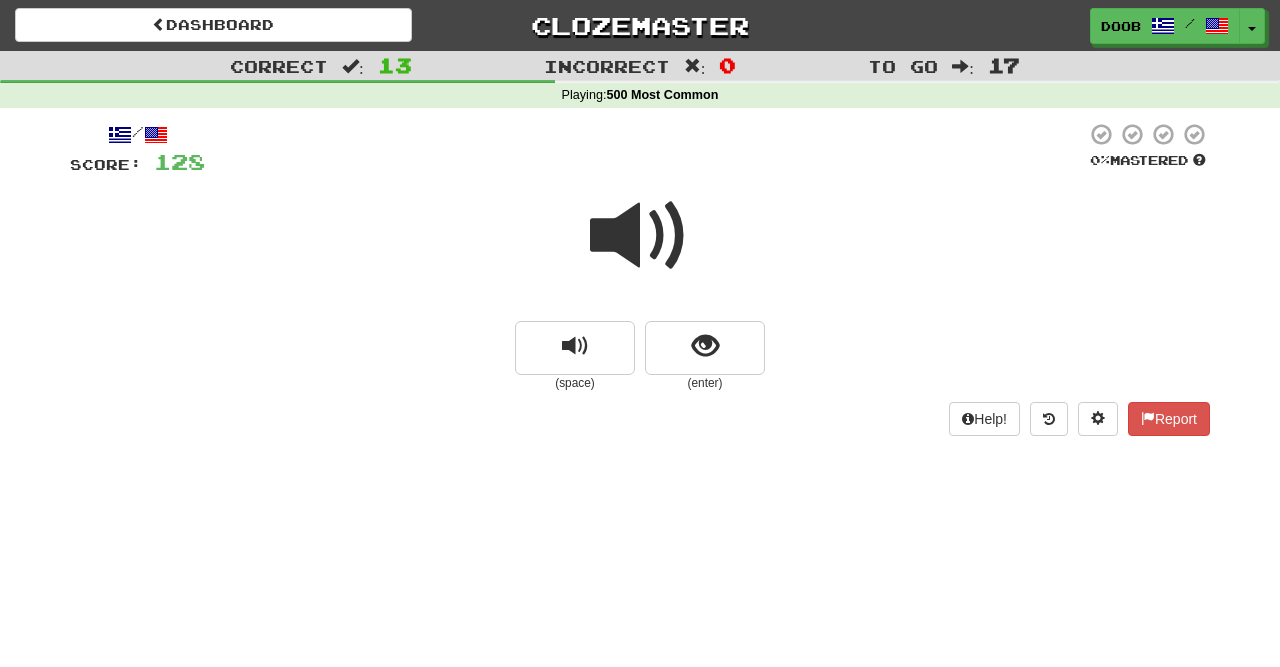 click at bounding box center [640, 236] 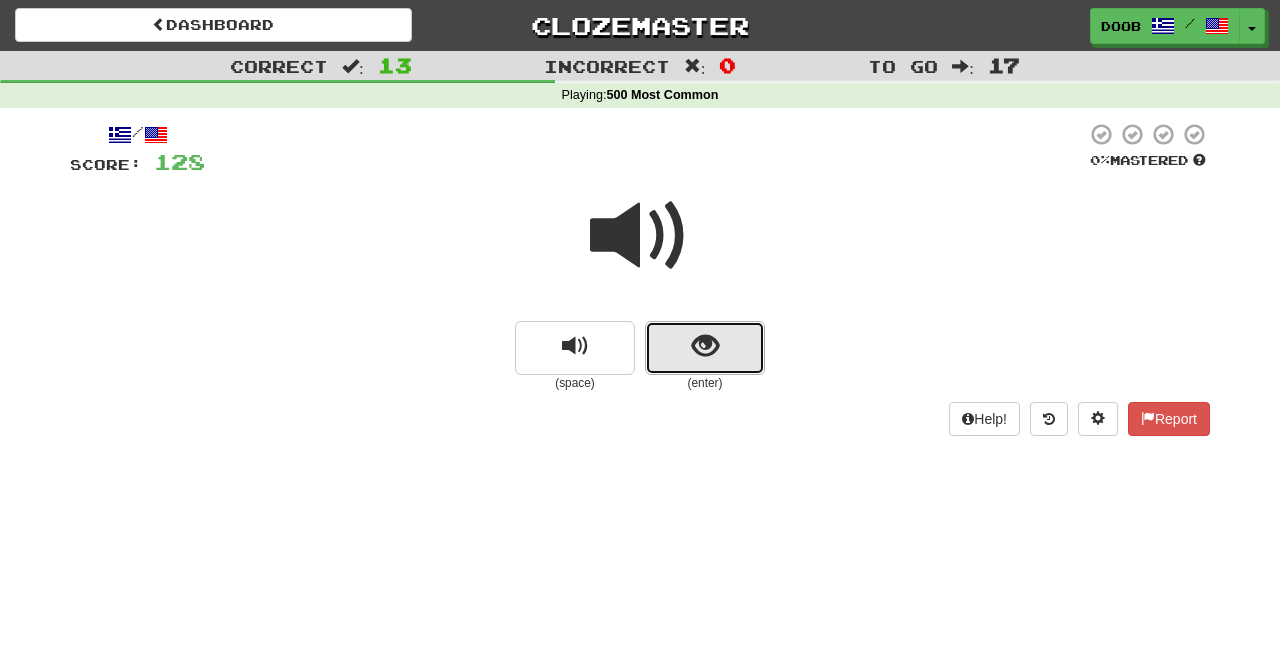 click at bounding box center (705, 346) 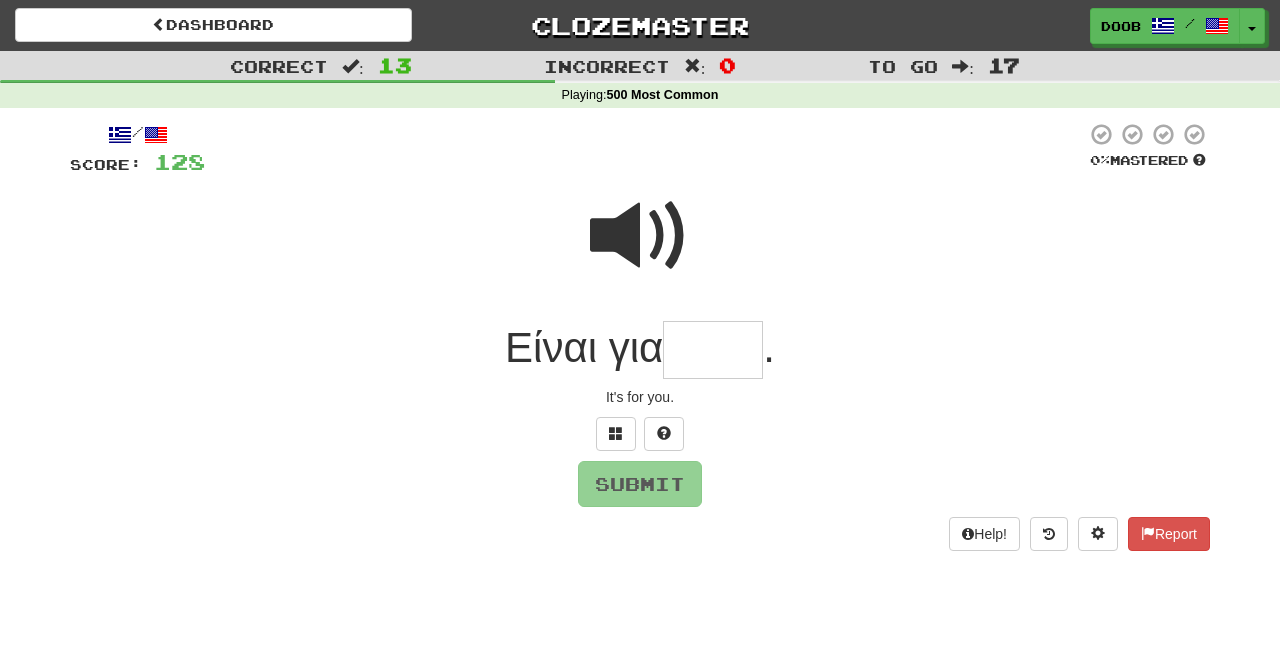 type on "*" 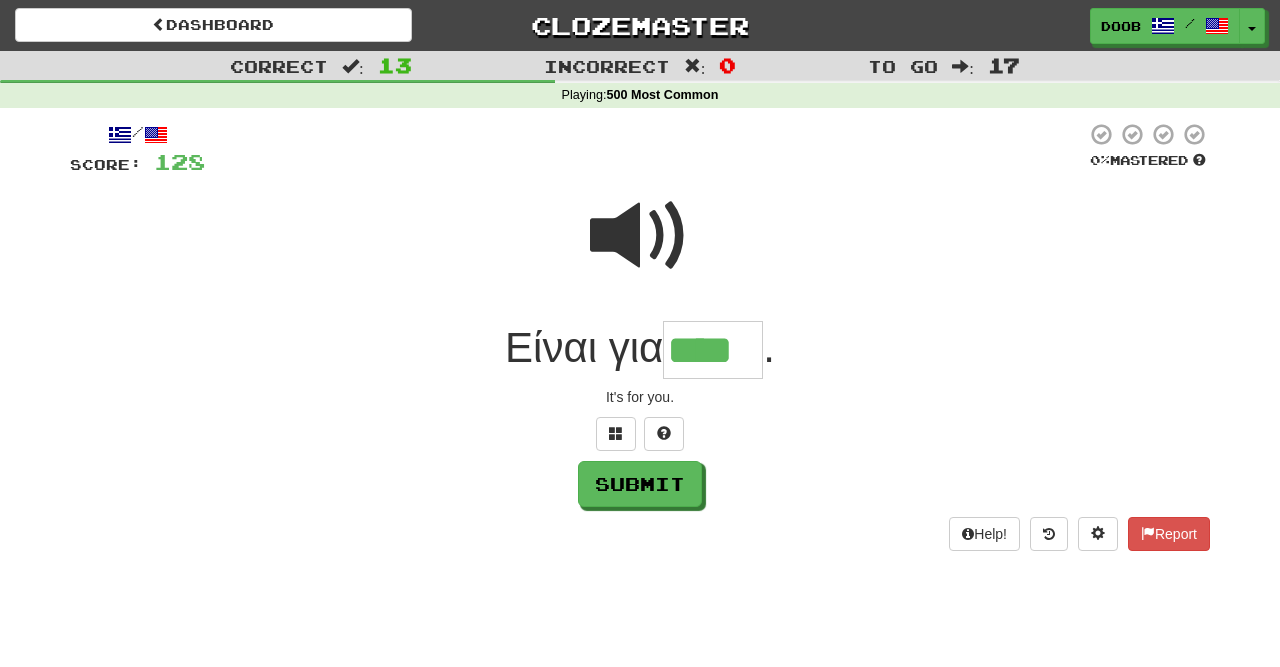 click on "****" at bounding box center [713, 350] 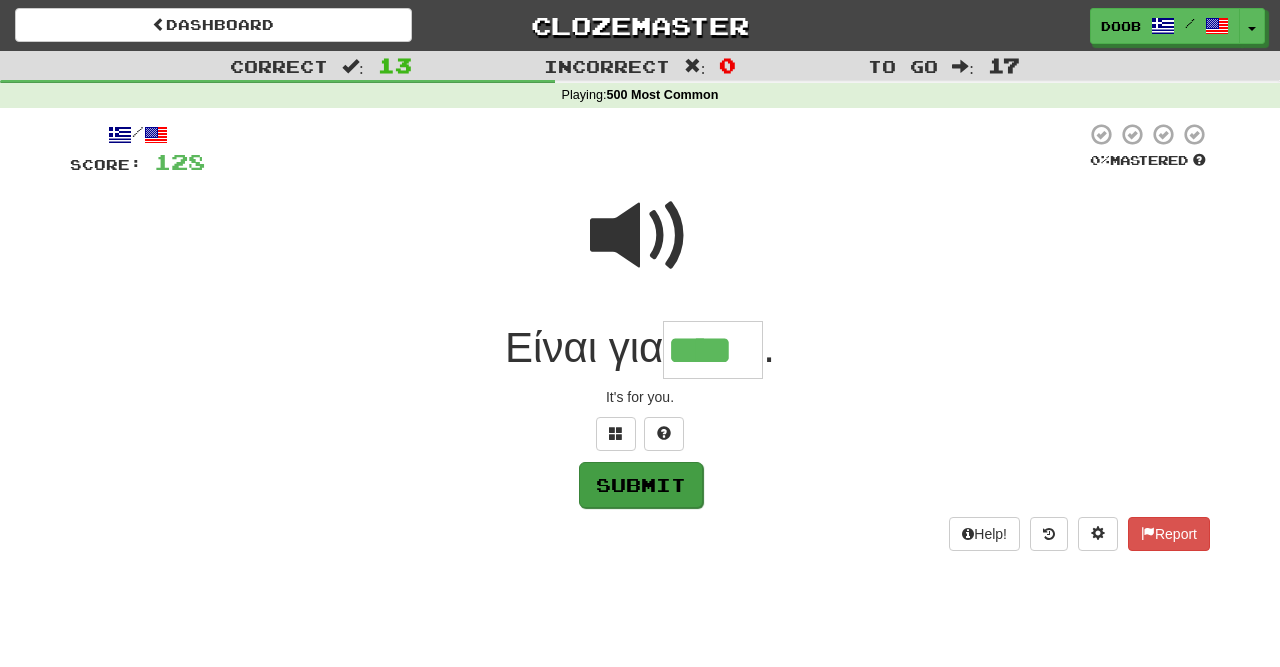 type on "****" 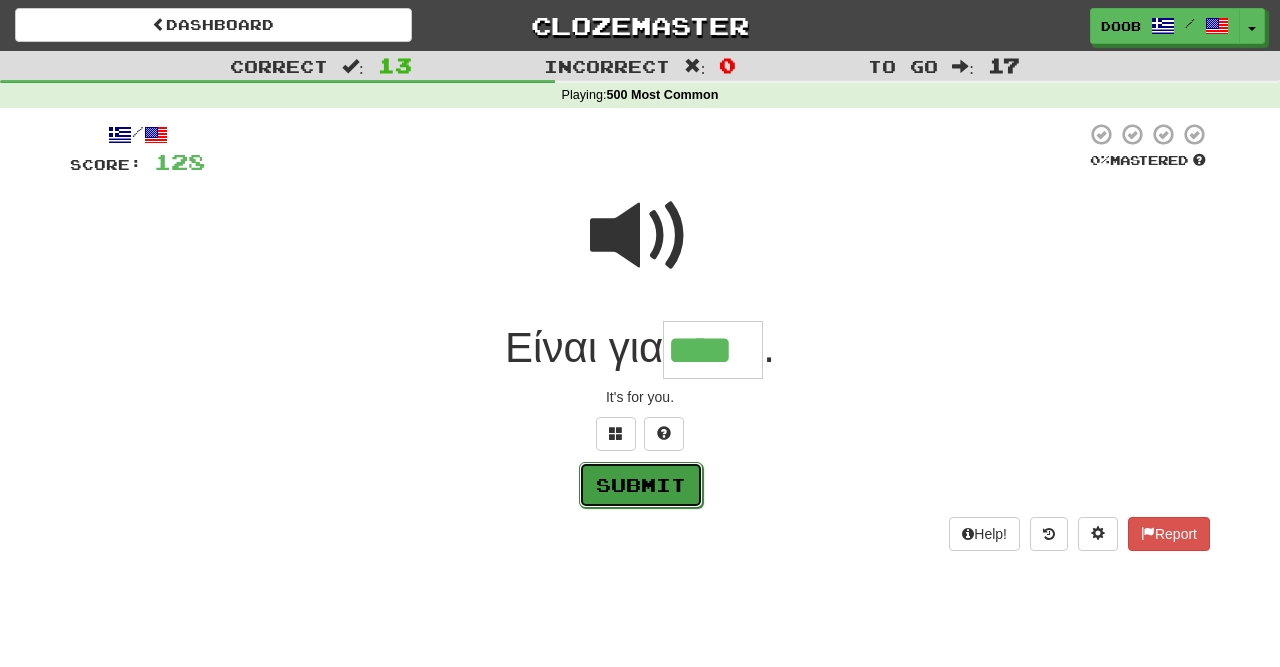 click on "Submit" at bounding box center [641, 485] 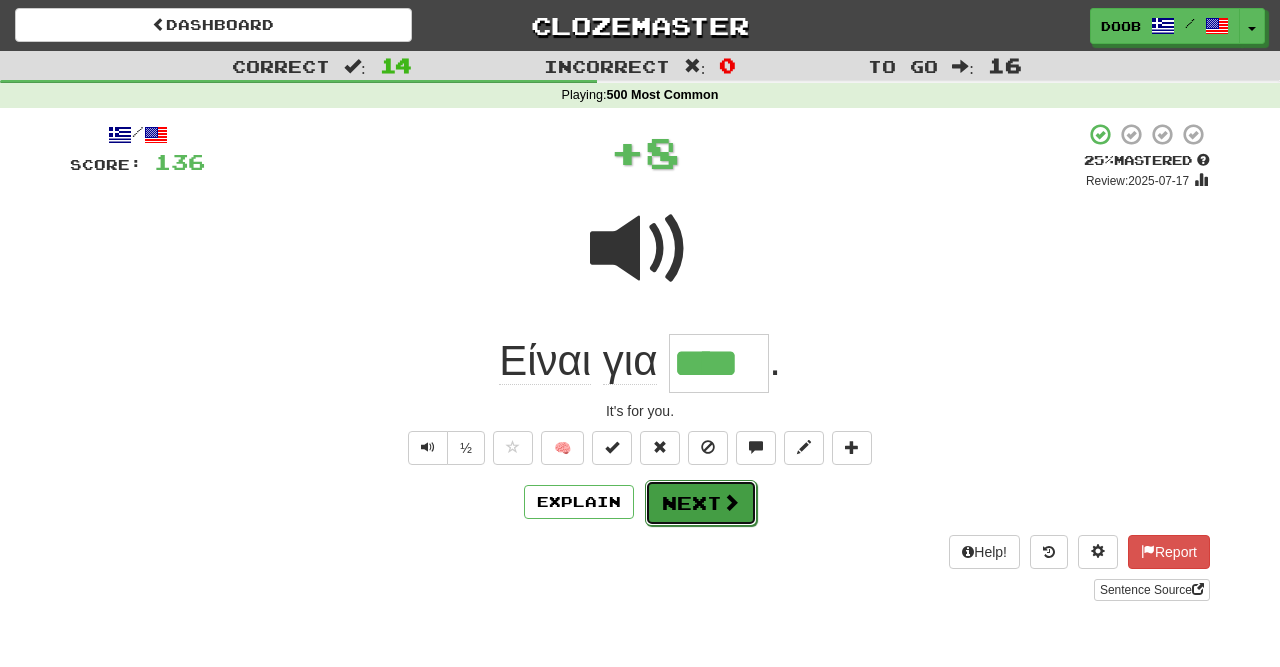 click on "Next" at bounding box center (701, 503) 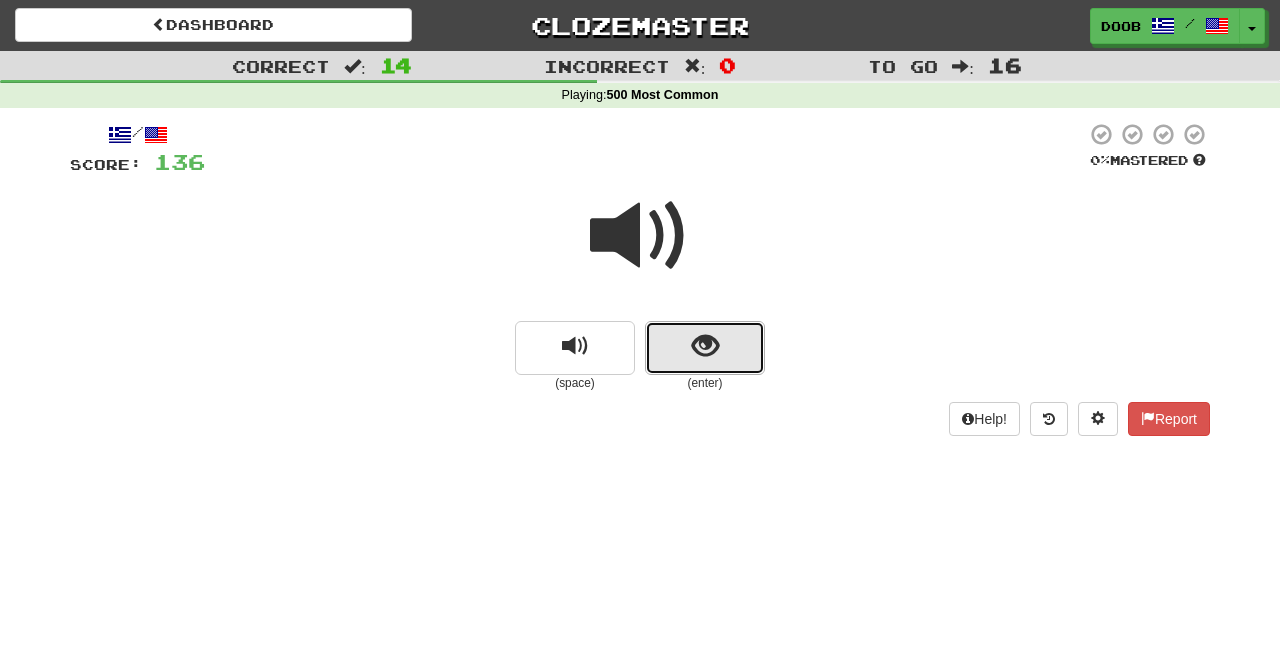 click at bounding box center (705, 346) 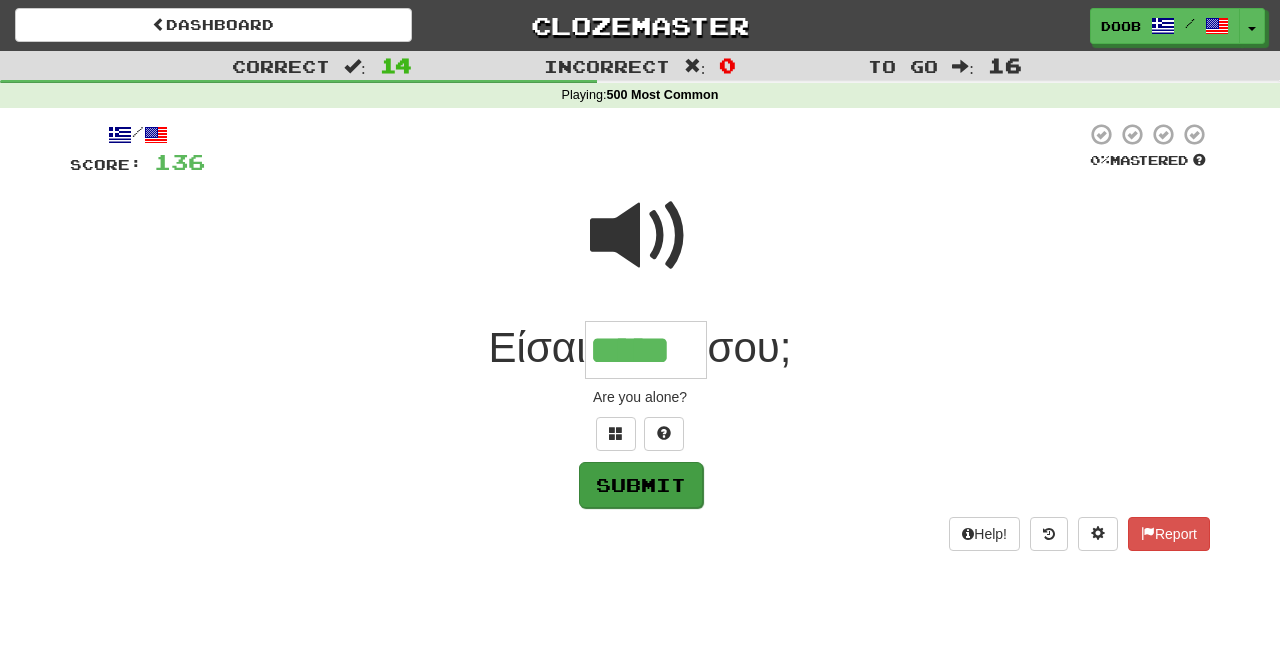type on "*****" 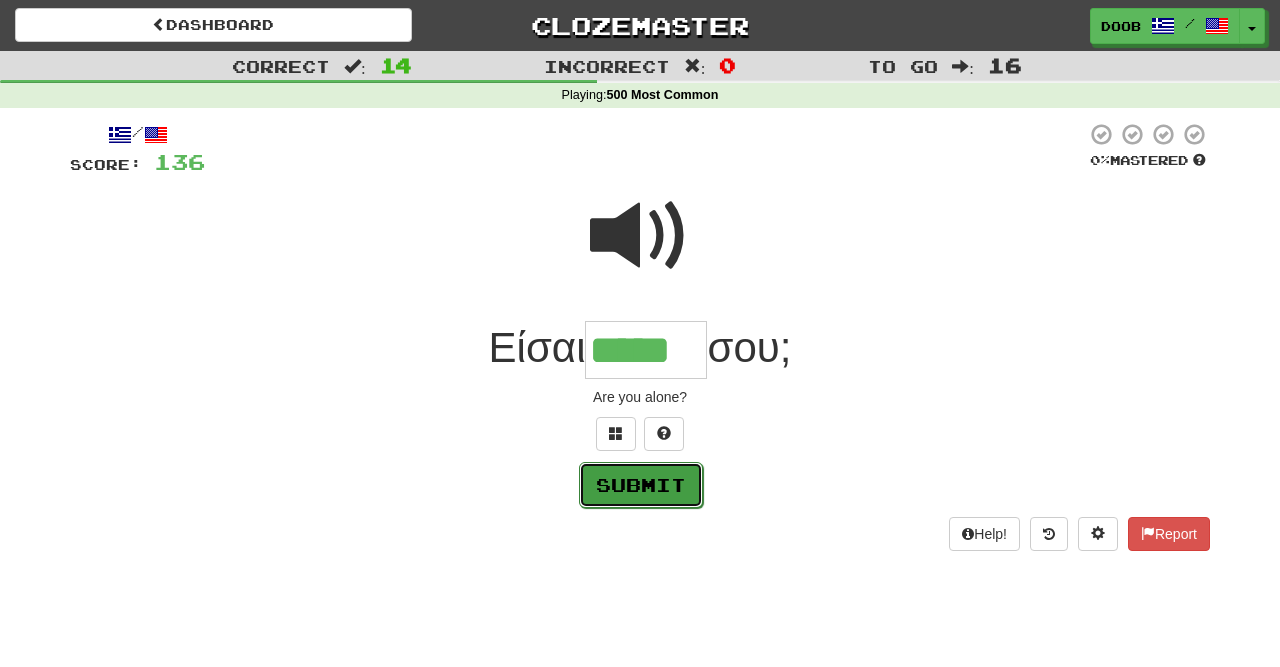 click on "Submit" at bounding box center [641, 485] 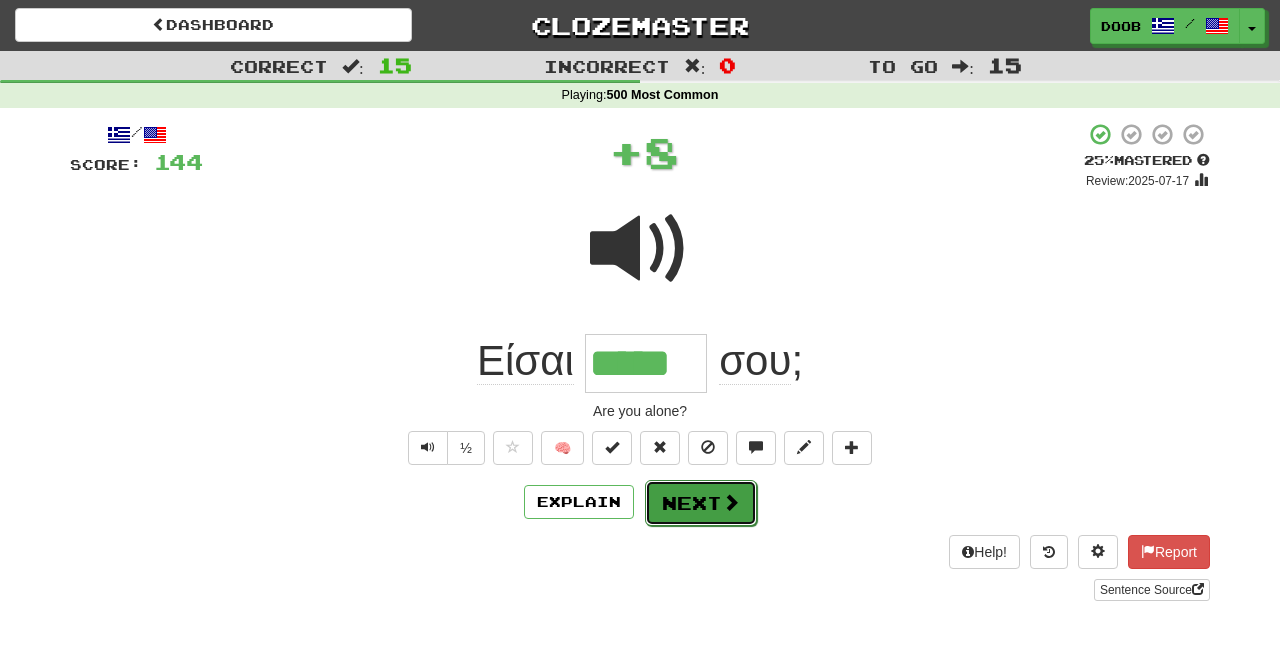 click on "Next" at bounding box center [701, 503] 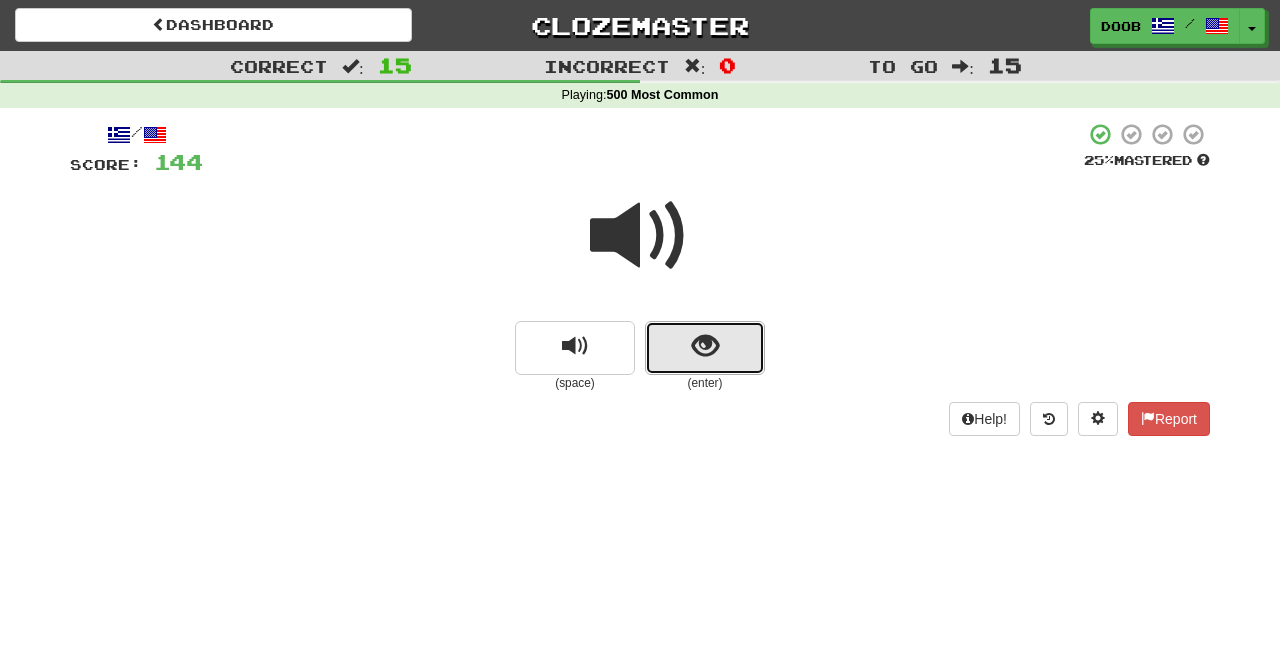 click at bounding box center [705, 346] 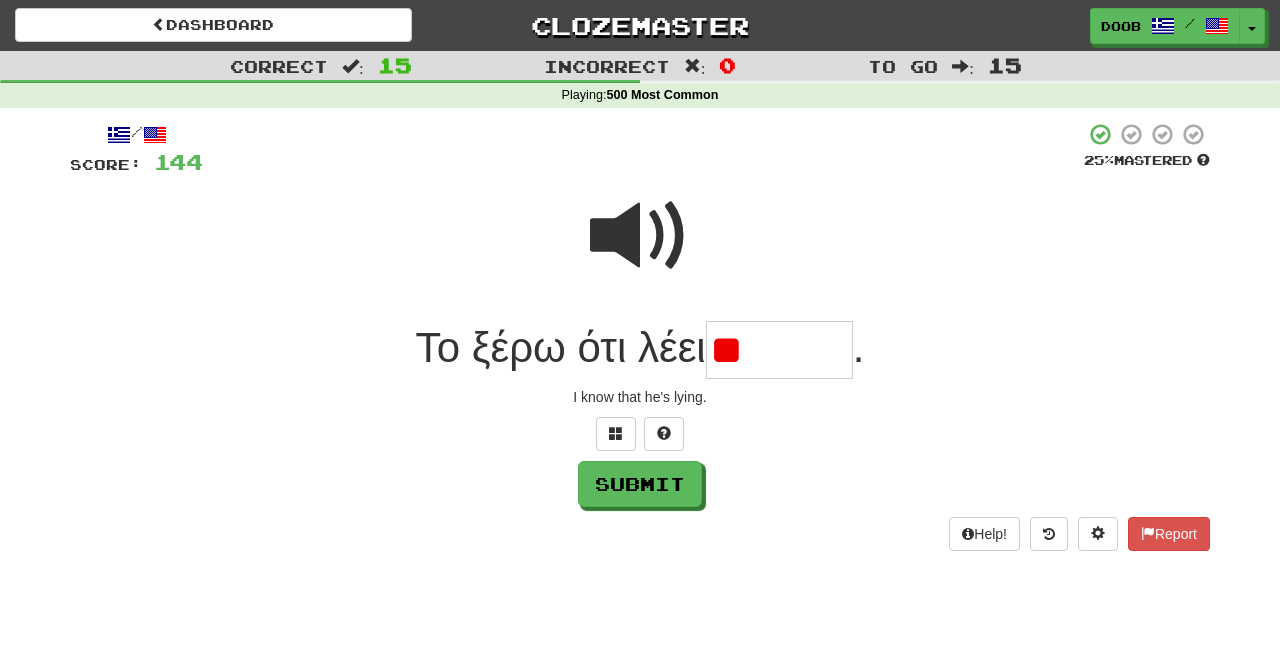 type on "*" 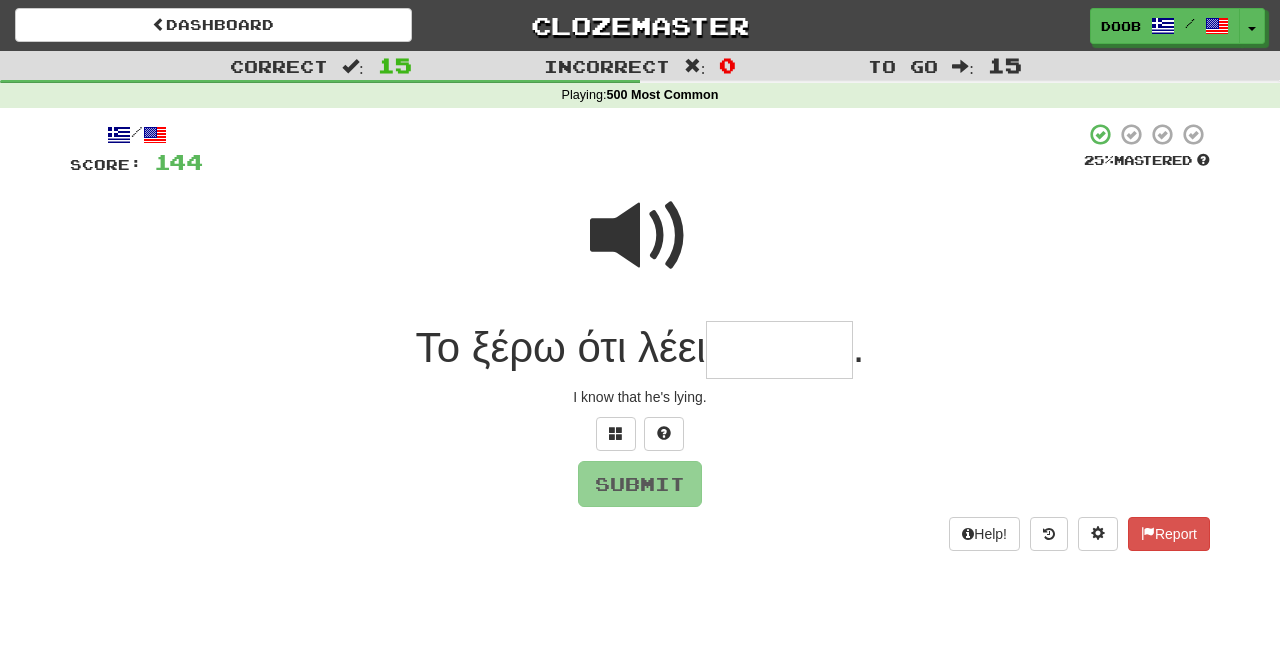 type on "*" 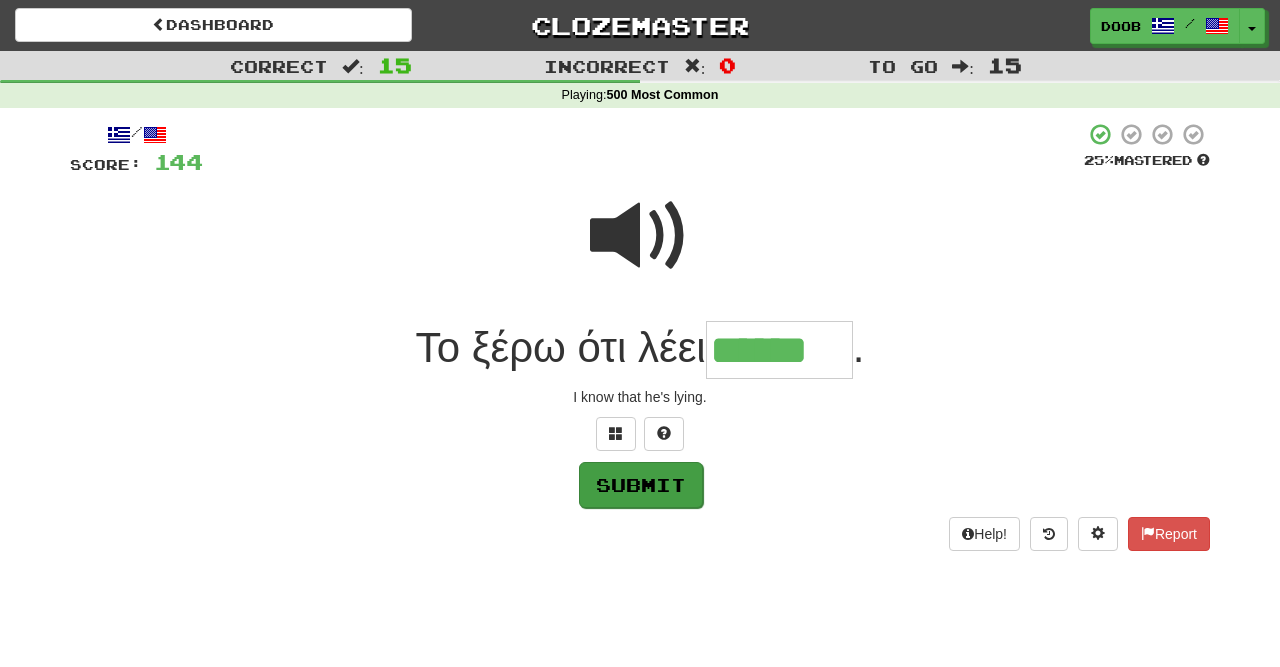 type on "******" 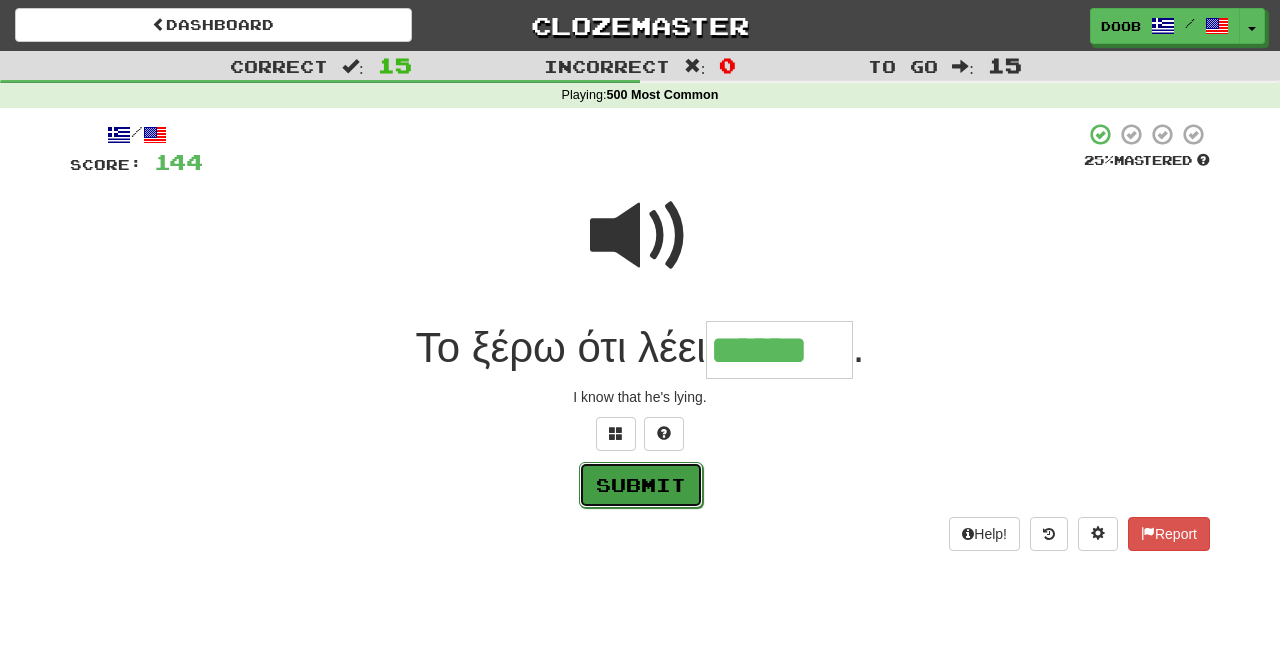 click on "Submit" at bounding box center (641, 485) 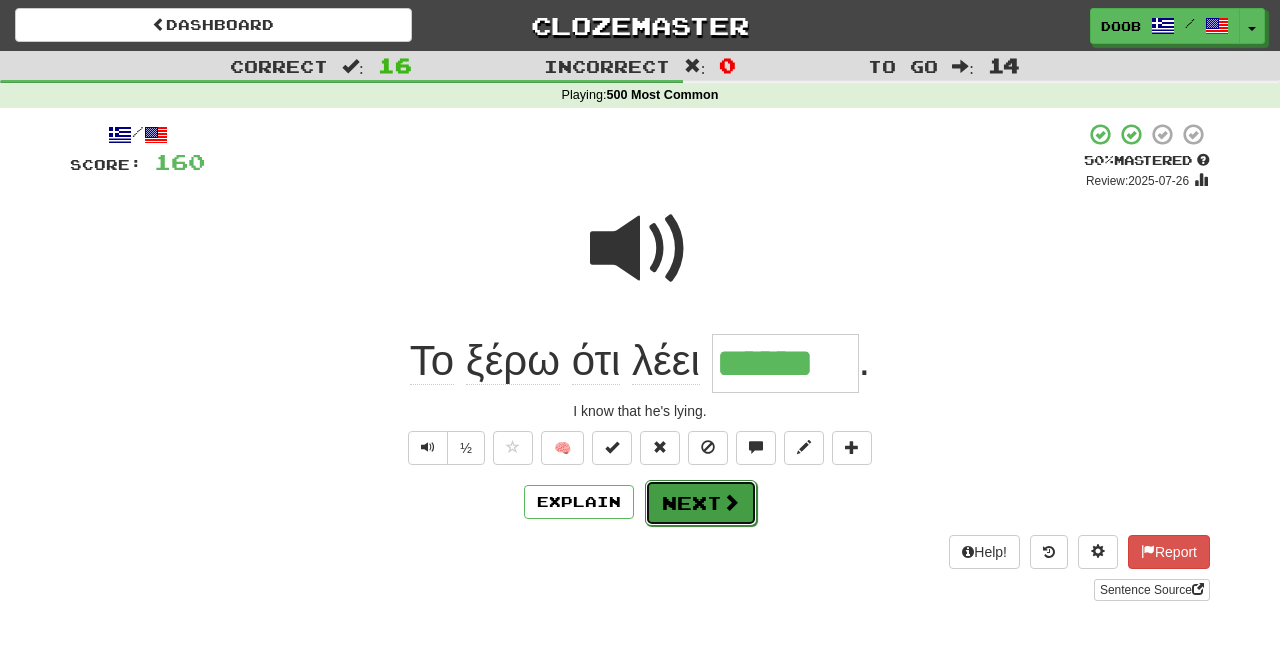 click on "Next" at bounding box center [701, 503] 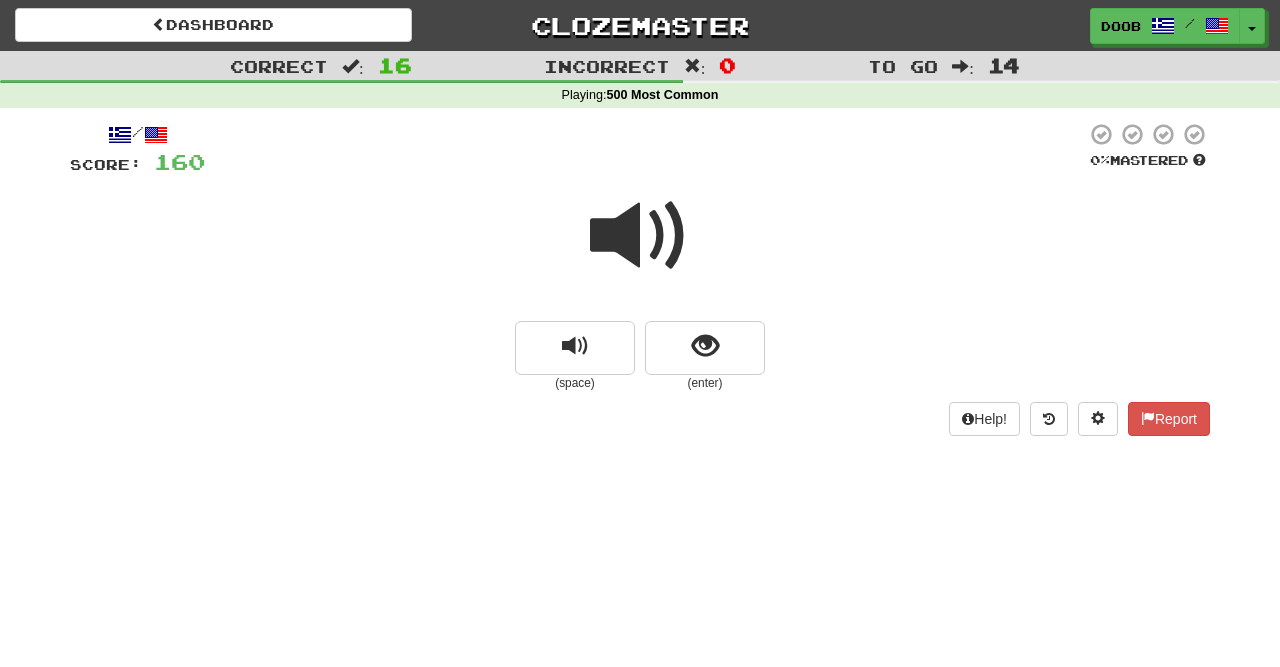 click at bounding box center [640, 236] 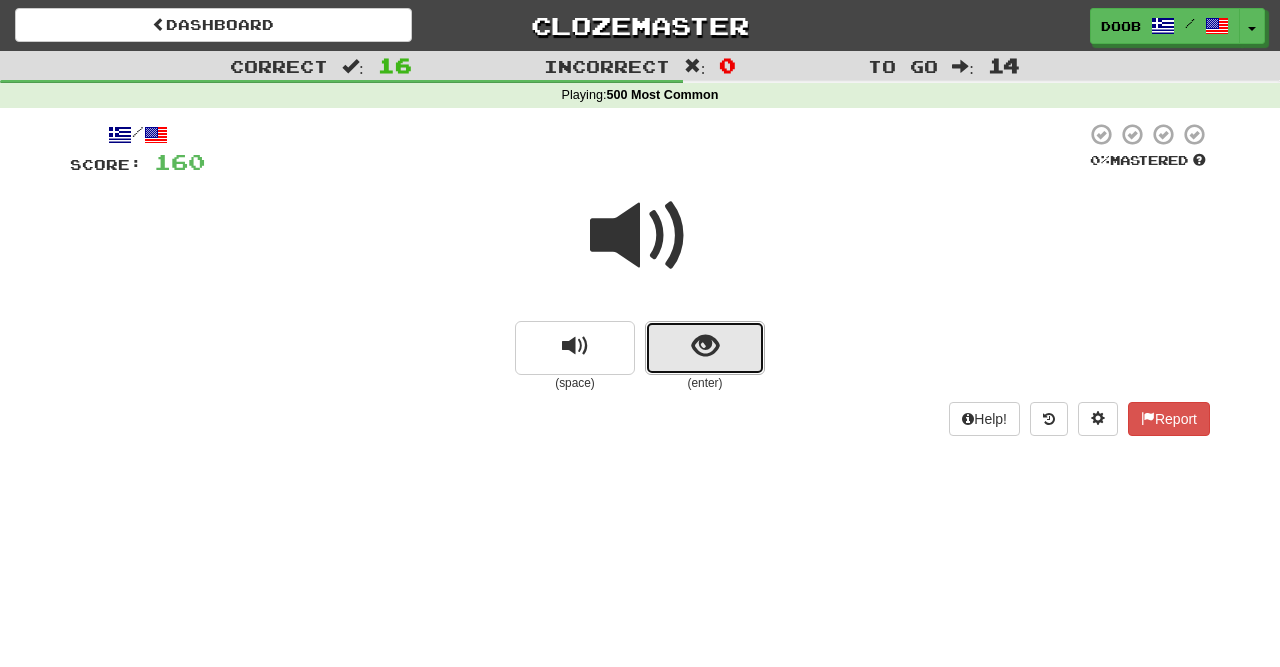 click at bounding box center (705, 348) 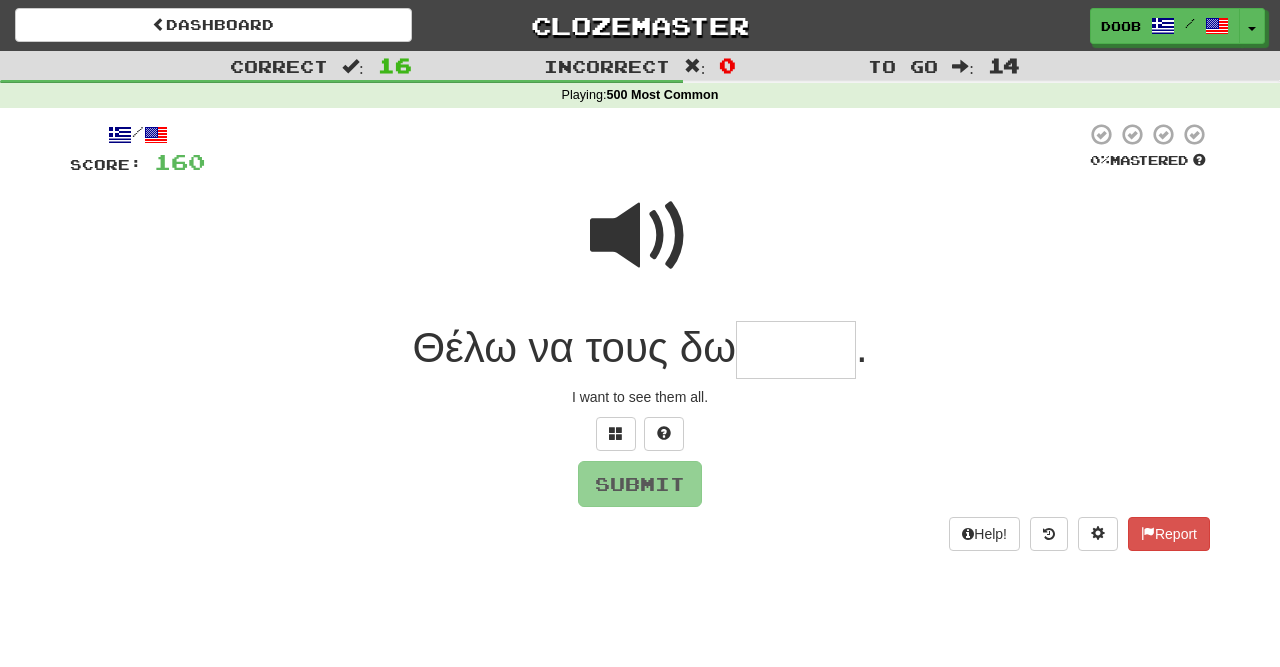 type on "*" 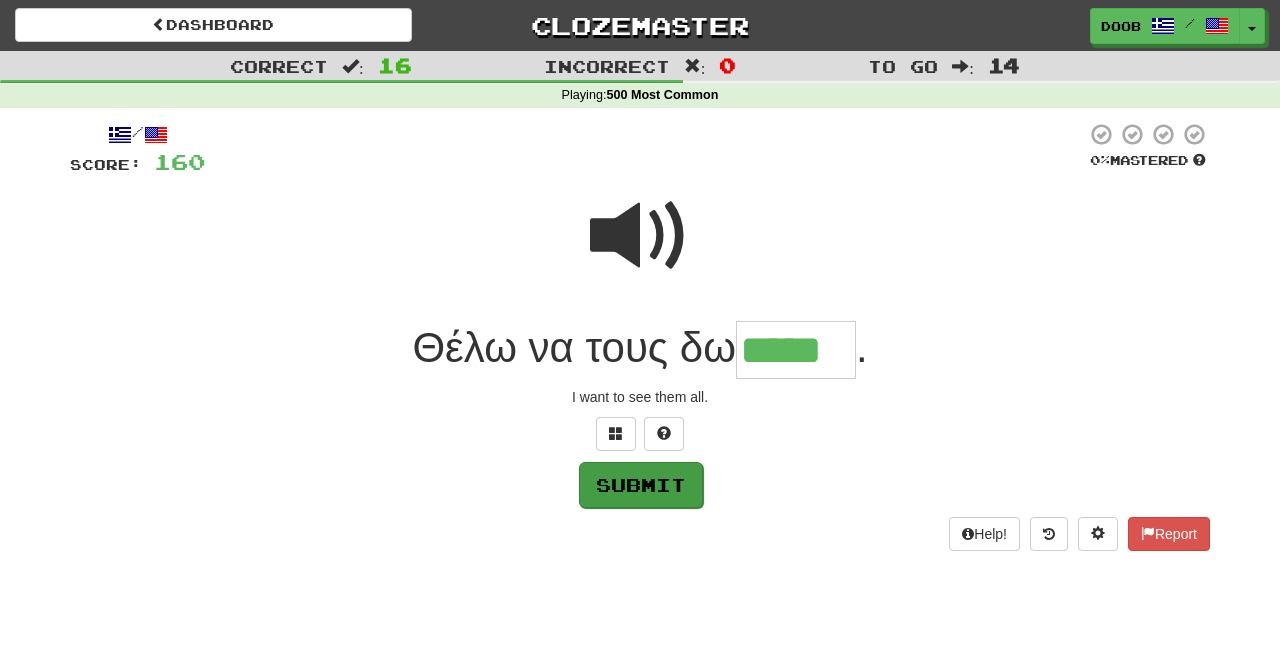 type on "*****" 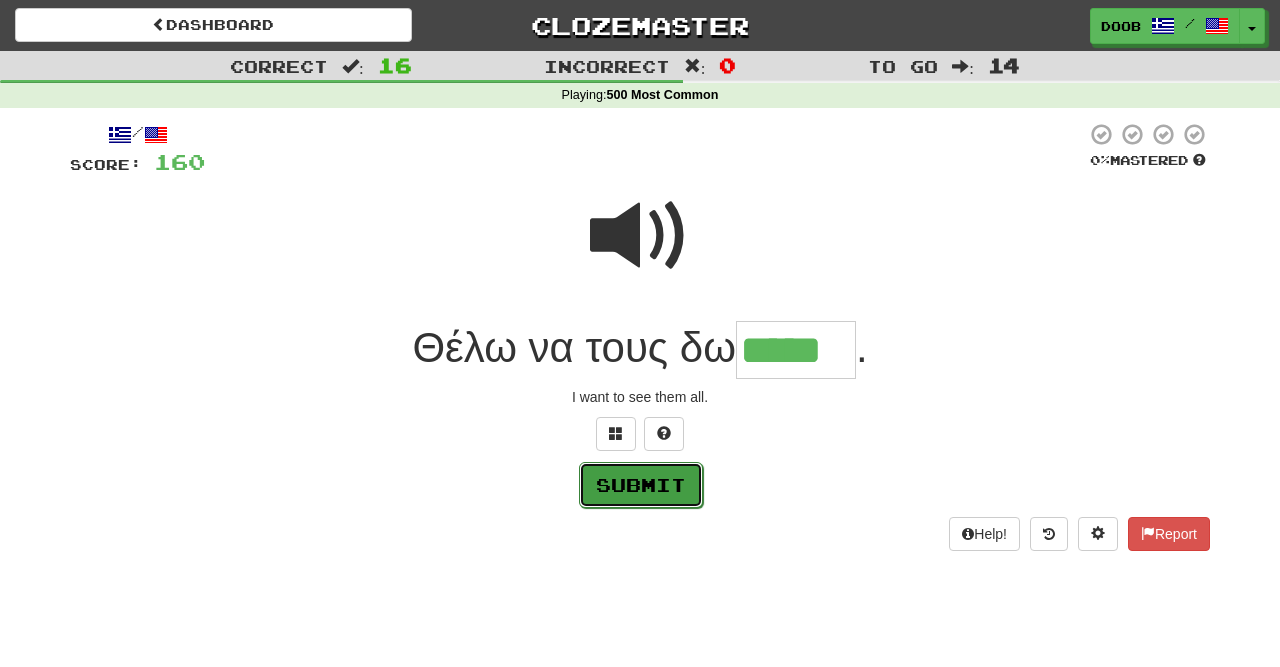 click on "Submit" at bounding box center (641, 485) 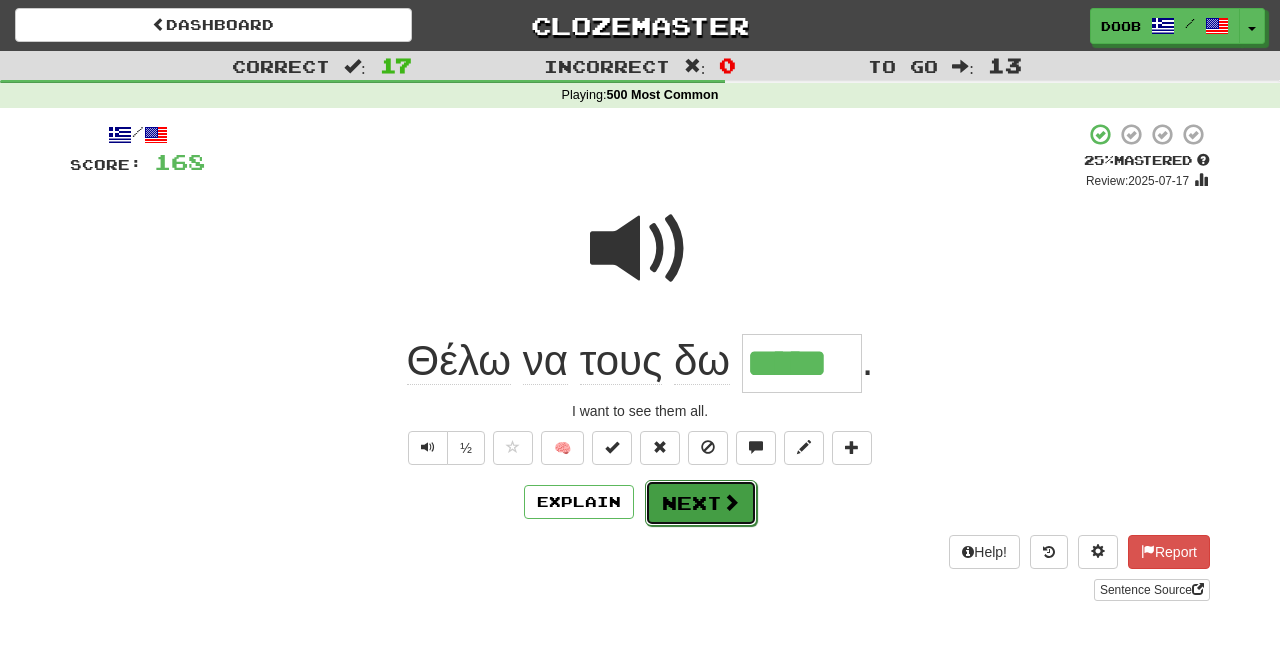 click on "Next" at bounding box center (701, 503) 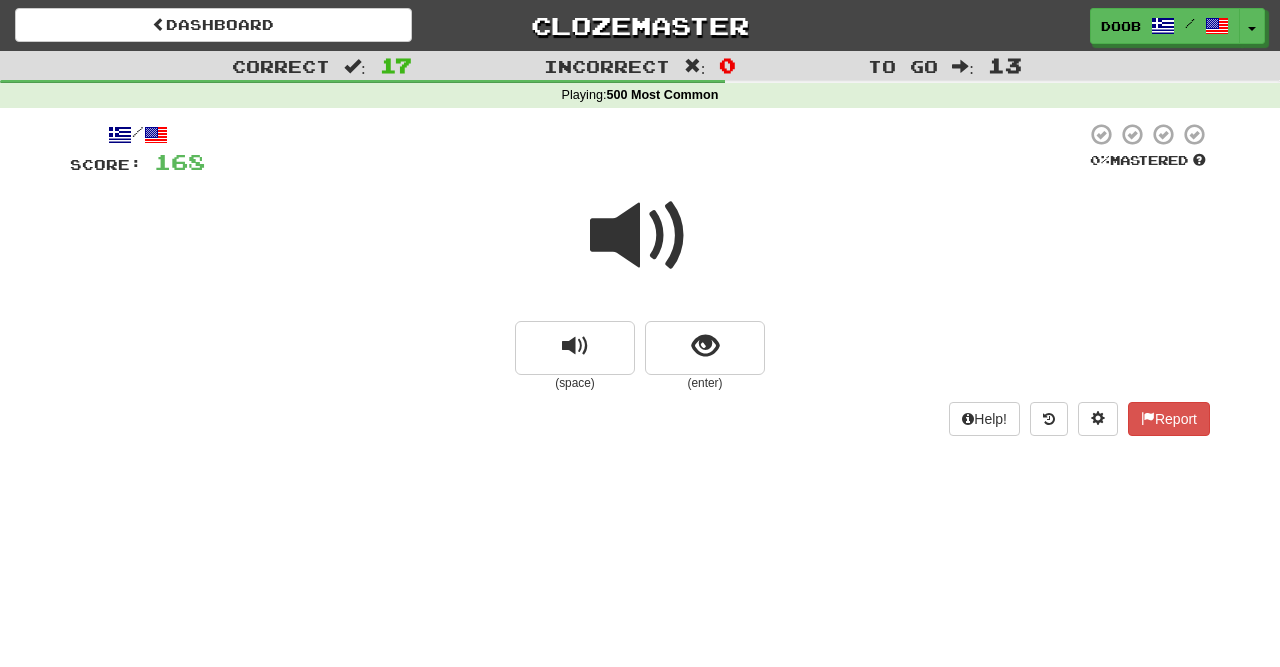 click at bounding box center [640, 236] 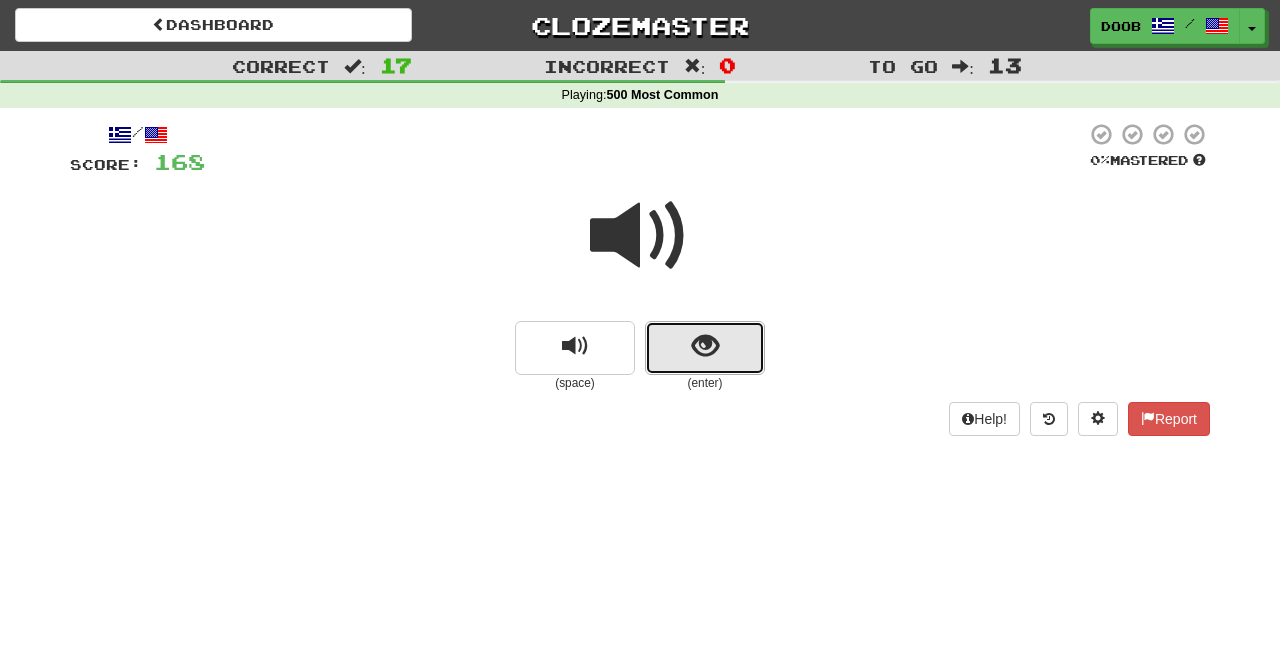 click at bounding box center (705, 346) 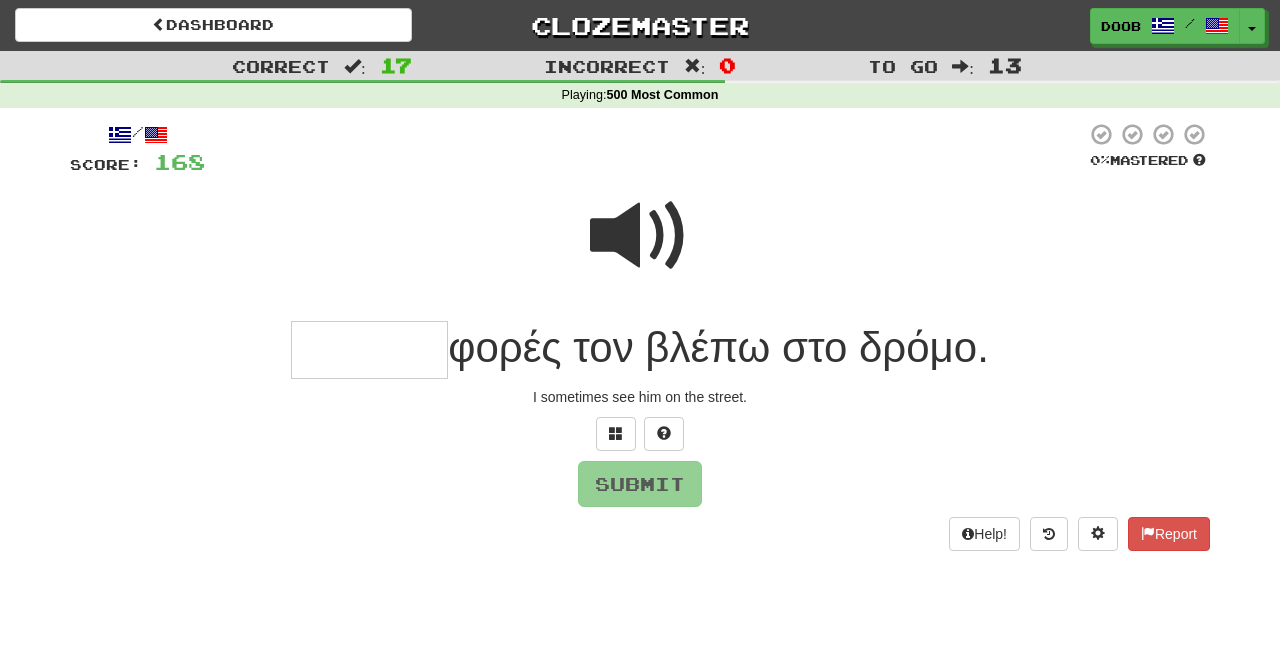 paste on "*******" 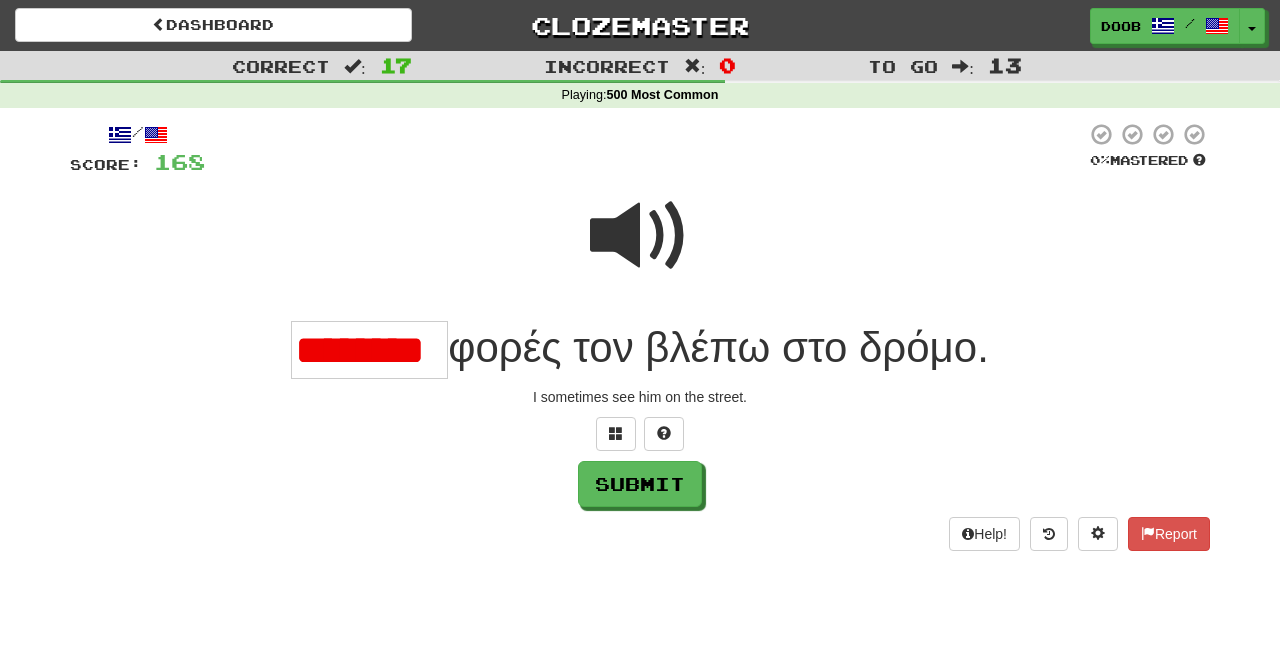 click on "*******" at bounding box center (369, 350) 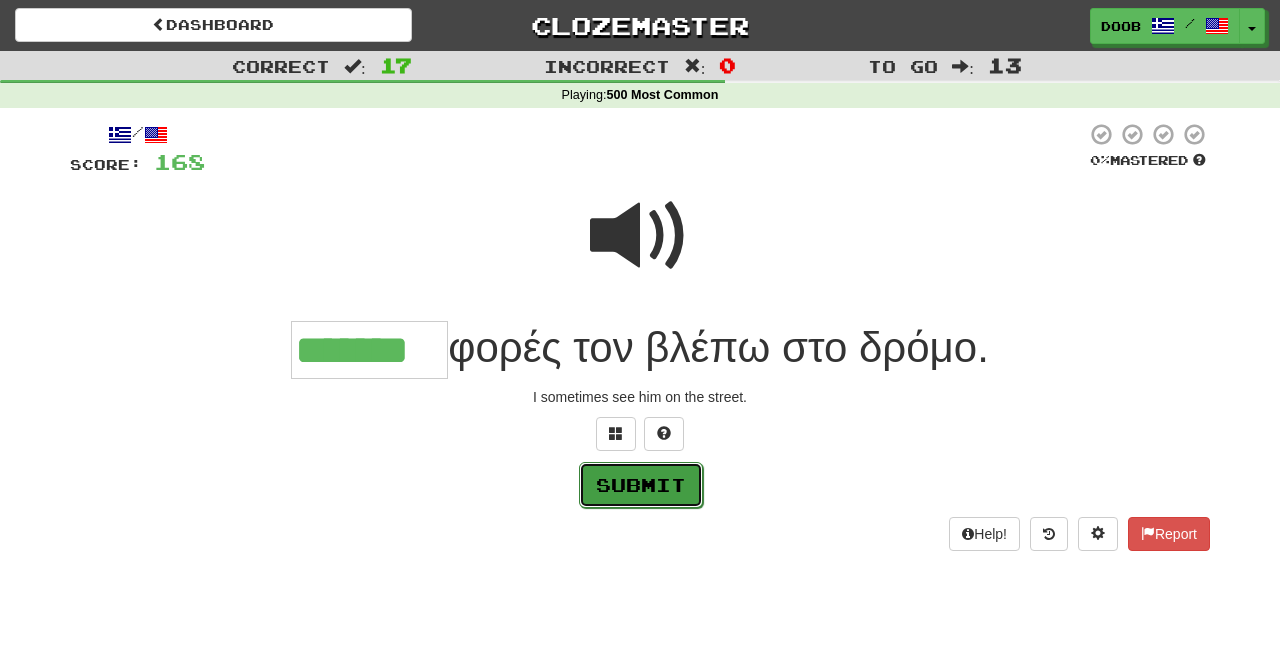 click on "Submit" at bounding box center [641, 485] 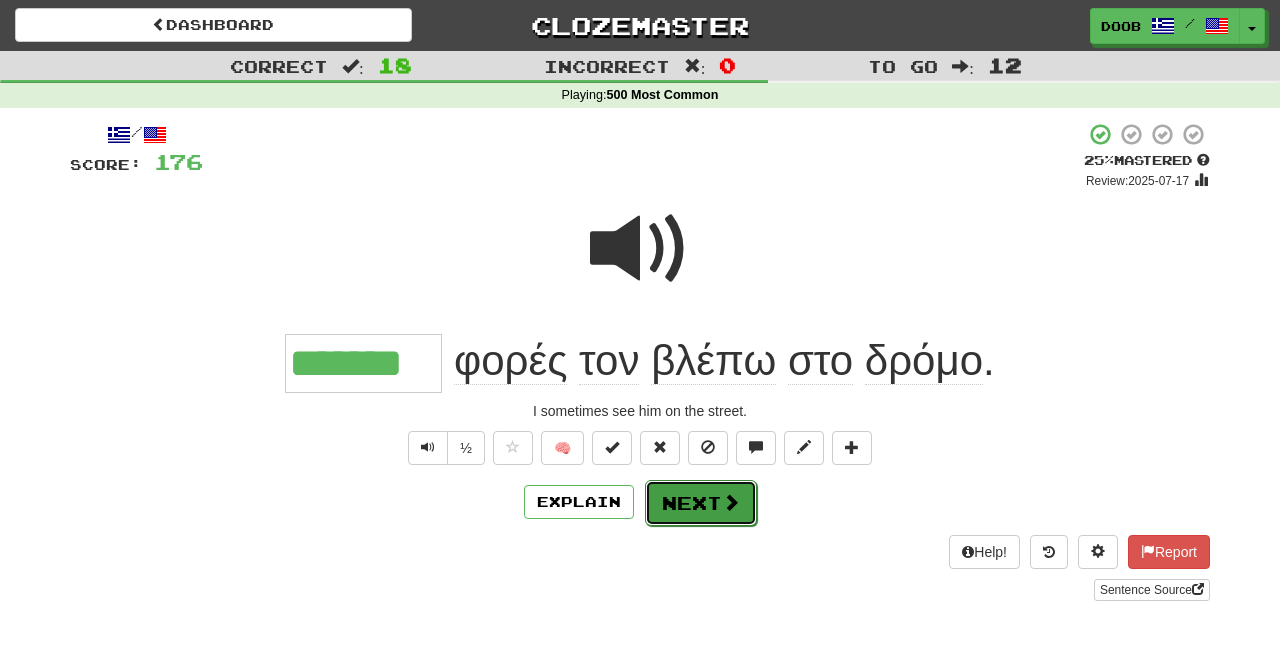 click on "Next" at bounding box center [701, 503] 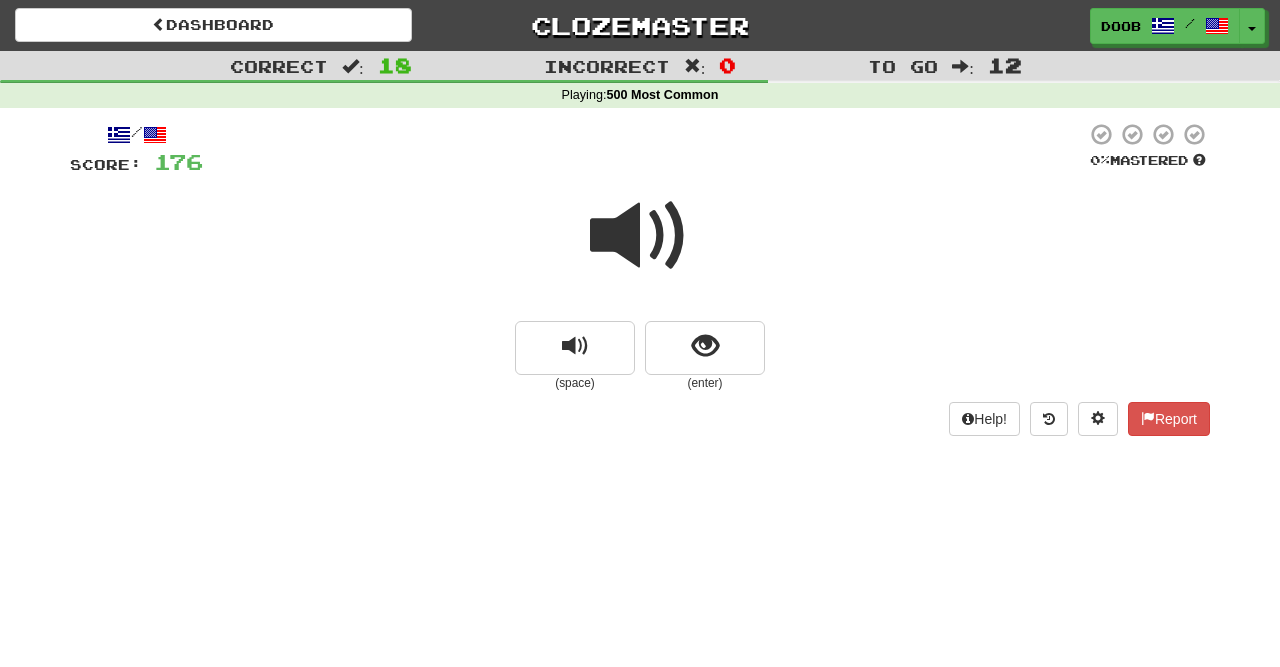 click at bounding box center (640, 236) 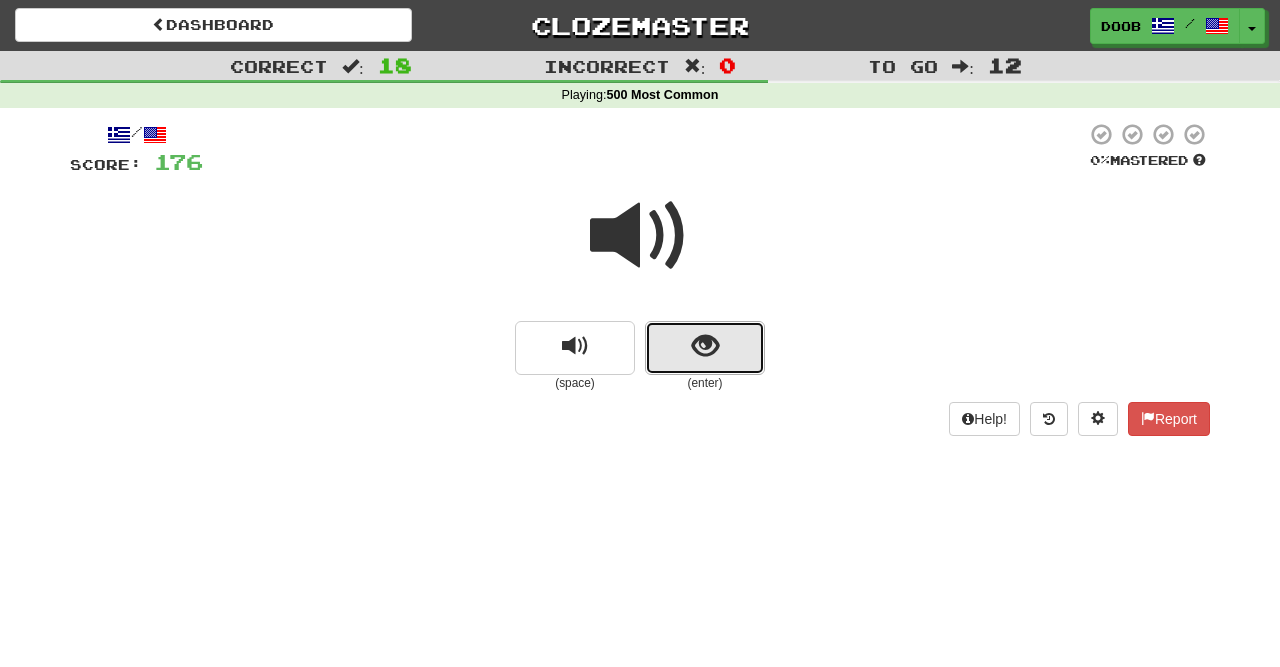 click at bounding box center (705, 346) 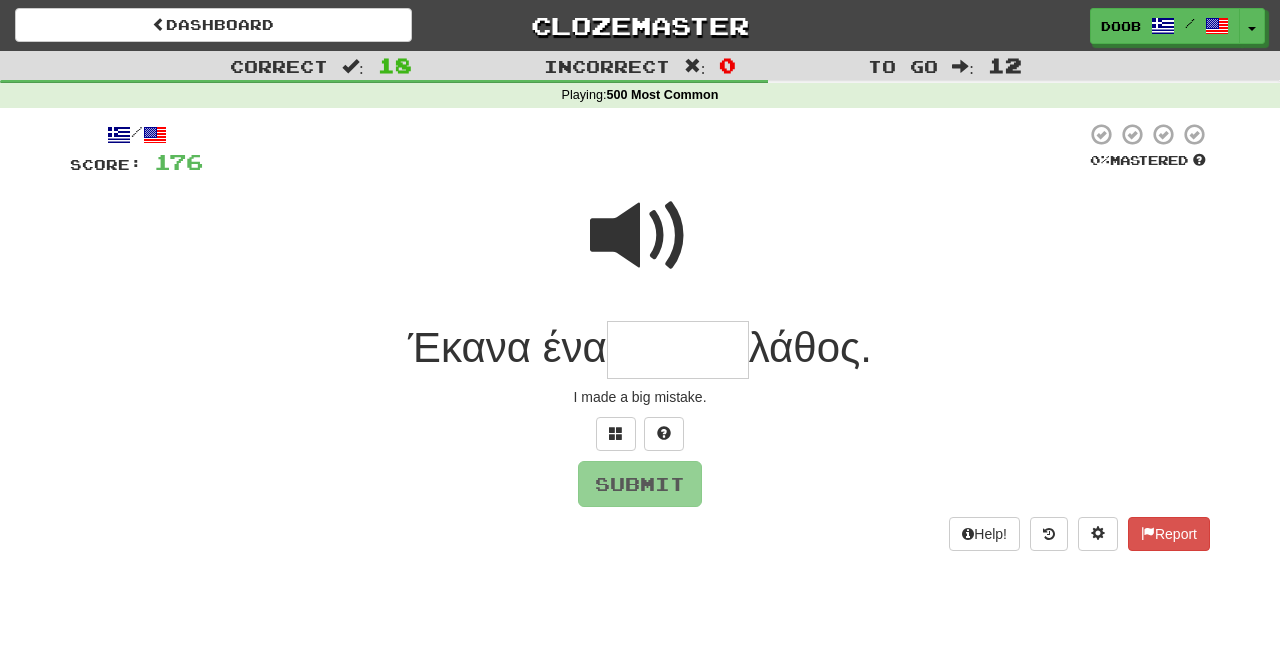 type on "*" 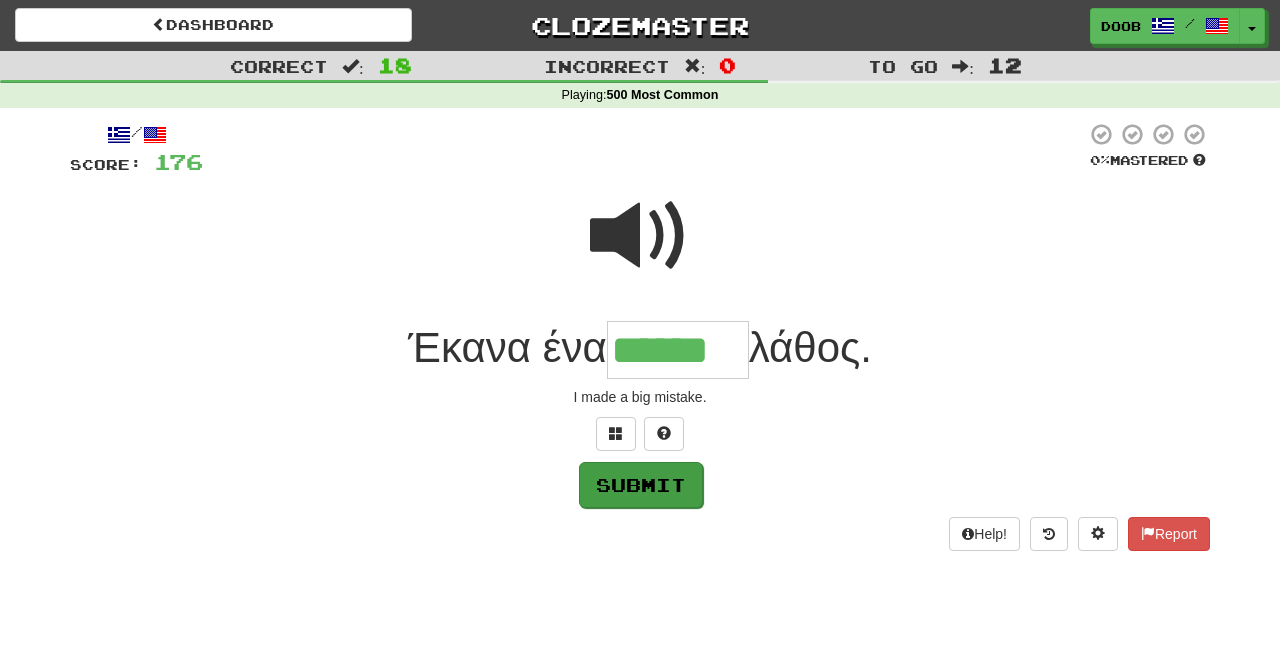 type on "******" 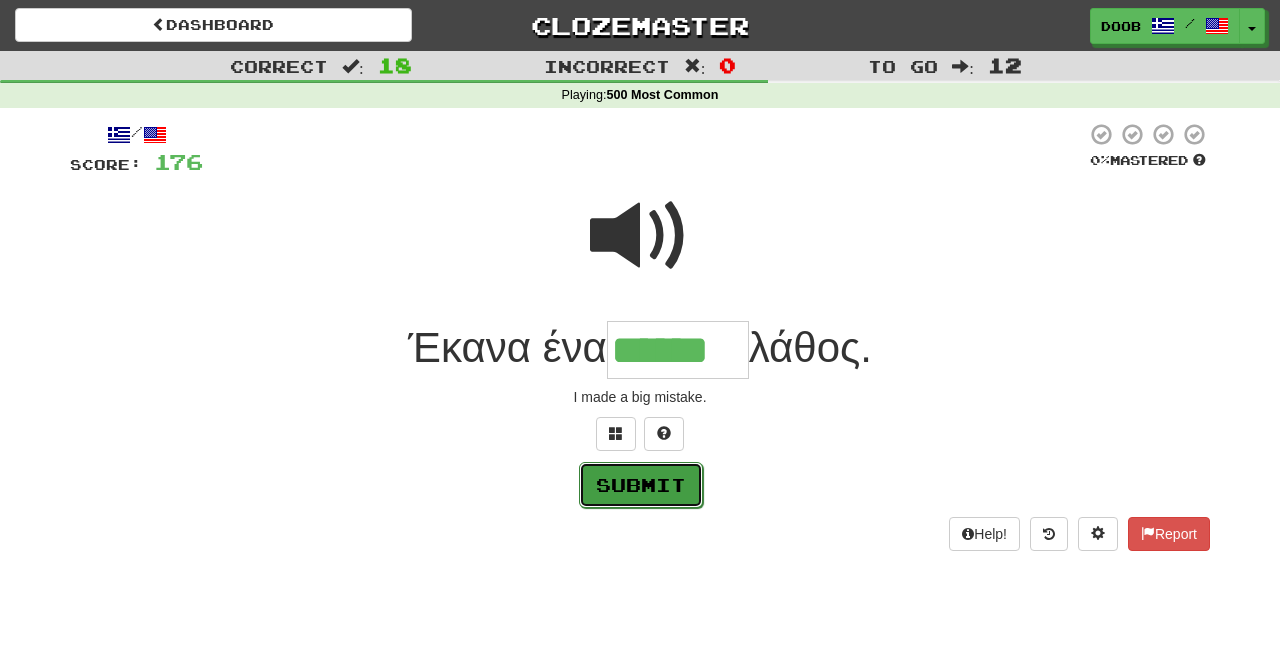 click on "Submit" at bounding box center [641, 485] 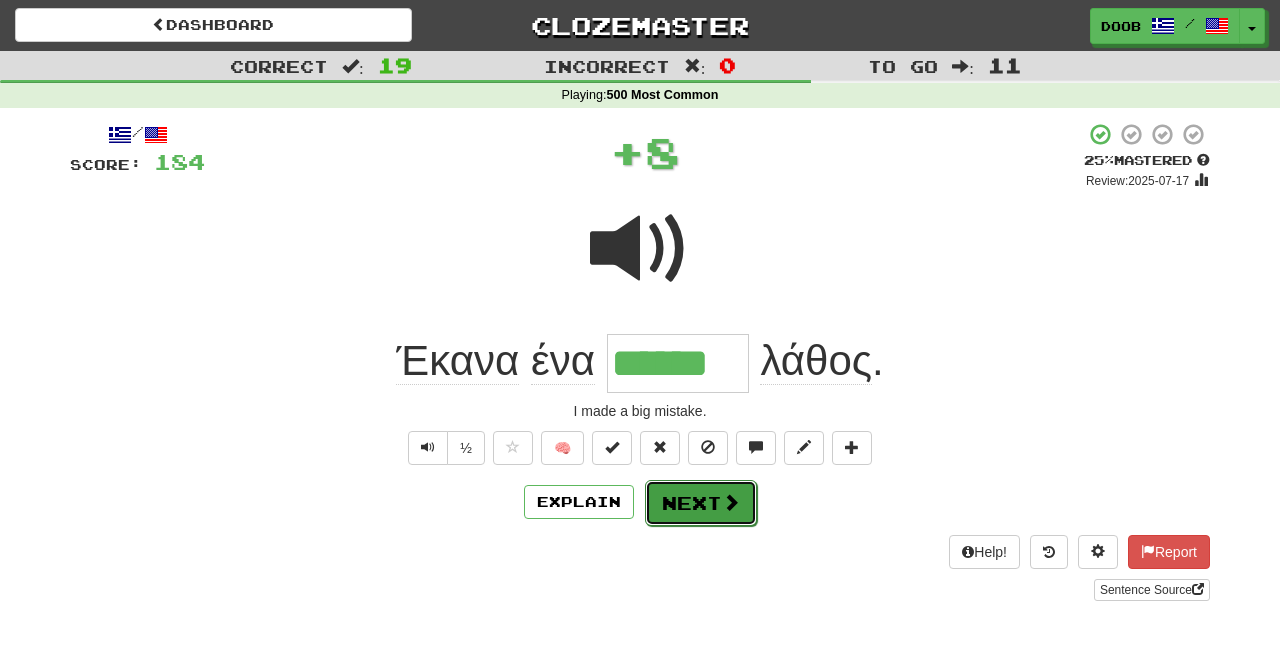 click on "Next" at bounding box center (701, 503) 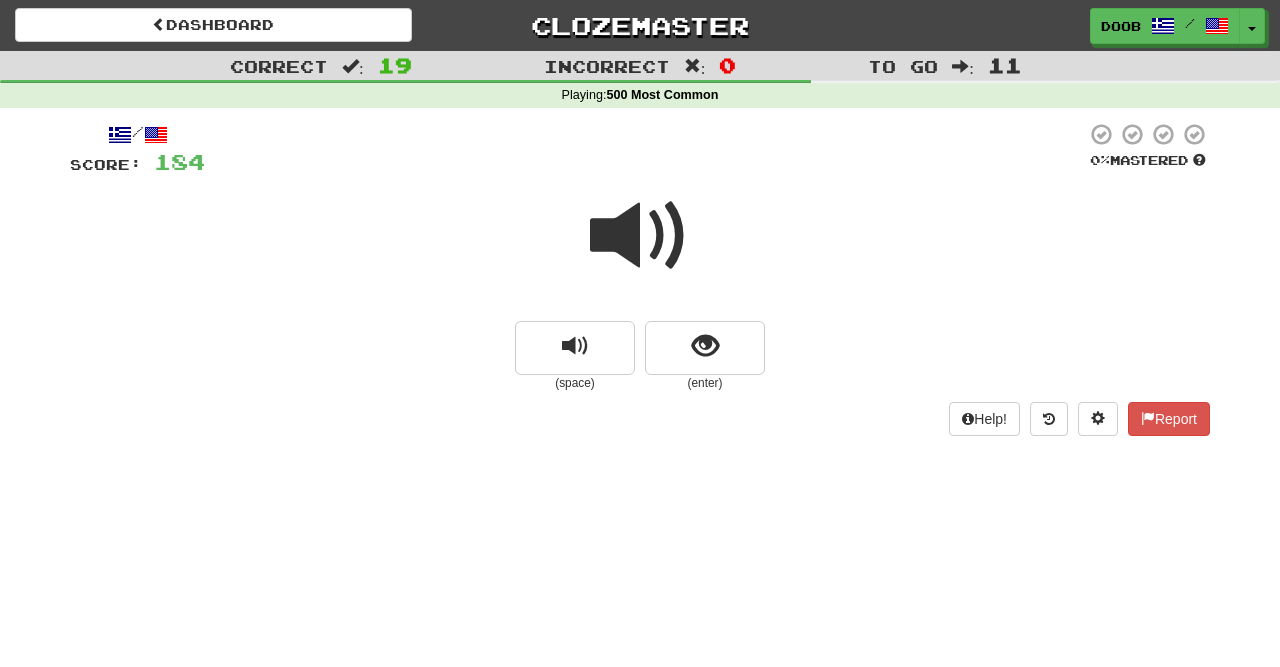 click at bounding box center [640, 236] 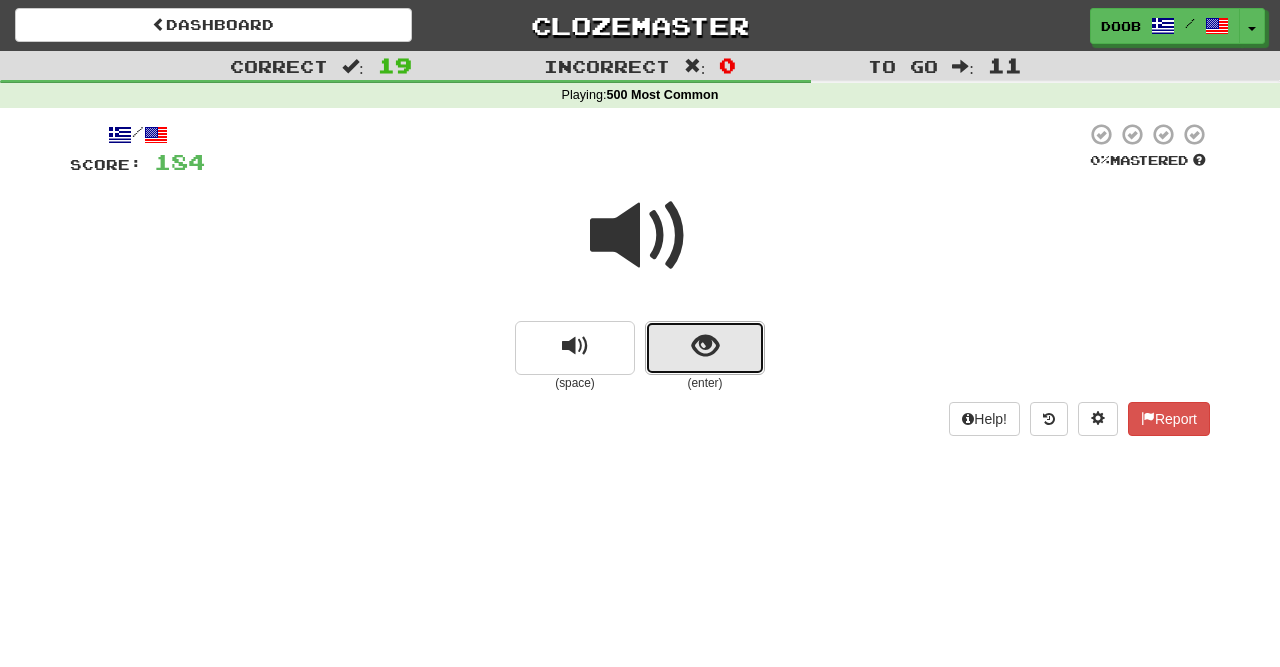 click at bounding box center (705, 348) 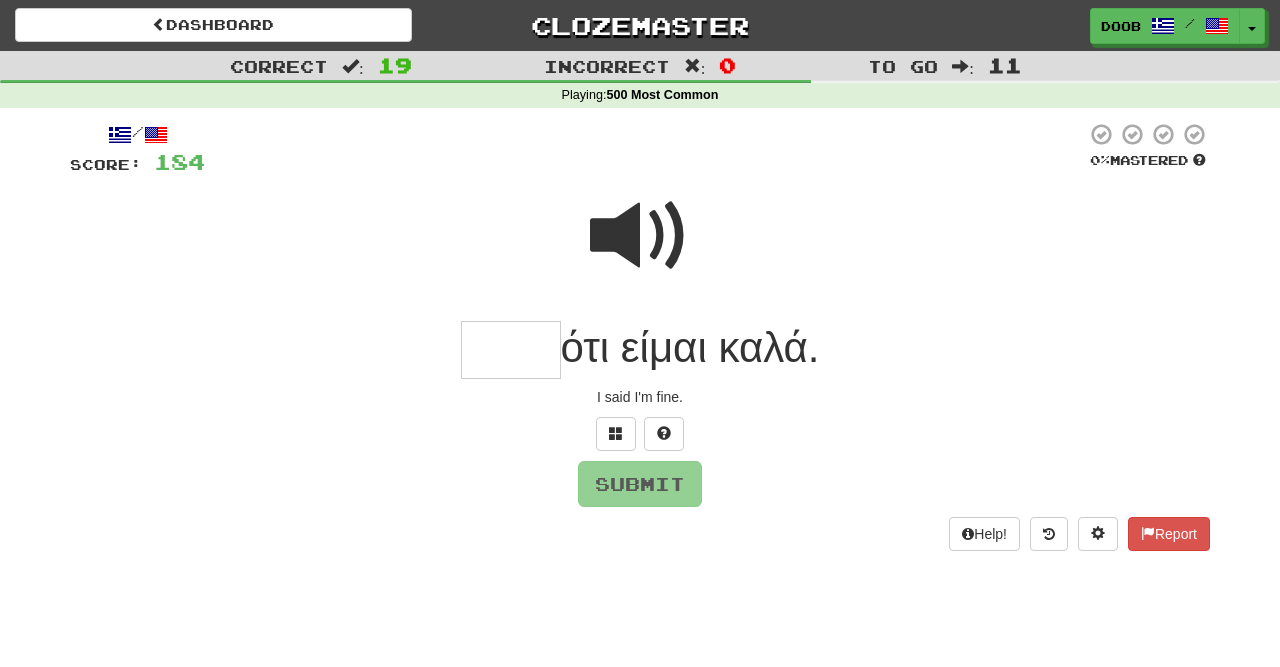 type on "*" 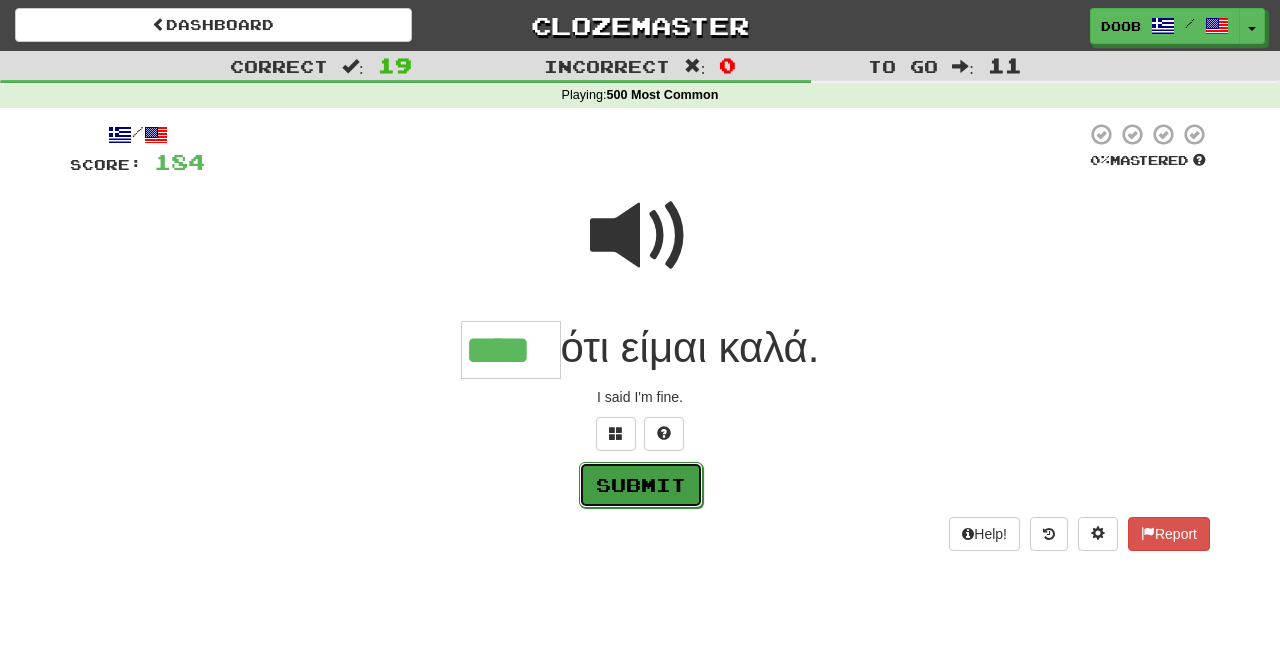 click on "Submit" at bounding box center [641, 485] 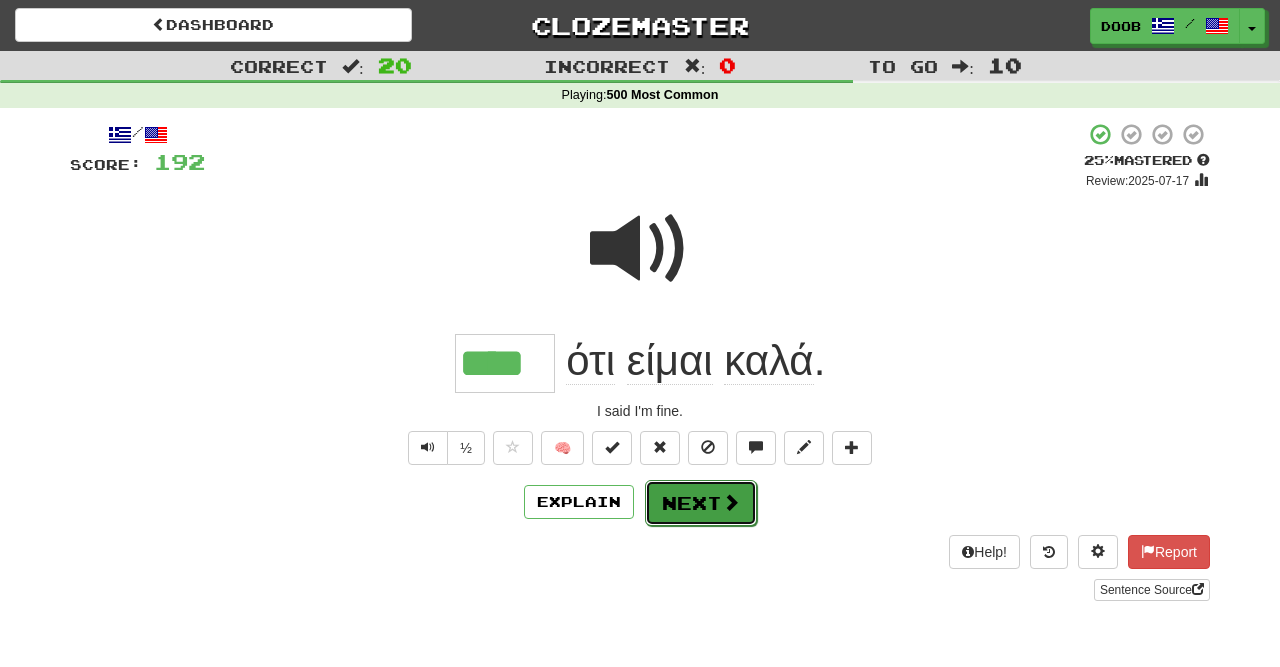 click on "Next" at bounding box center [701, 503] 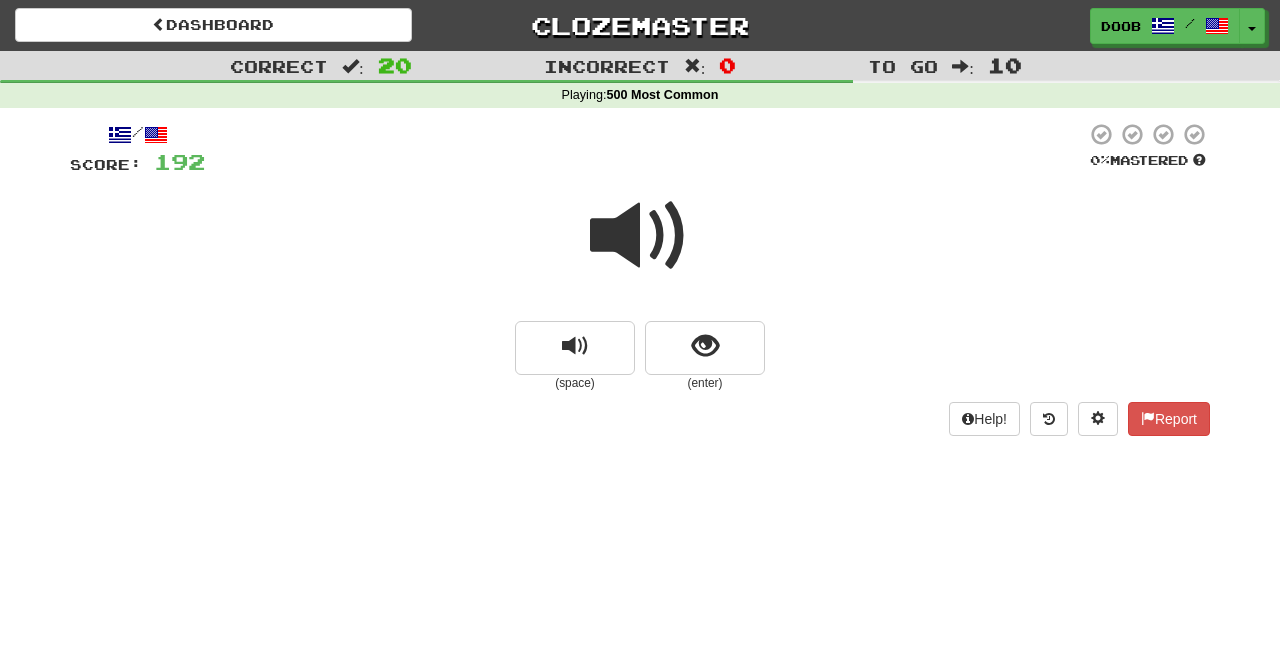 click at bounding box center [640, 236] 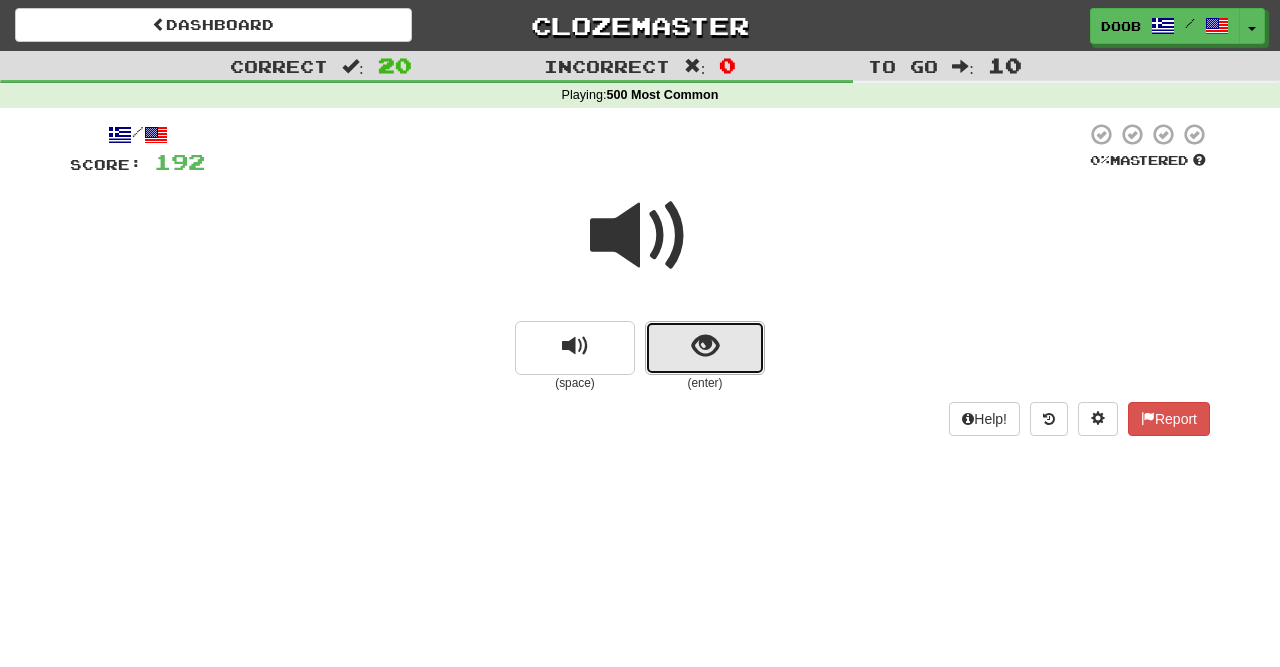 click at bounding box center [705, 346] 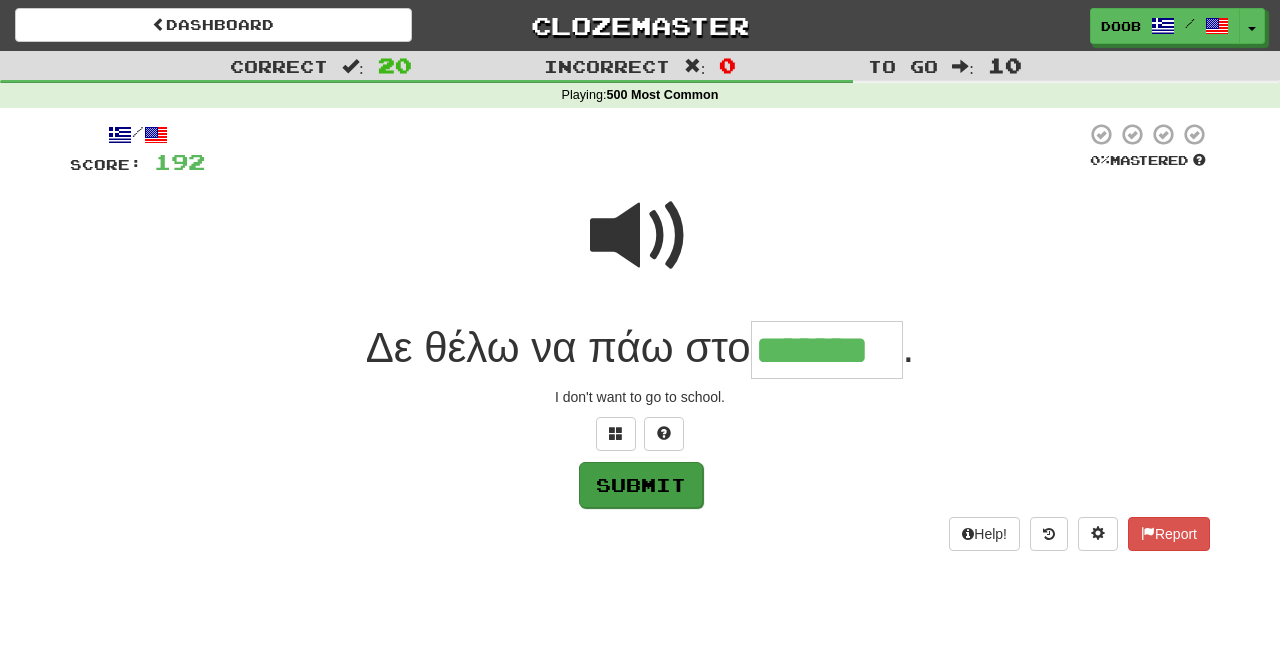 type on "*******" 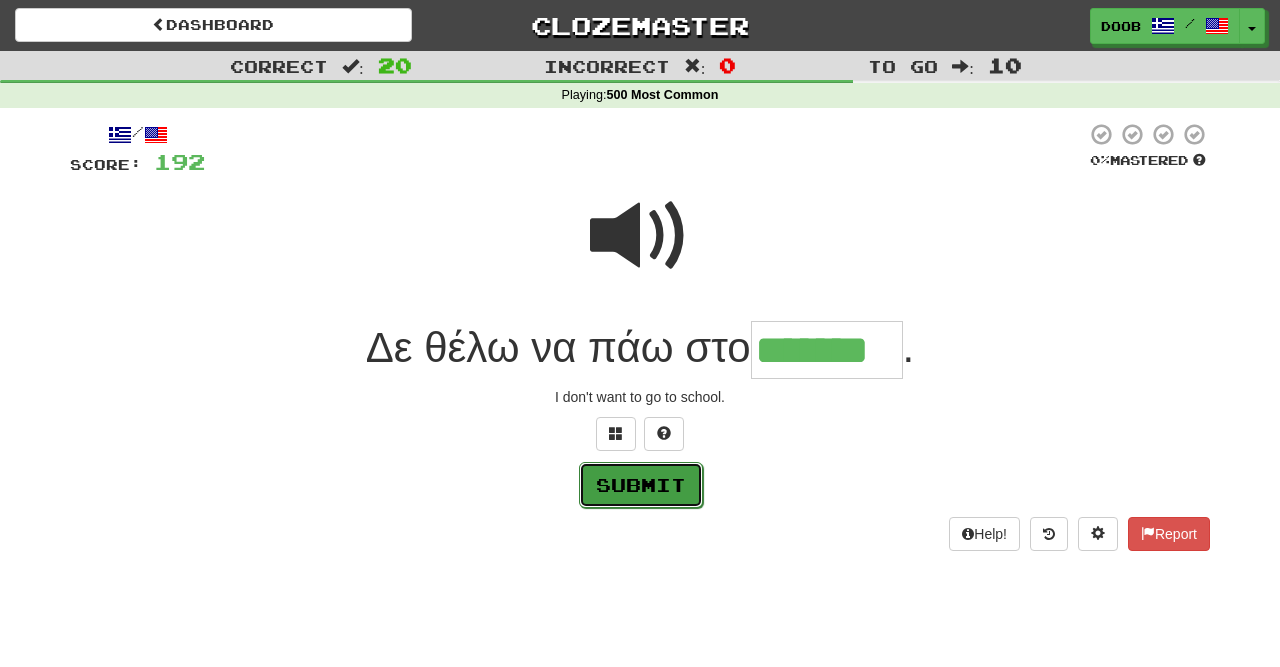 click on "Submit" at bounding box center [641, 485] 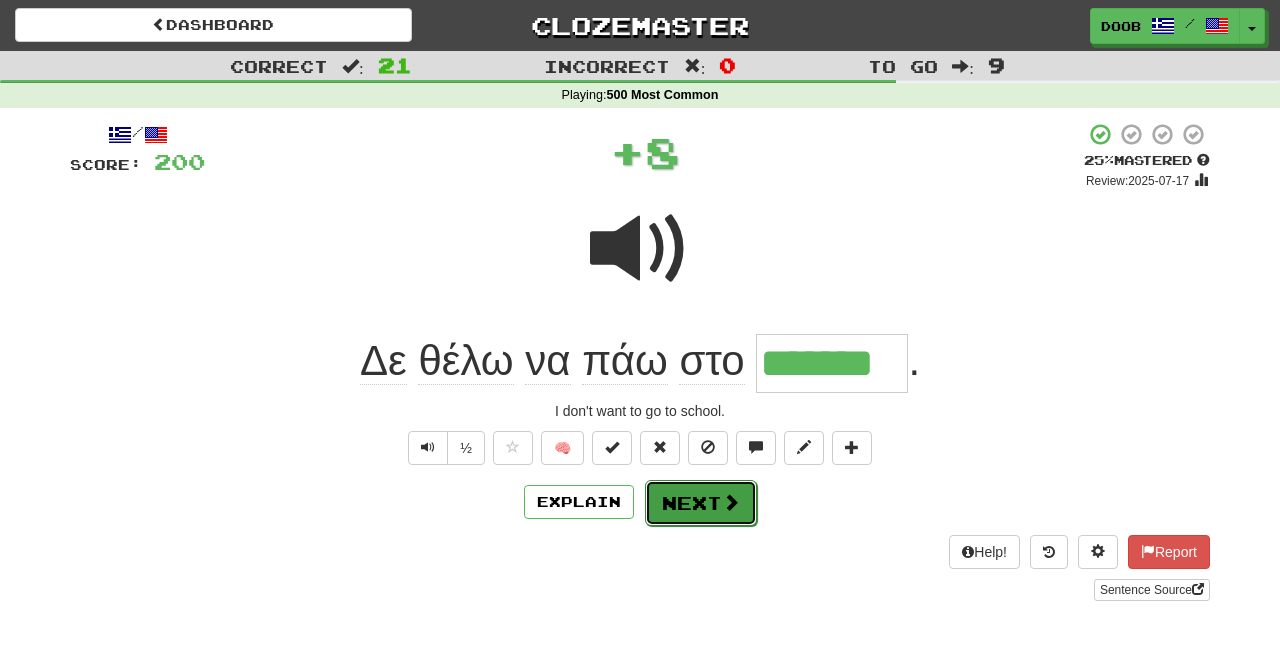 click on "Next" at bounding box center [701, 503] 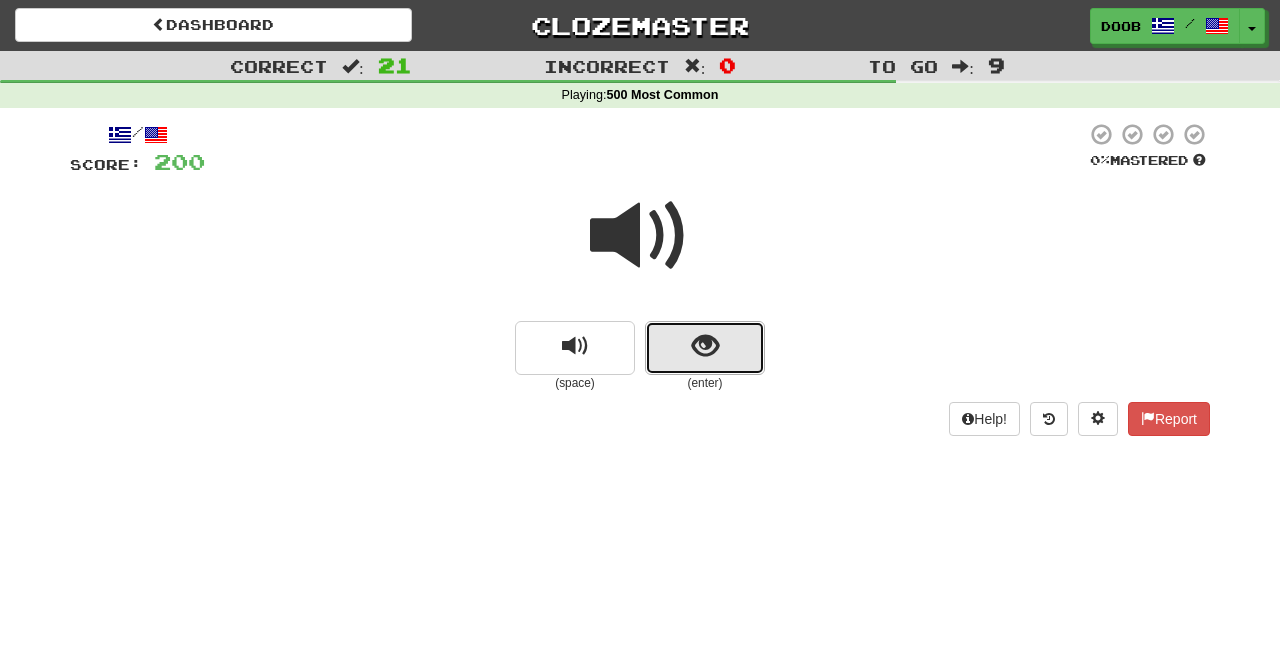 click at bounding box center (705, 346) 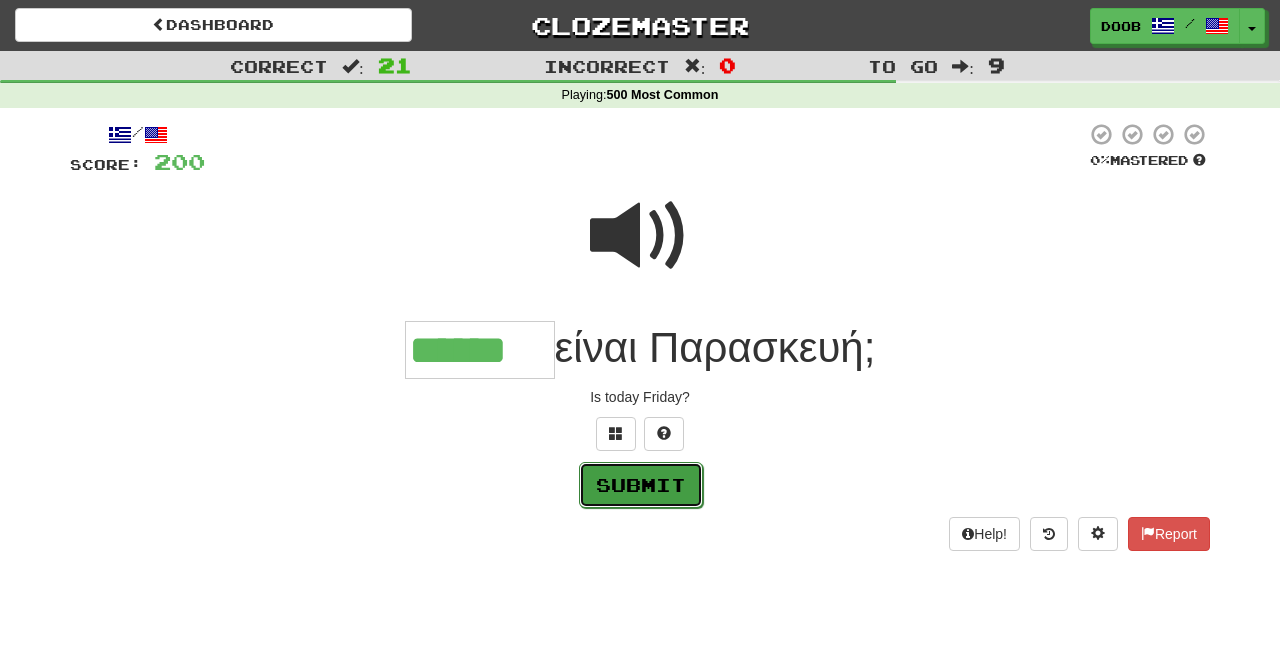 click on "Submit" at bounding box center (641, 485) 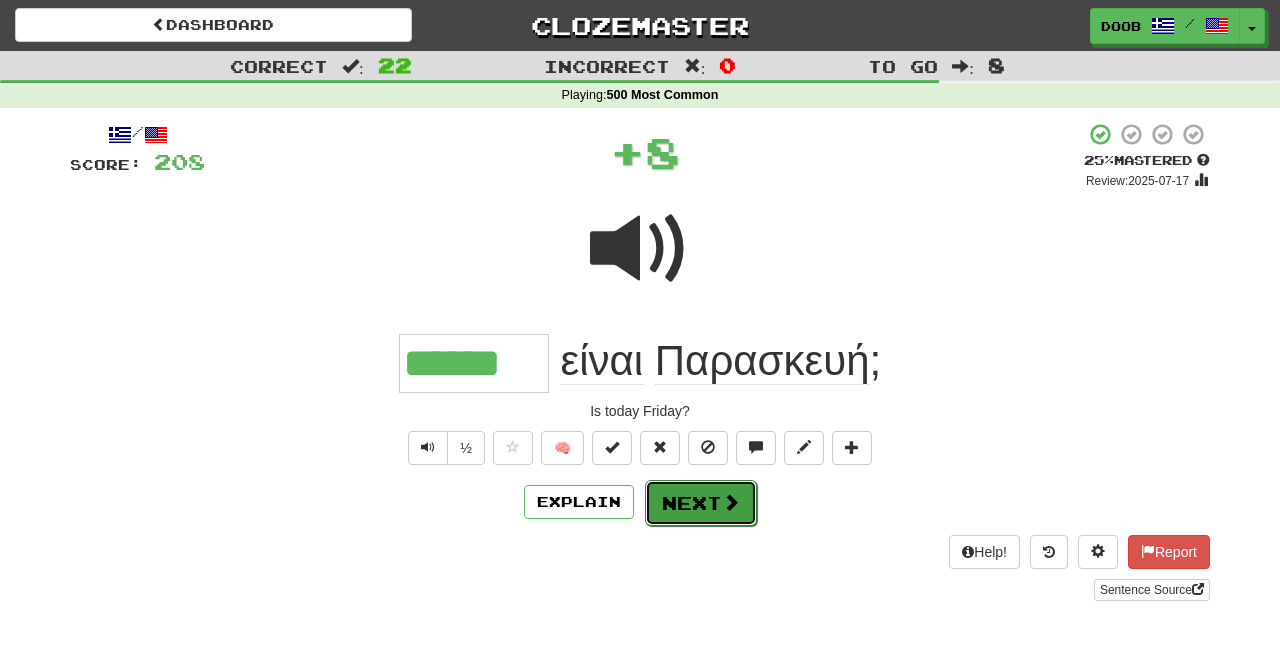 click on "Next" at bounding box center [701, 503] 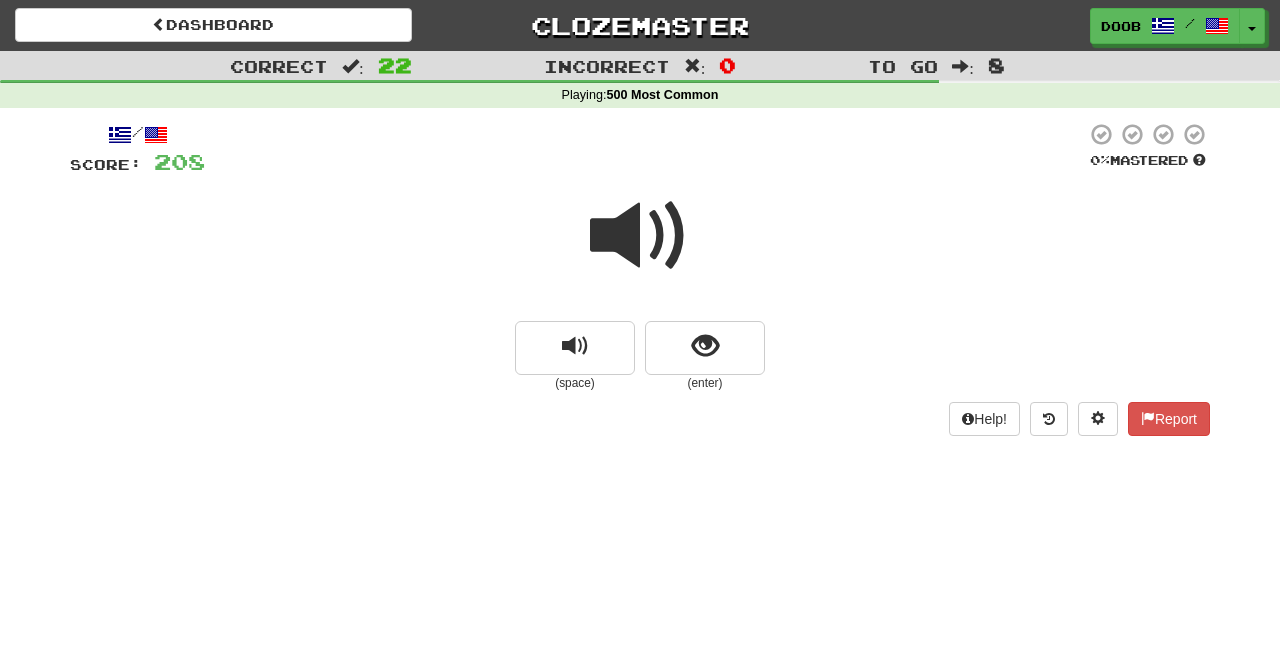 click at bounding box center (640, 236) 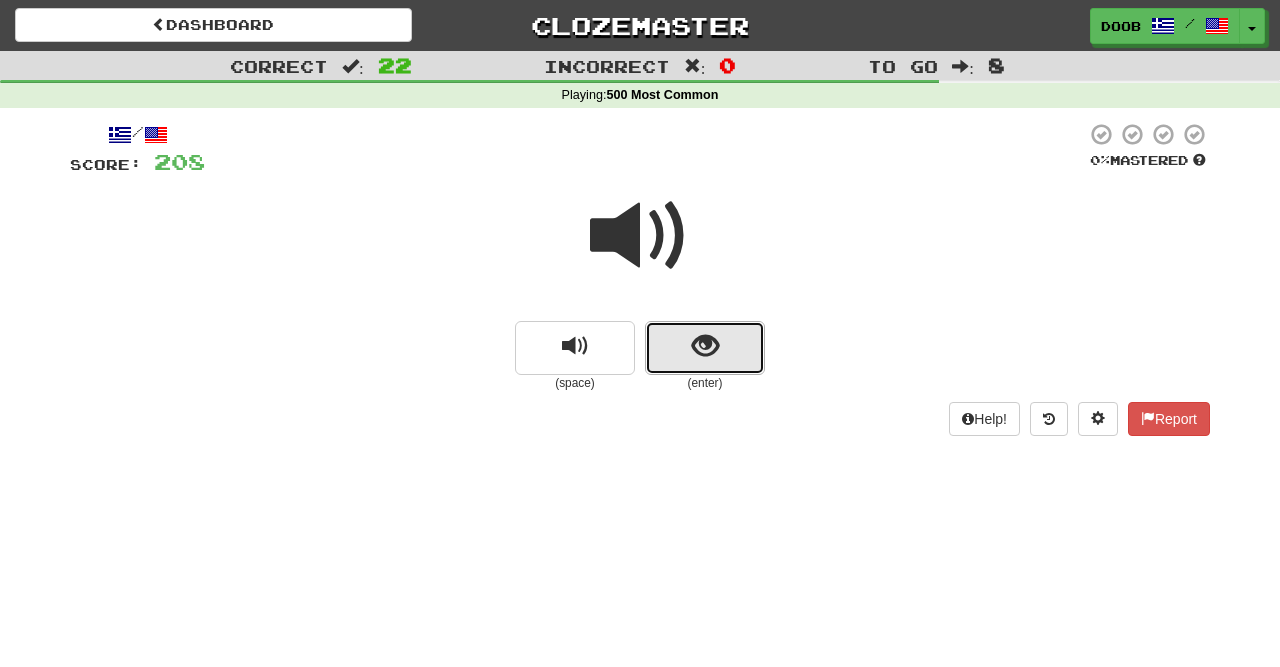 click at bounding box center (705, 346) 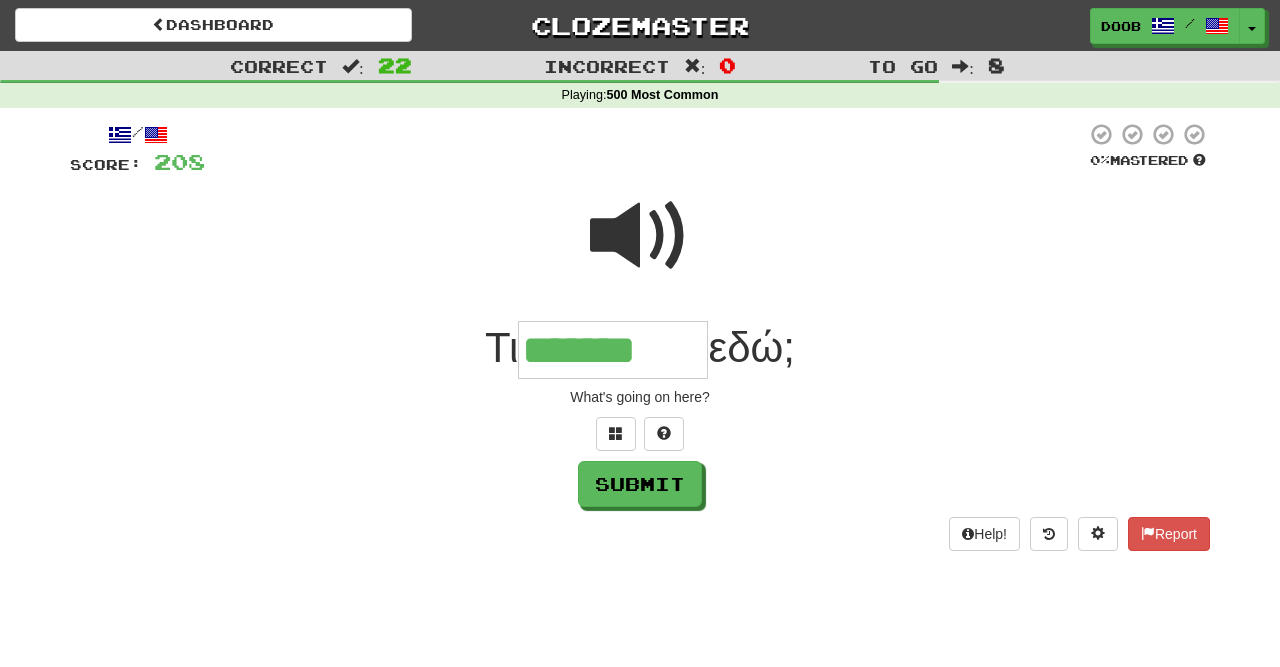 click at bounding box center (640, 236) 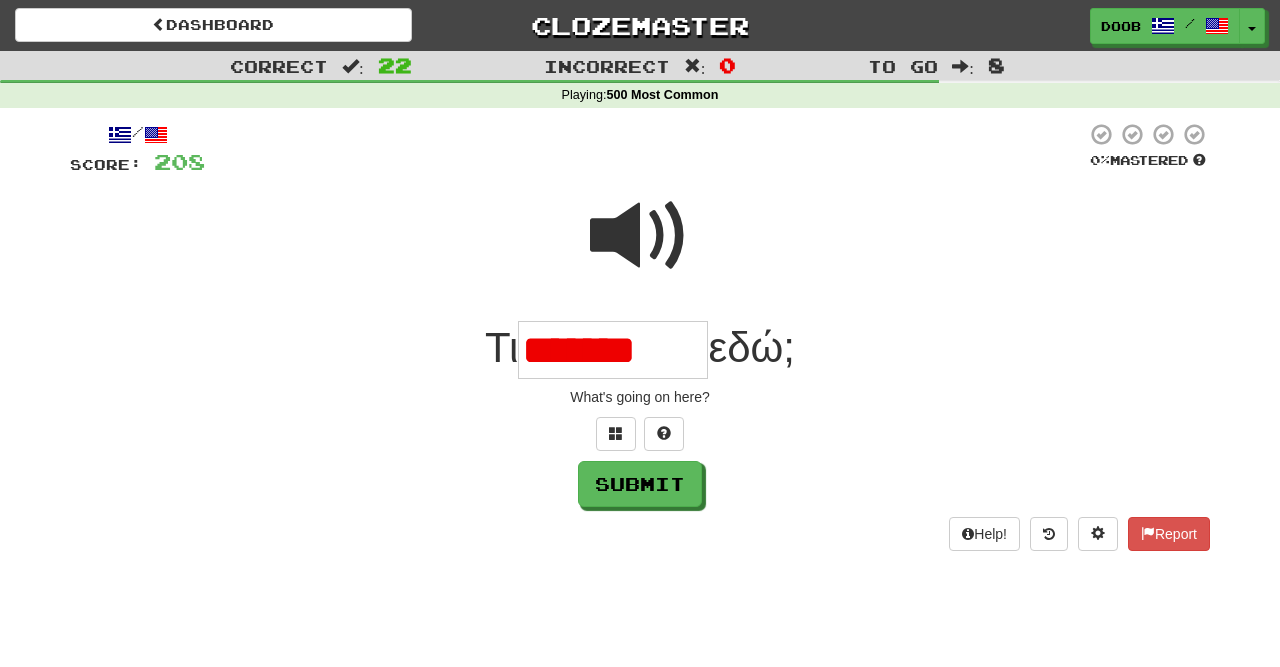 scroll, scrollTop: 0, scrollLeft: 0, axis: both 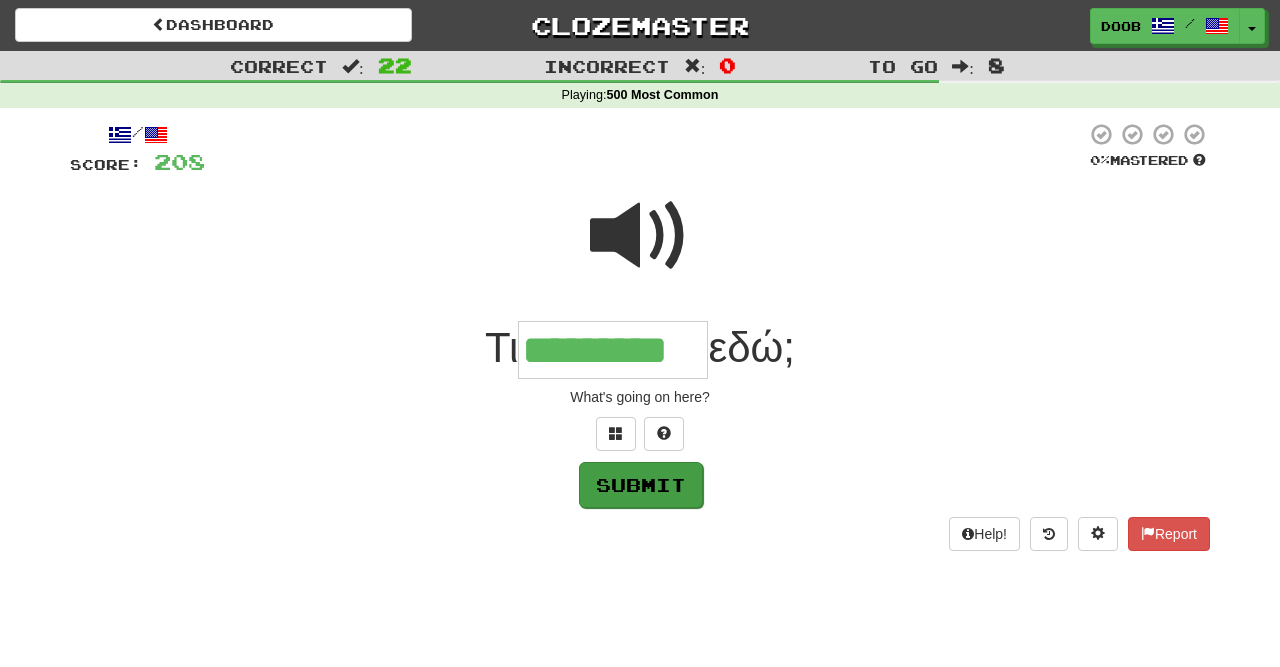 type on "*********" 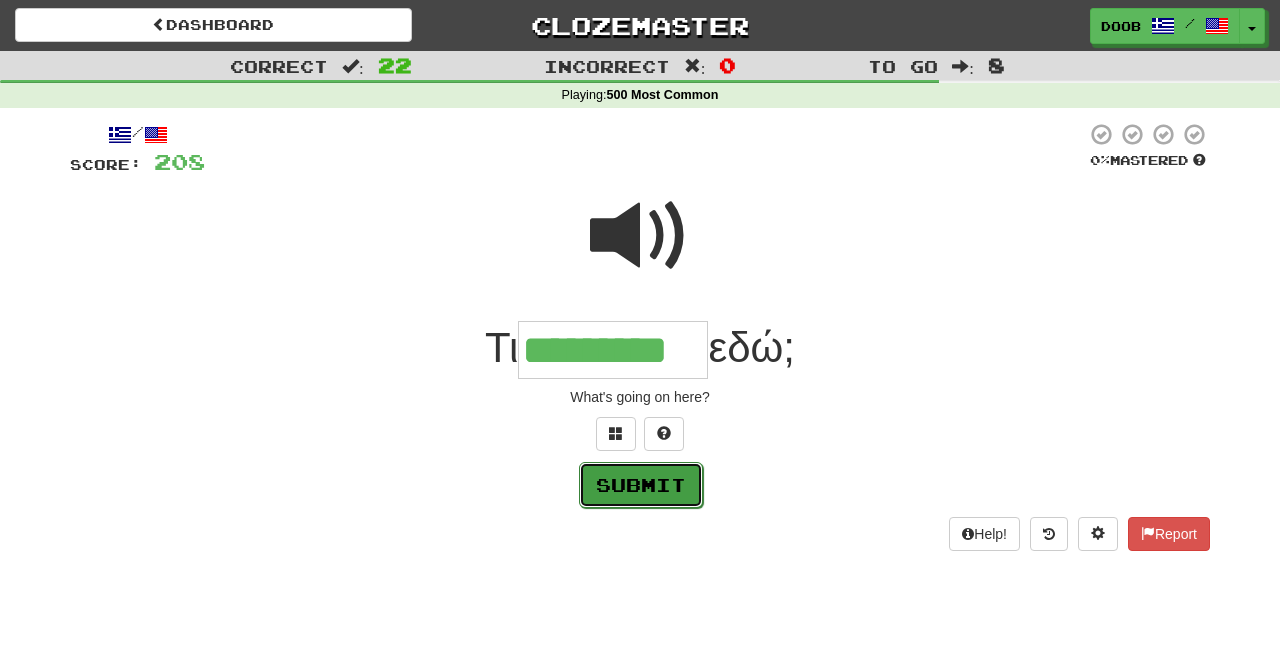 click on "Submit" at bounding box center (641, 485) 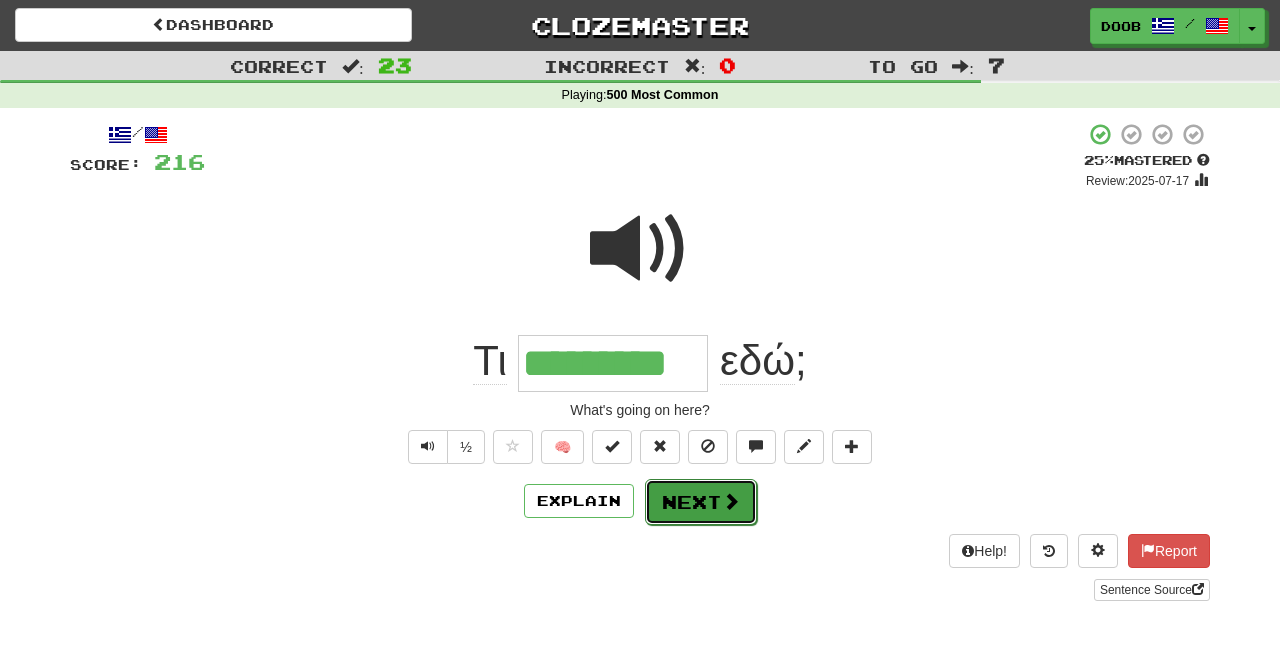 click on "Next" at bounding box center (701, 502) 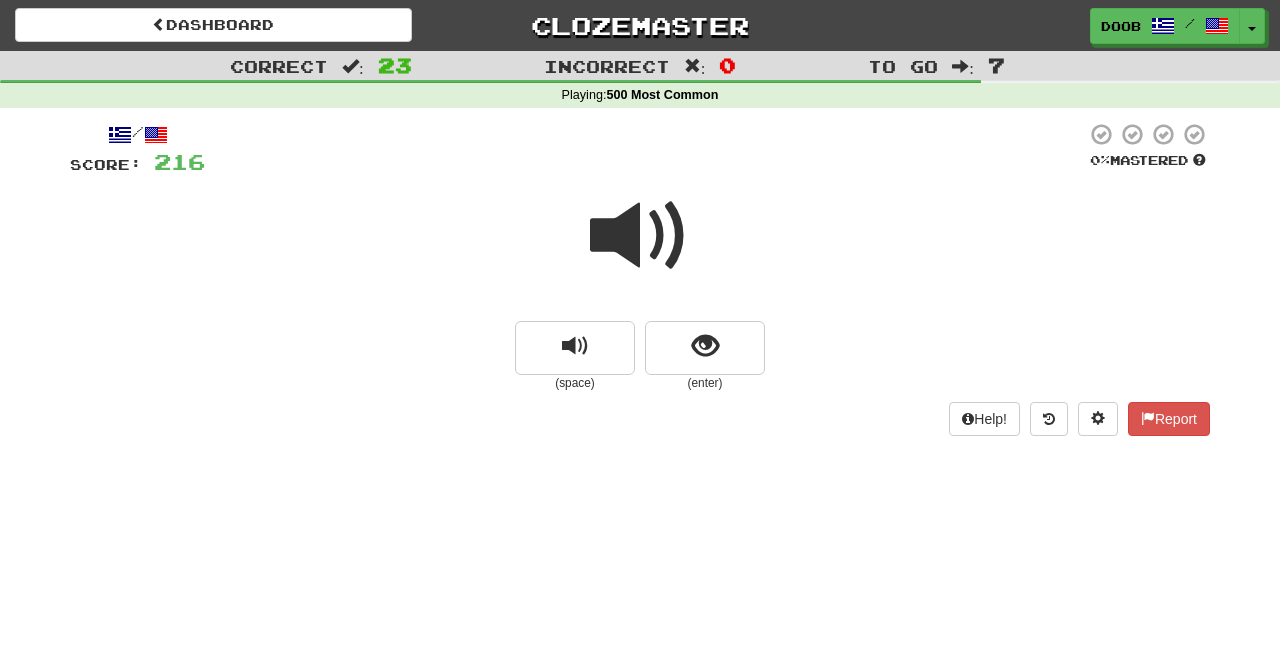 click at bounding box center (640, 236) 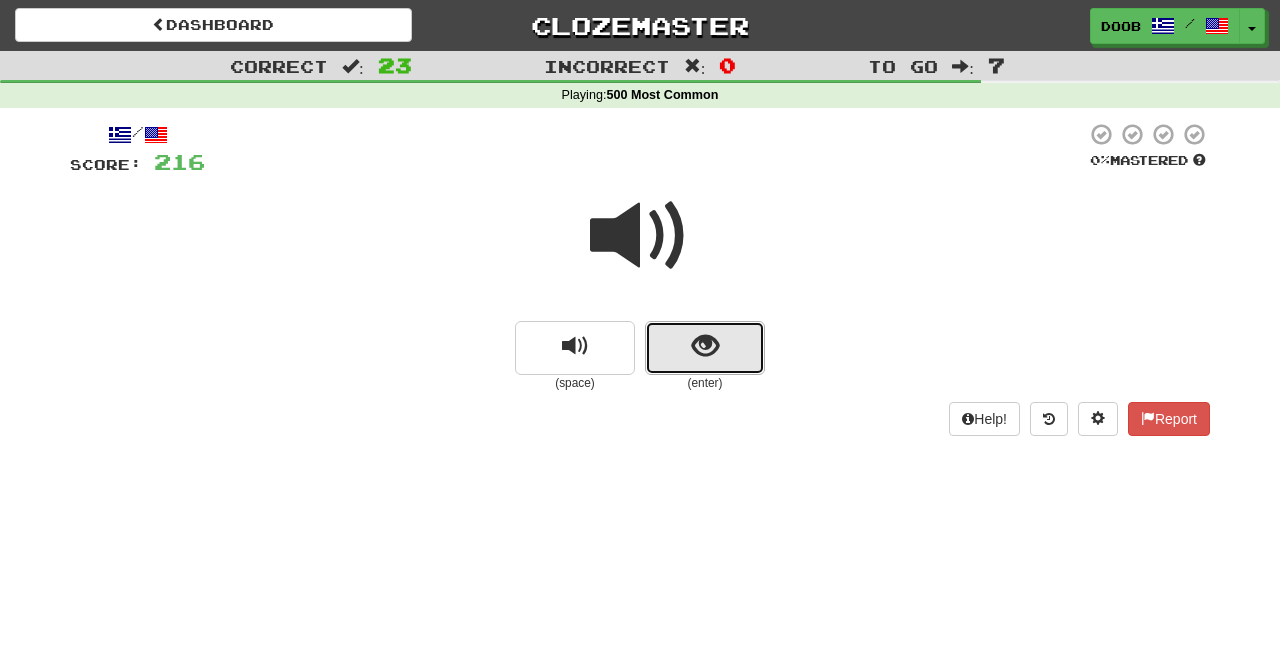 click at bounding box center (705, 348) 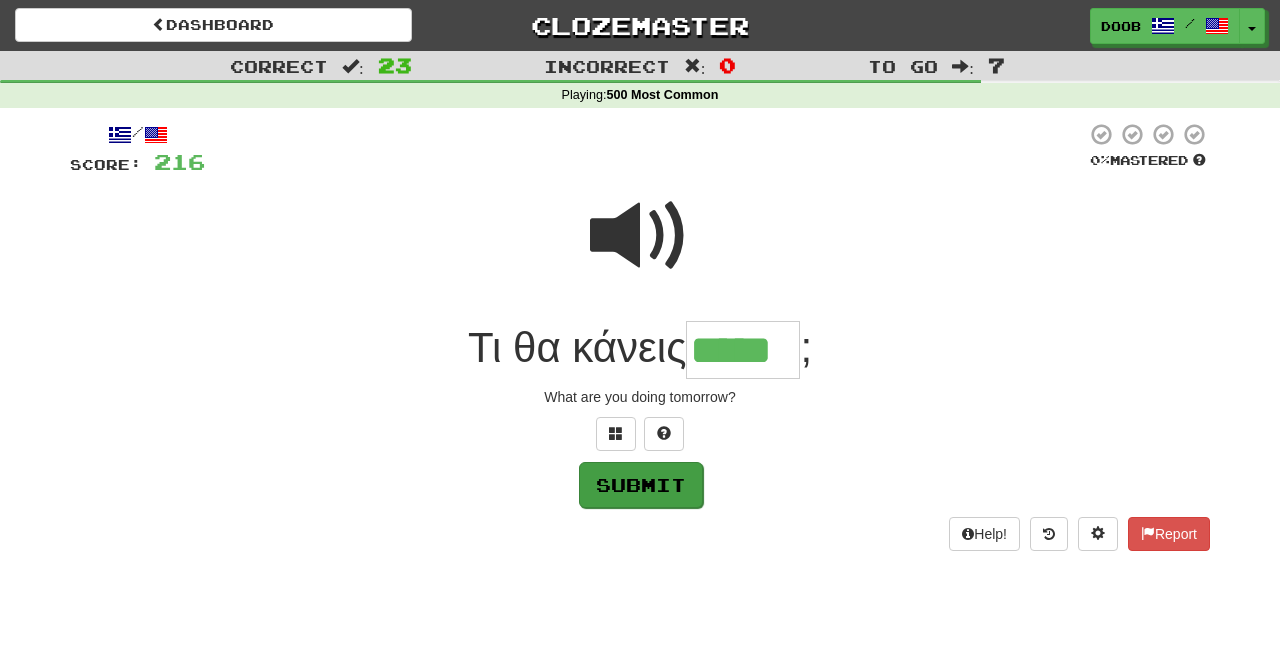 type on "*****" 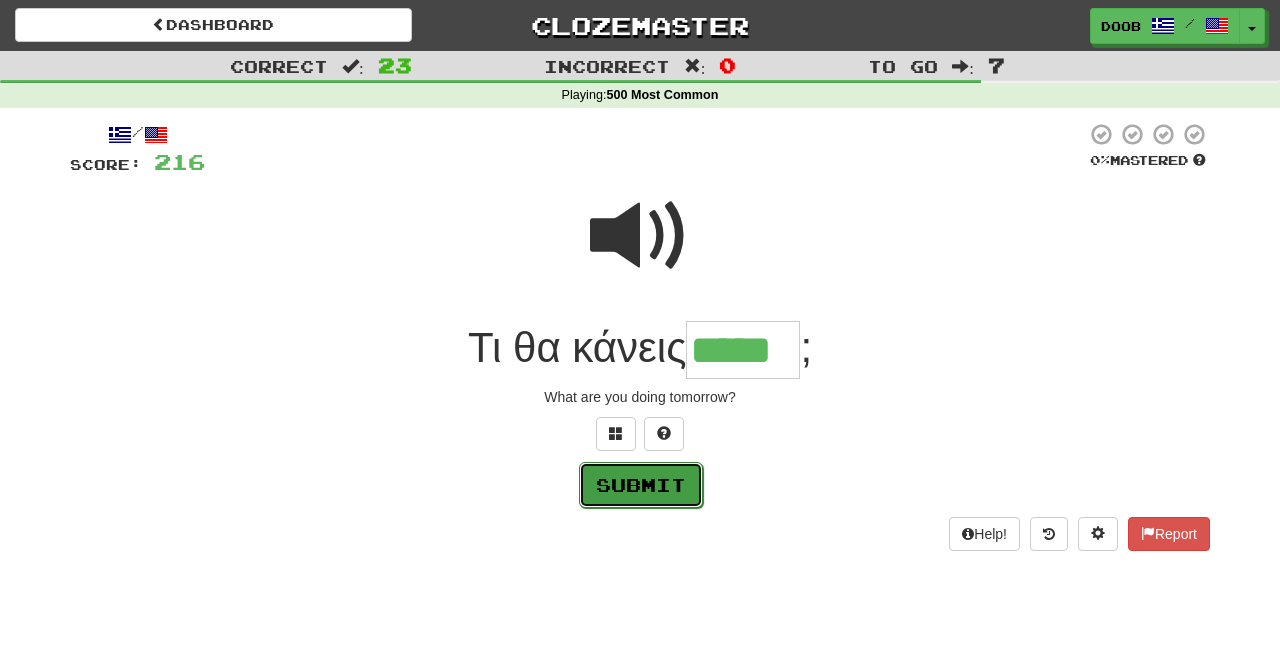 click on "Submit" at bounding box center [641, 485] 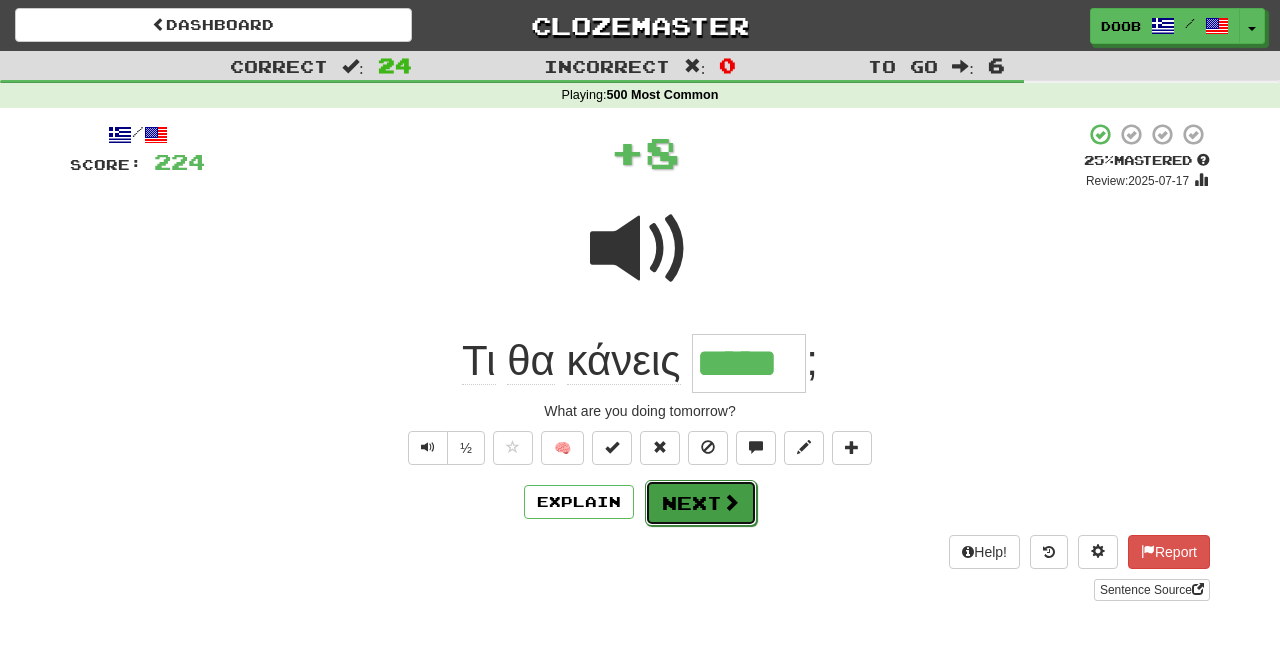 click on "Next" at bounding box center (701, 503) 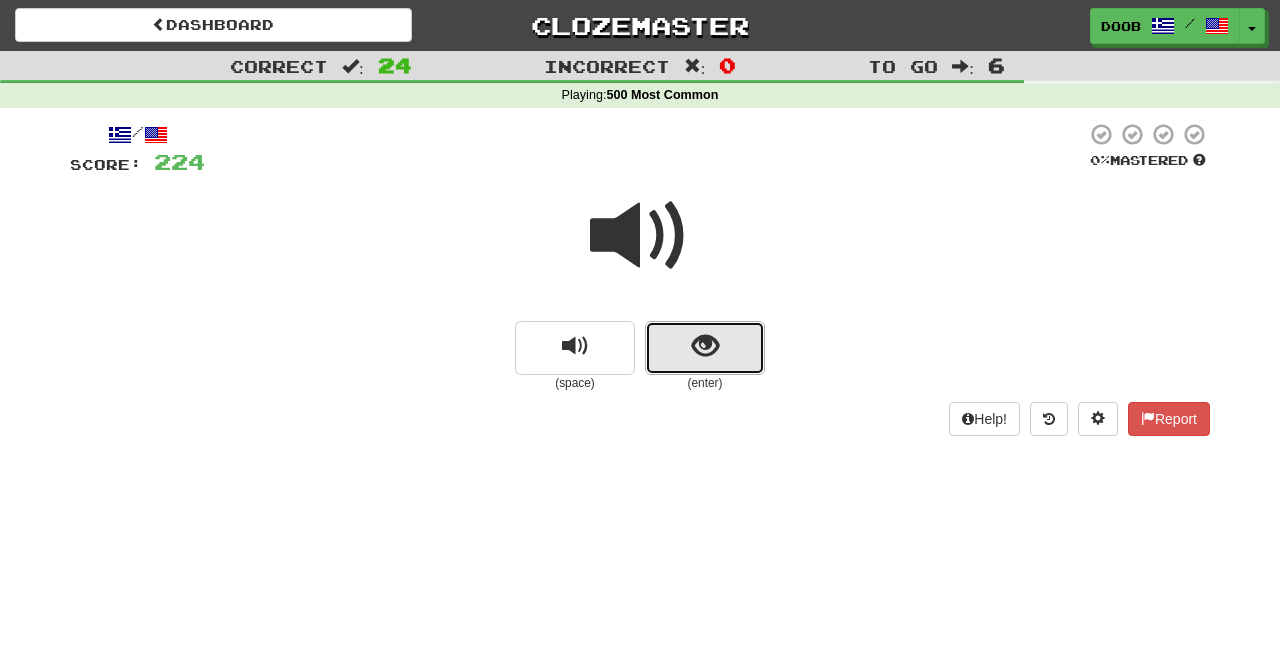 click at bounding box center (705, 346) 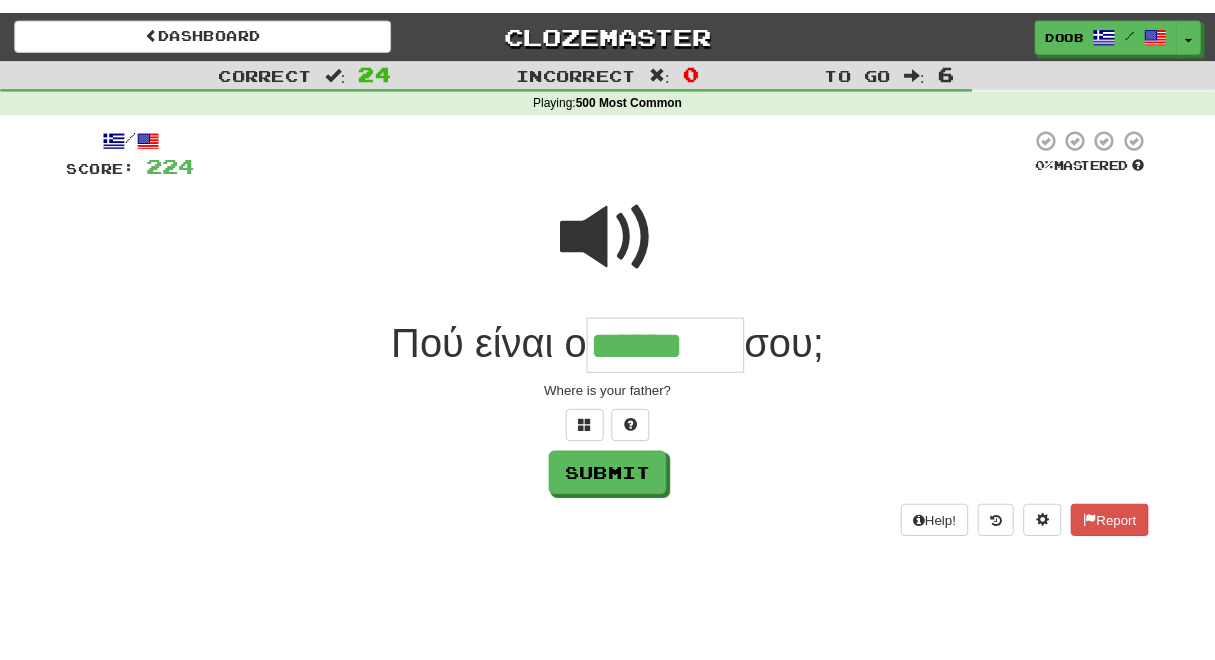 scroll, scrollTop: 0, scrollLeft: 0, axis: both 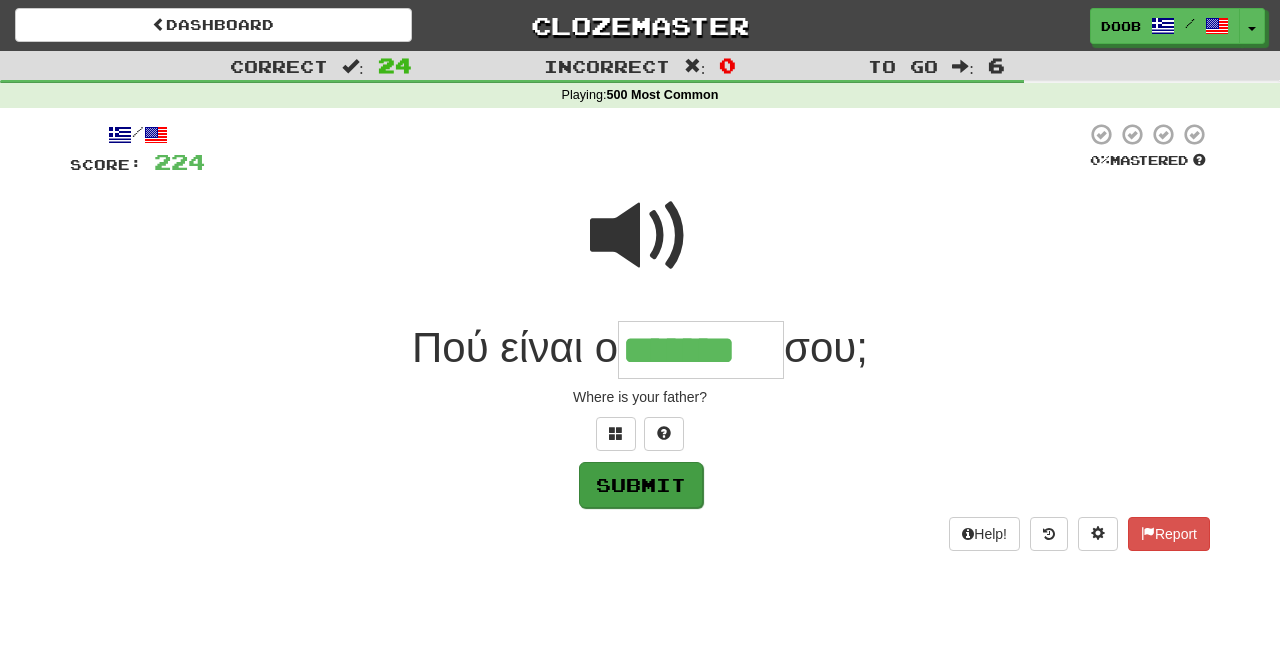 type on "*******" 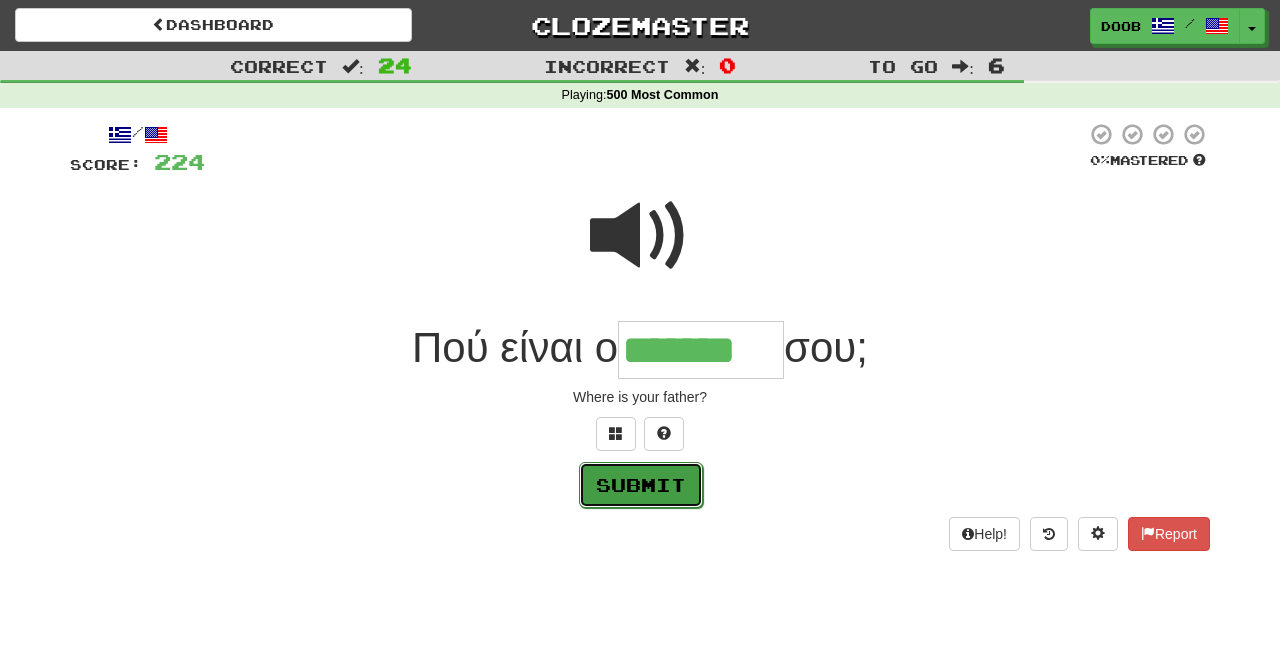 click on "Submit" at bounding box center [641, 485] 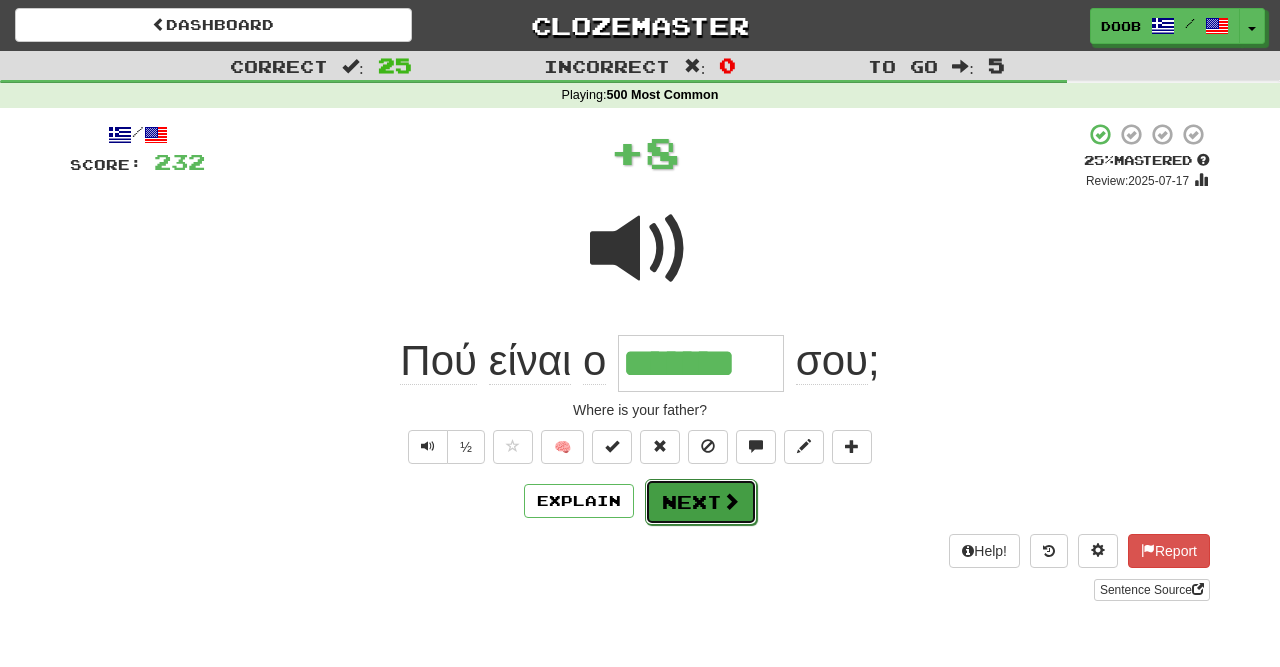 click on "Next" at bounding box center [701, 502] 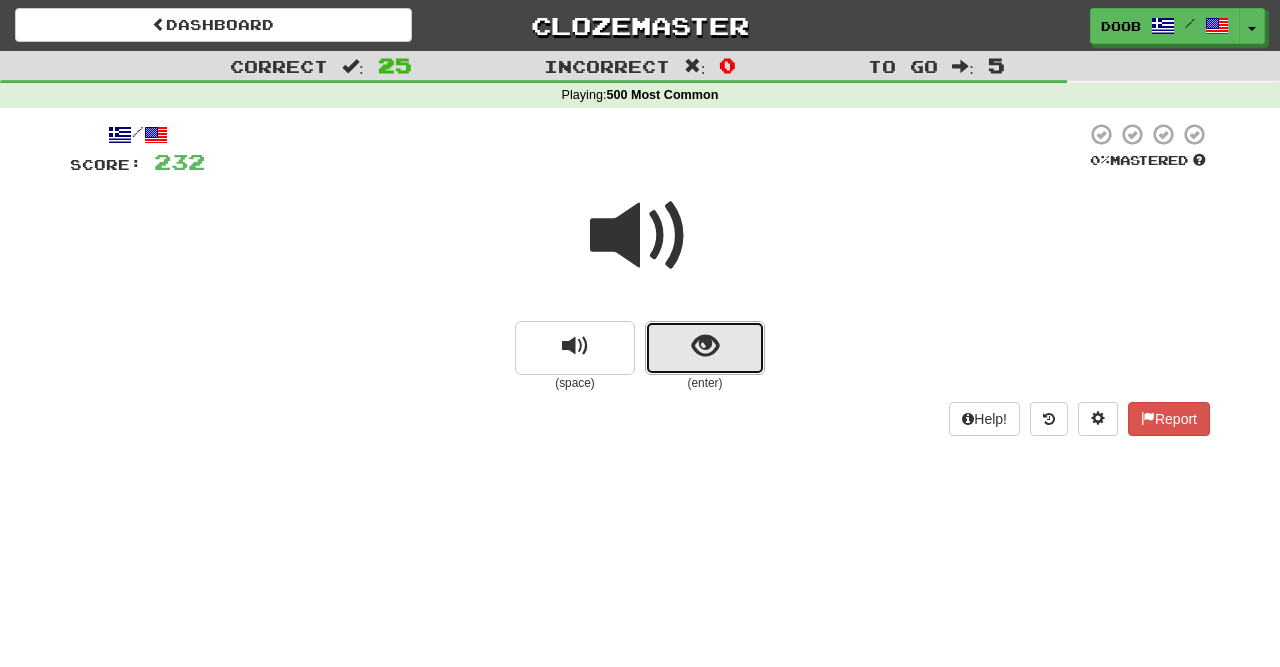 click at bounding box center [705, 346] 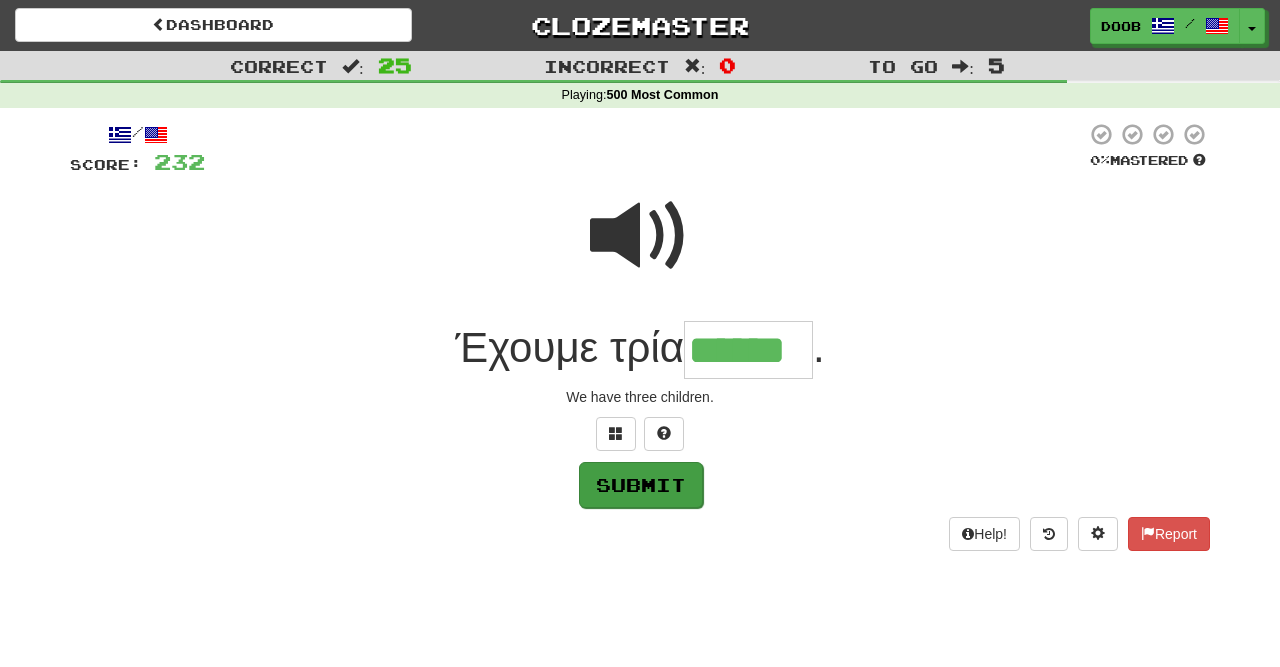 type on "******" 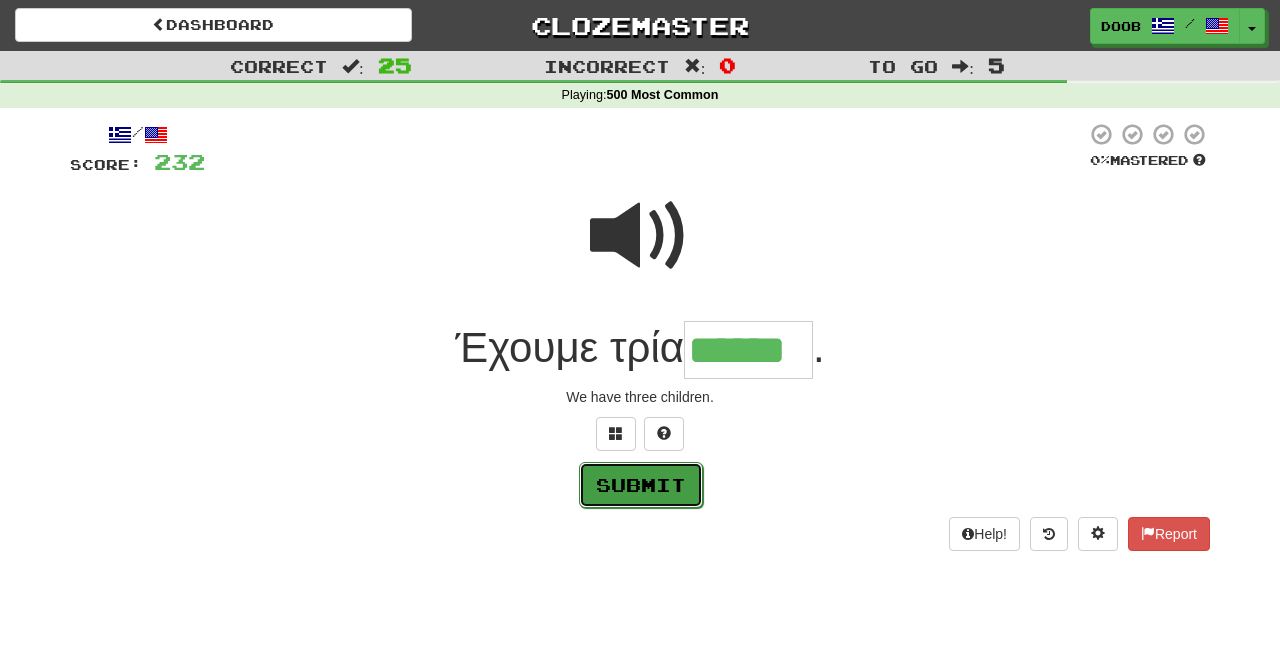 click on "Submit" at bounding box center (641, 485) 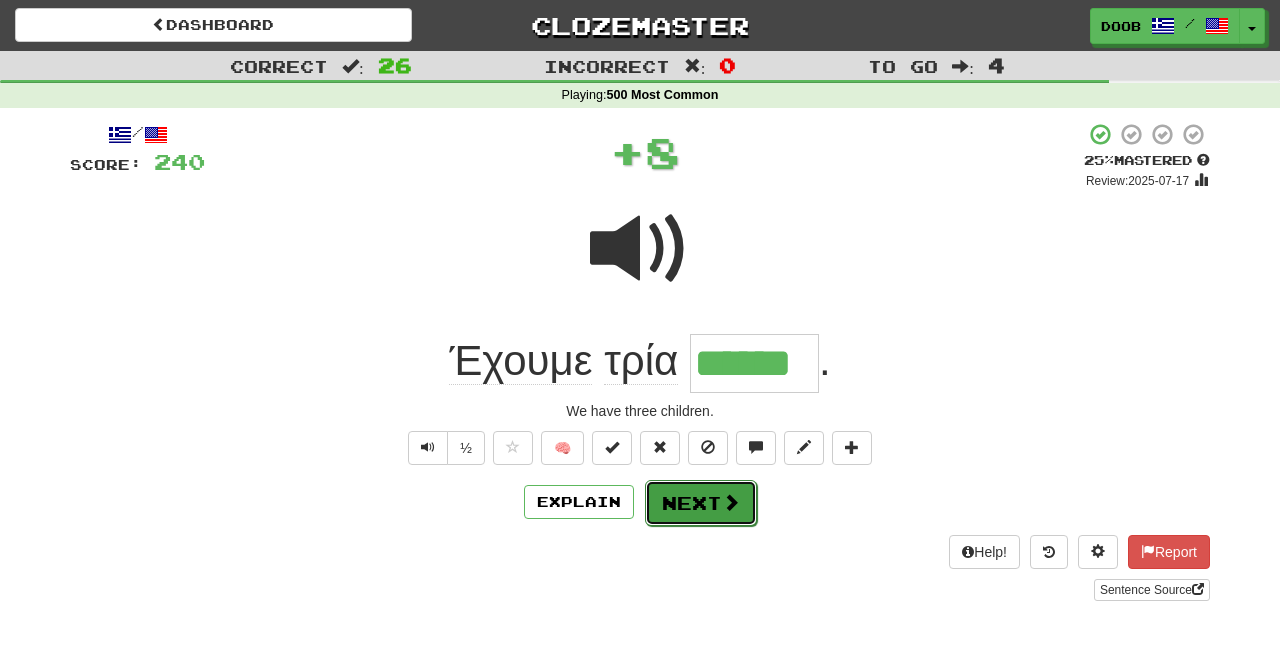 click on "Next" at bounding box center (701, 503) 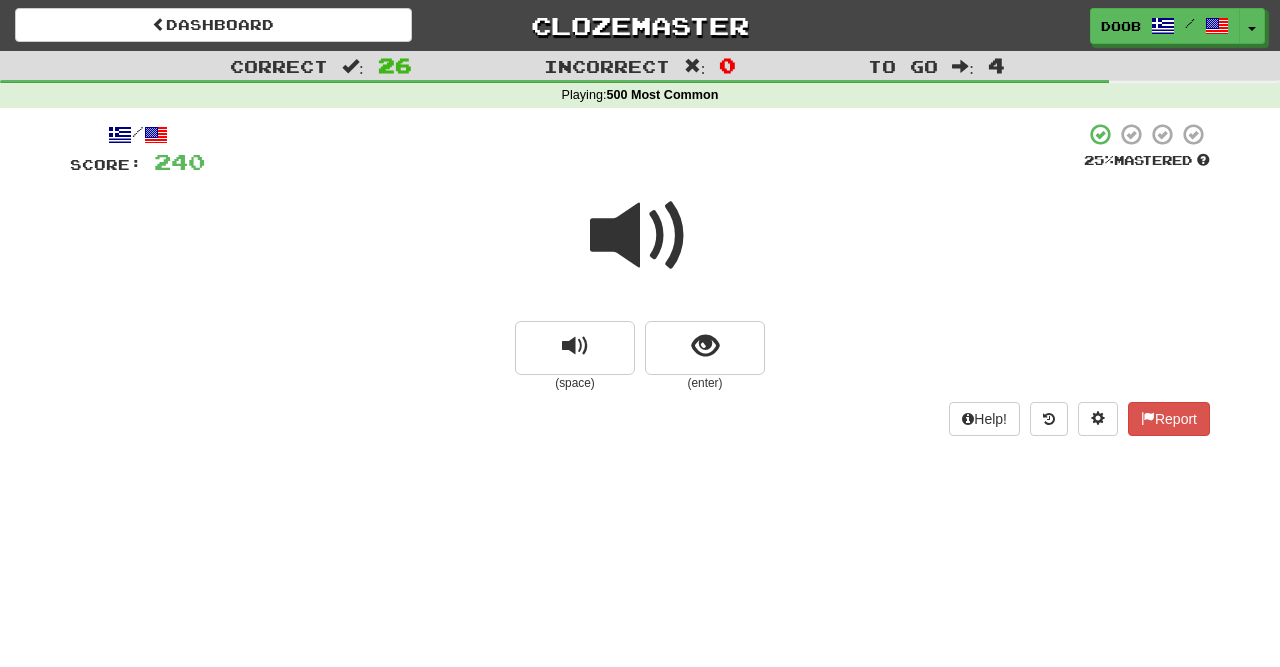click at bounding box center [640, 236] 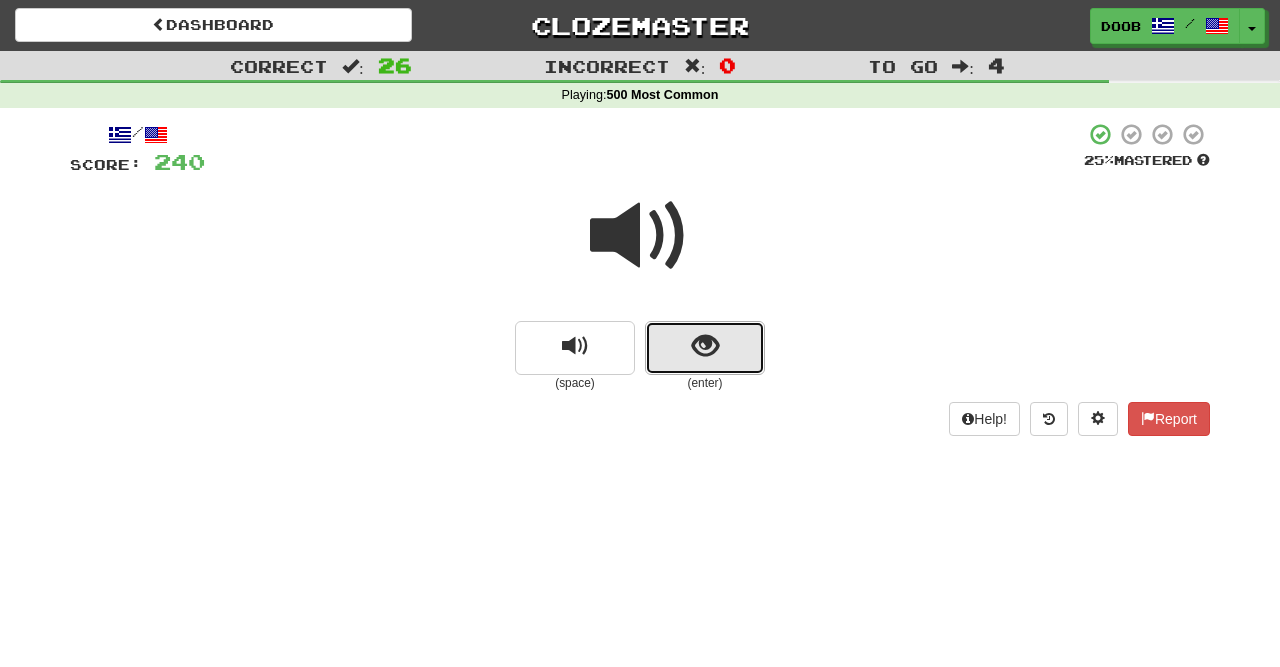 click at bounding box center [705, 348] 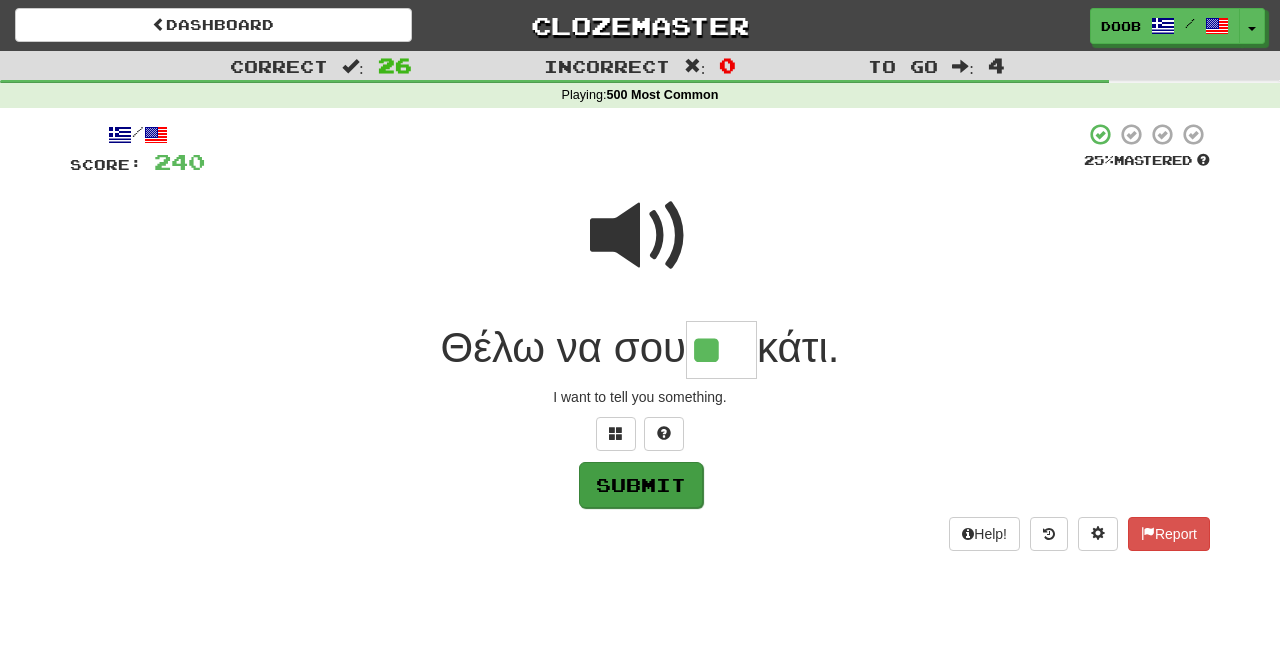 type on "**" 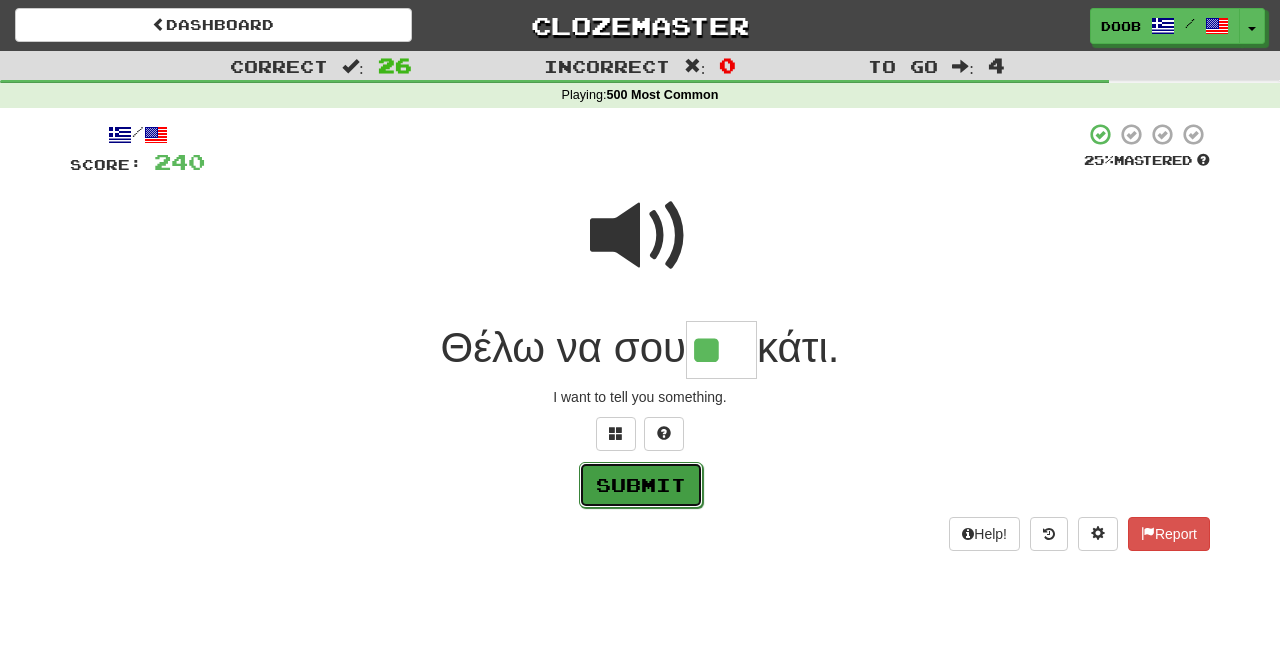 click on "Submit" at bounding box center [641, 485] 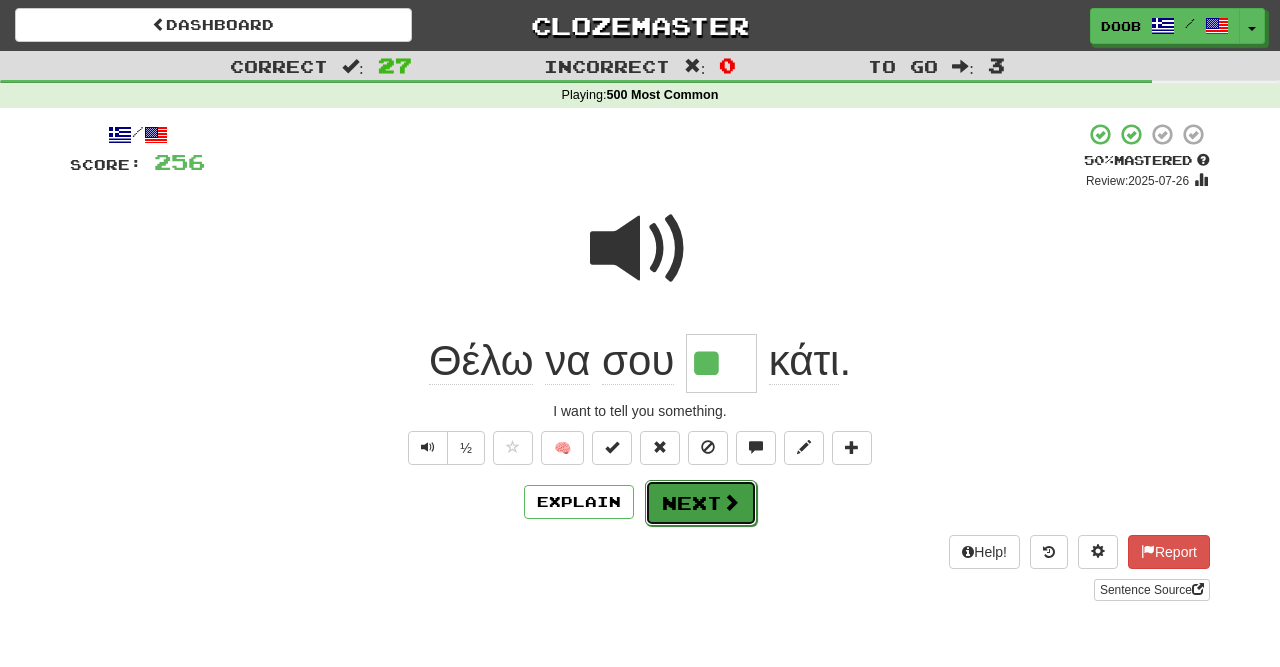 click on "Next" at bounding box center (701, 503) 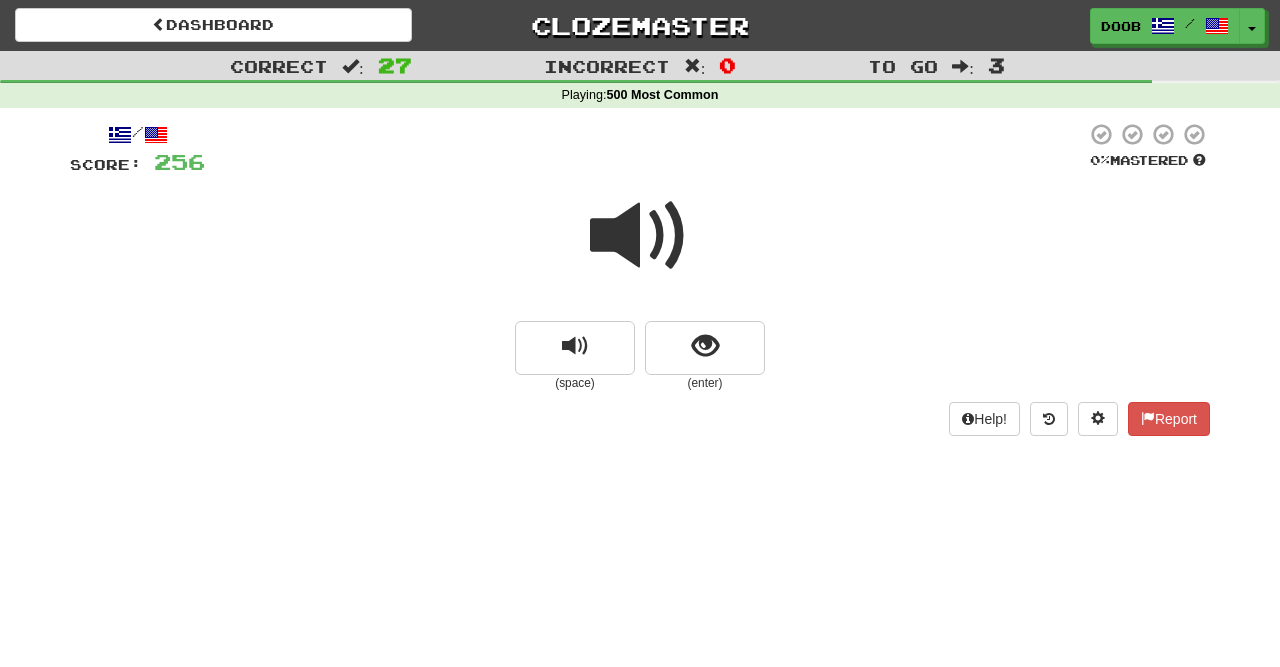 click at bounding box center (640, 236) 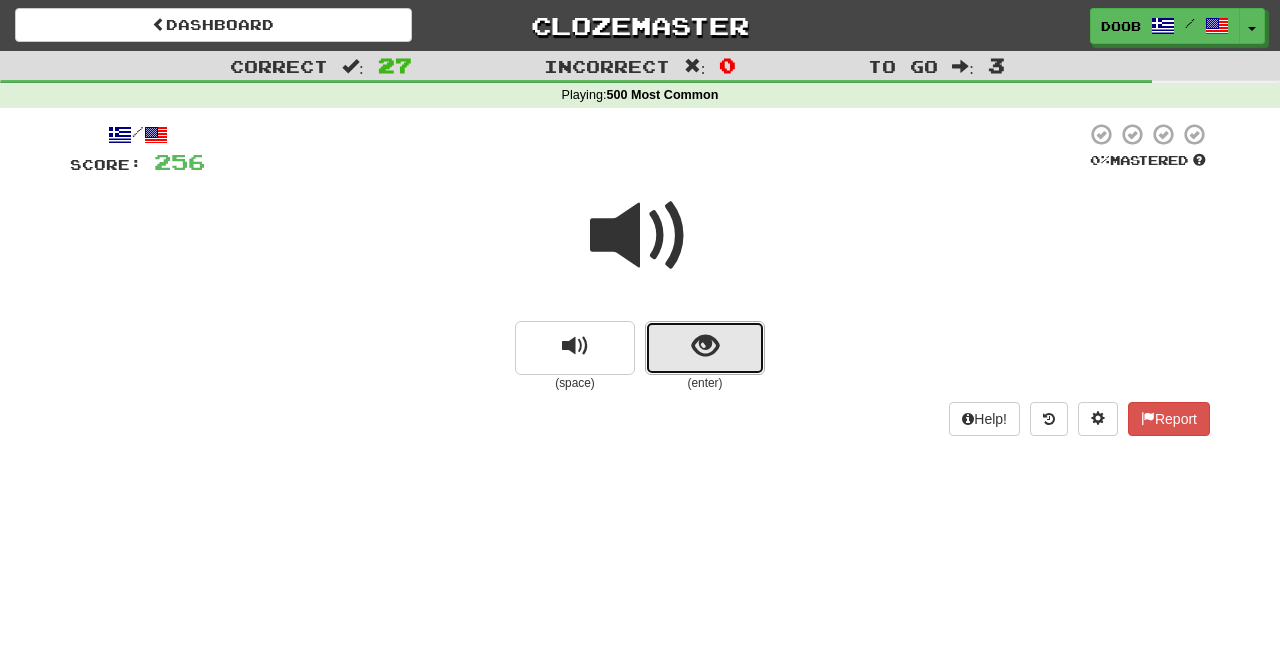 click at bounding box center [705, 346] 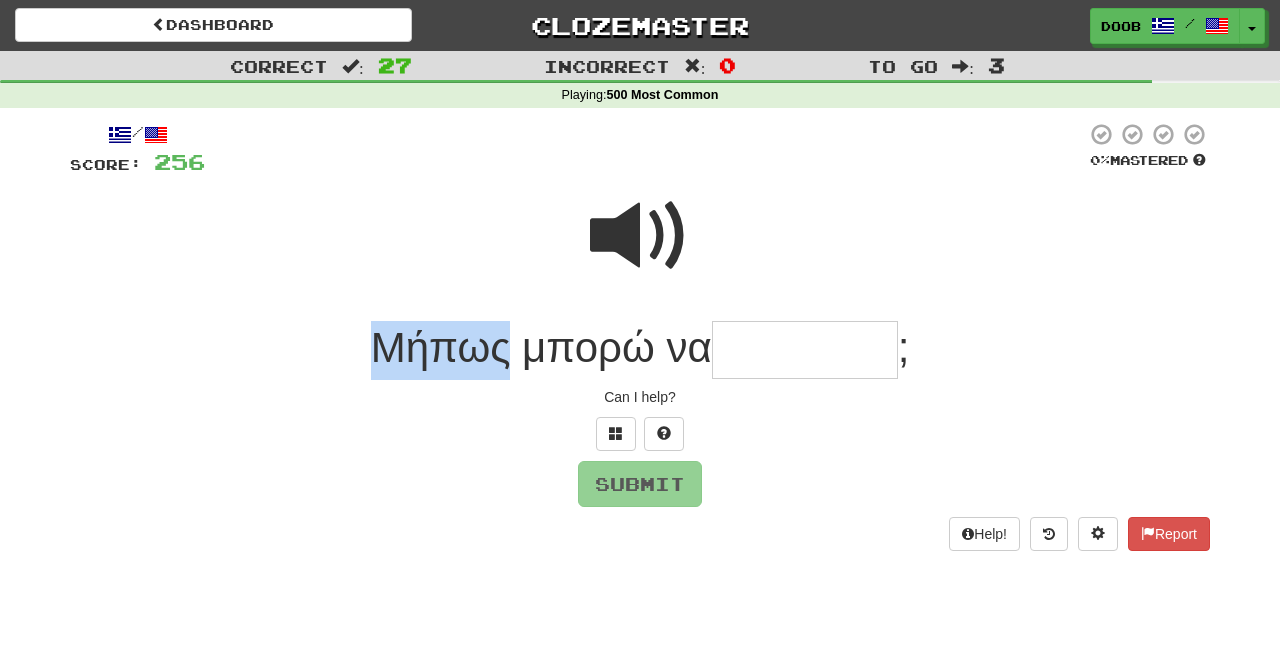 drag, startPoint x: 371, startPoint y: 360, endPoint x: 497, endPoint y: 361, distance: 126.00397 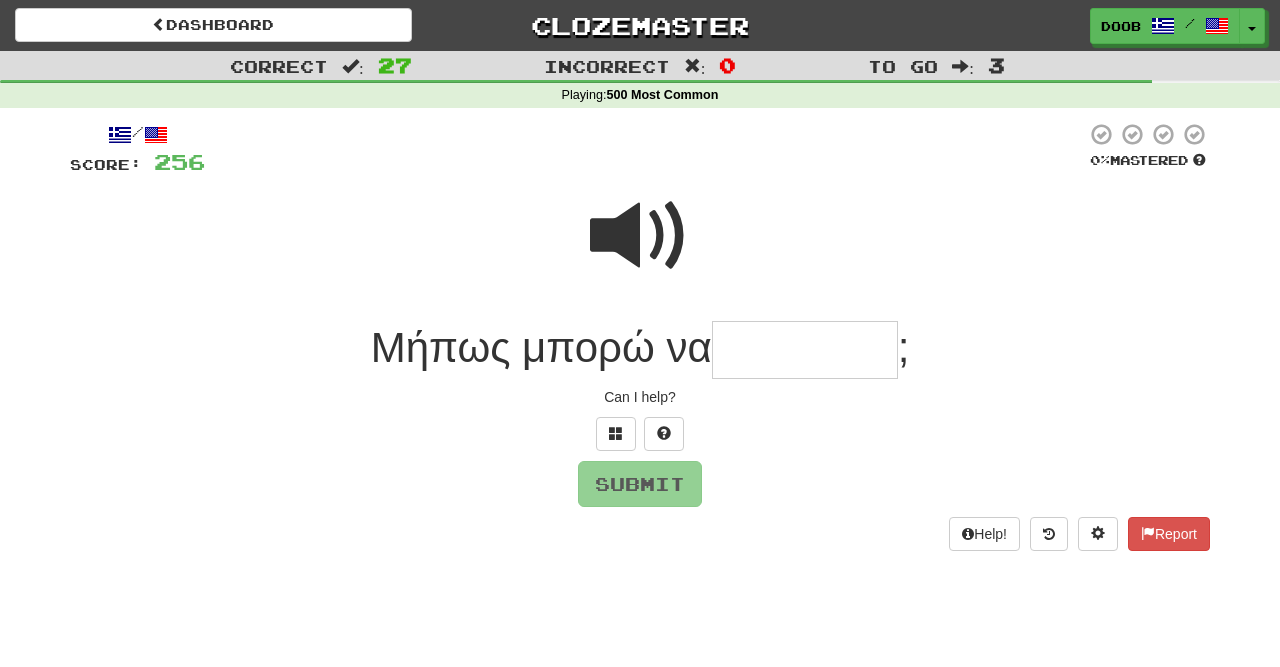 click at bounding box center [805, 350] 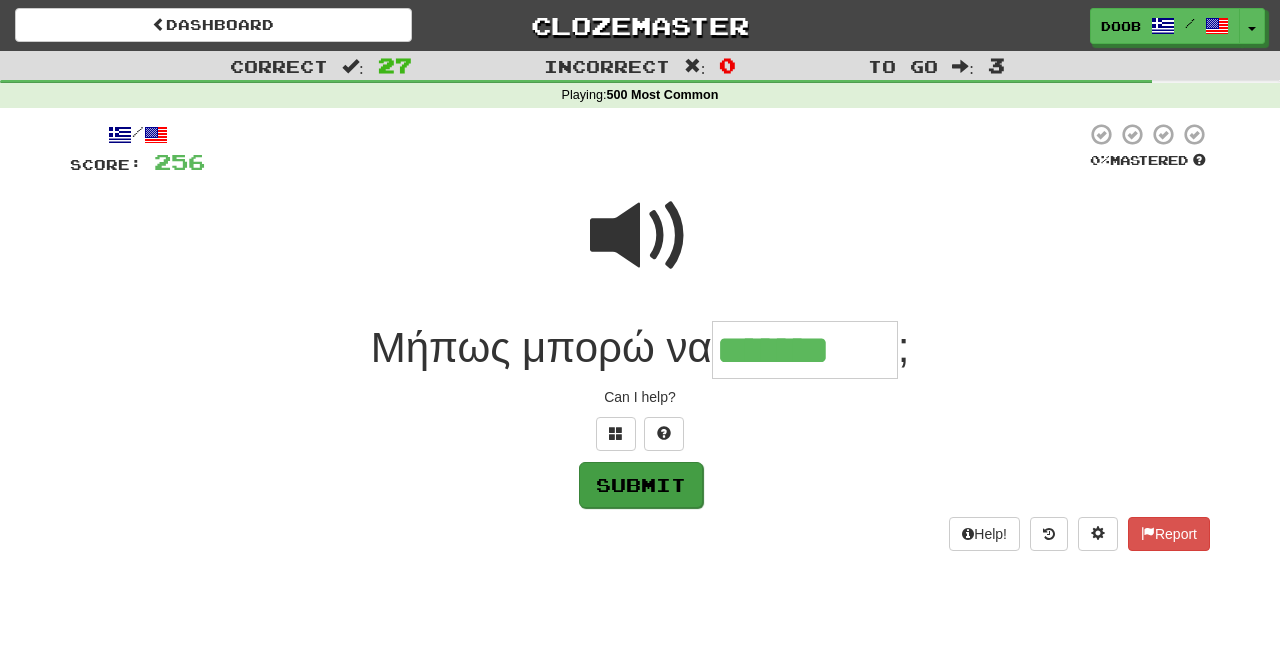 type on "*******" 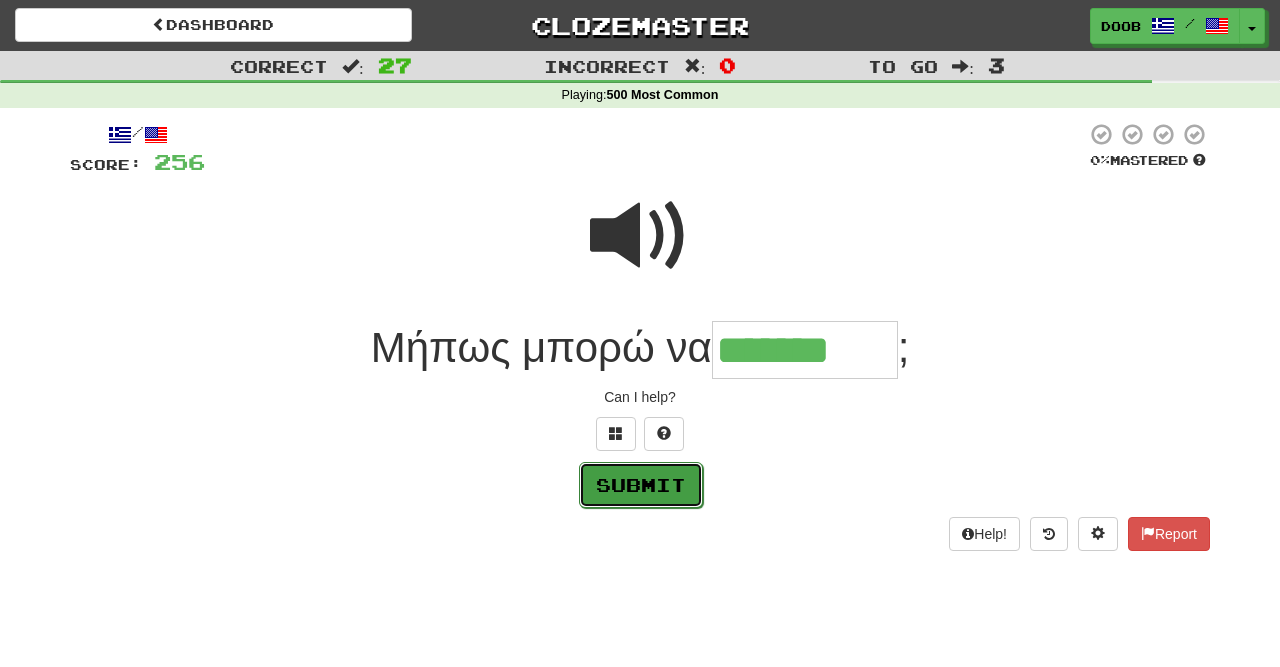 click on "Submit" at bounding box center [641, 485] 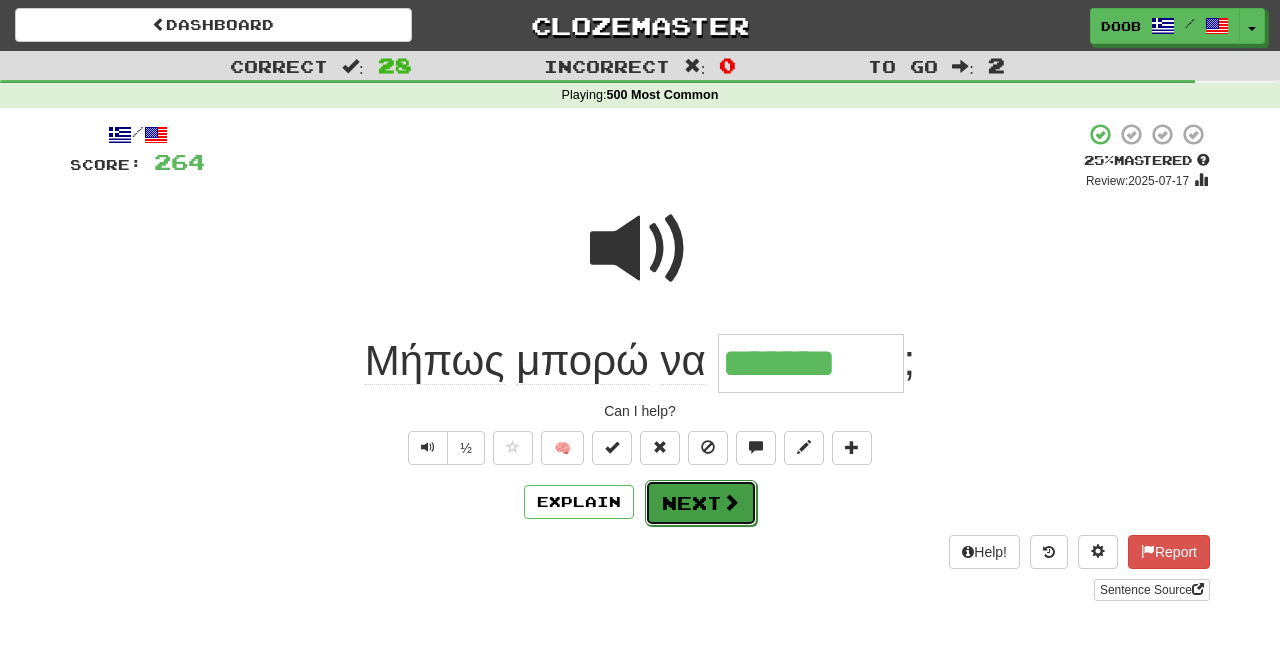 click on "Next" at bounding box center [701, 503] 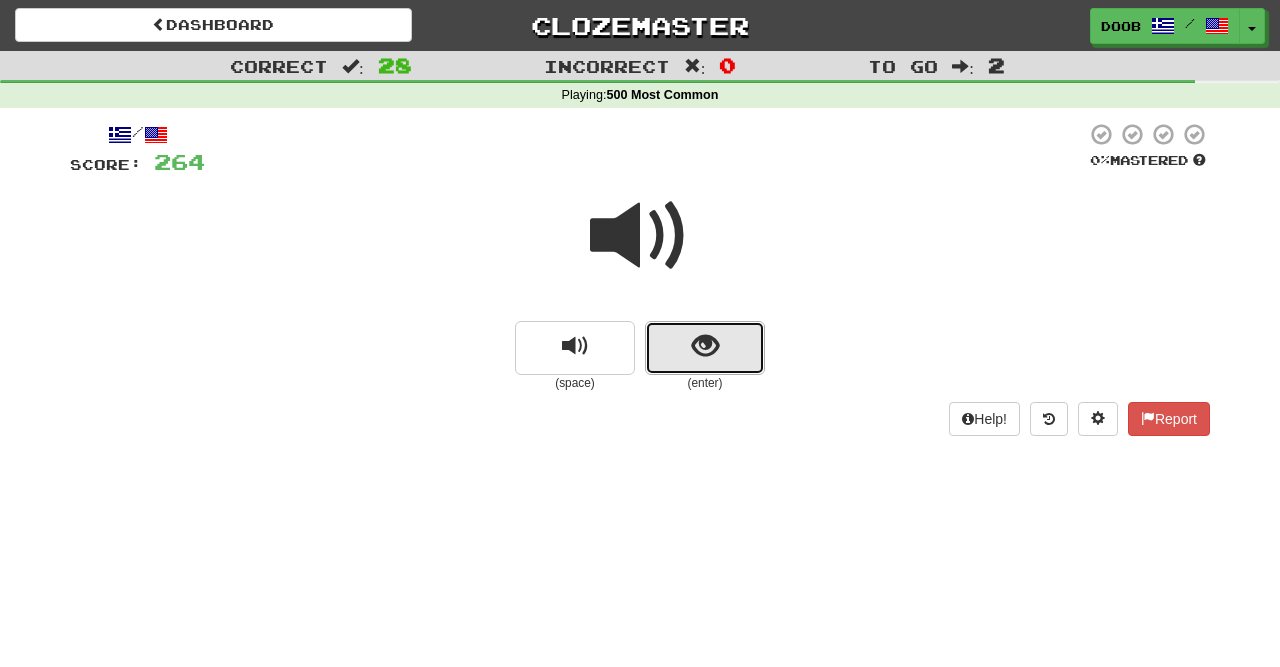 click at bounding box center (705, 346) 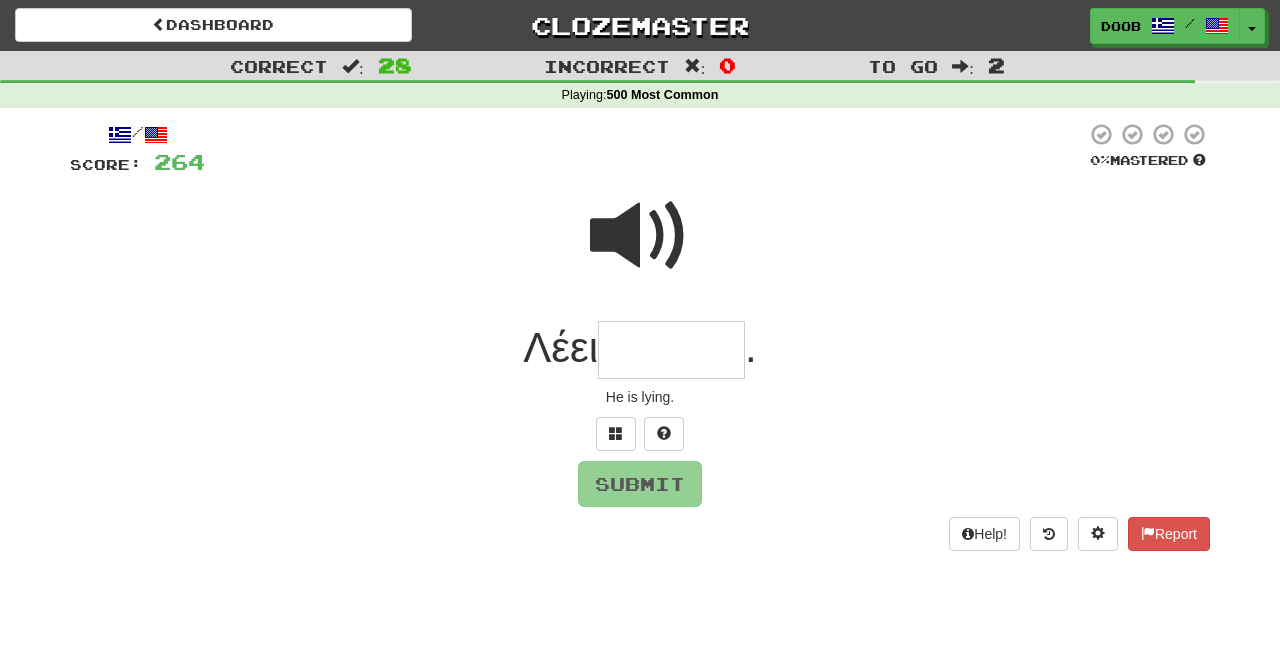 type on "*" 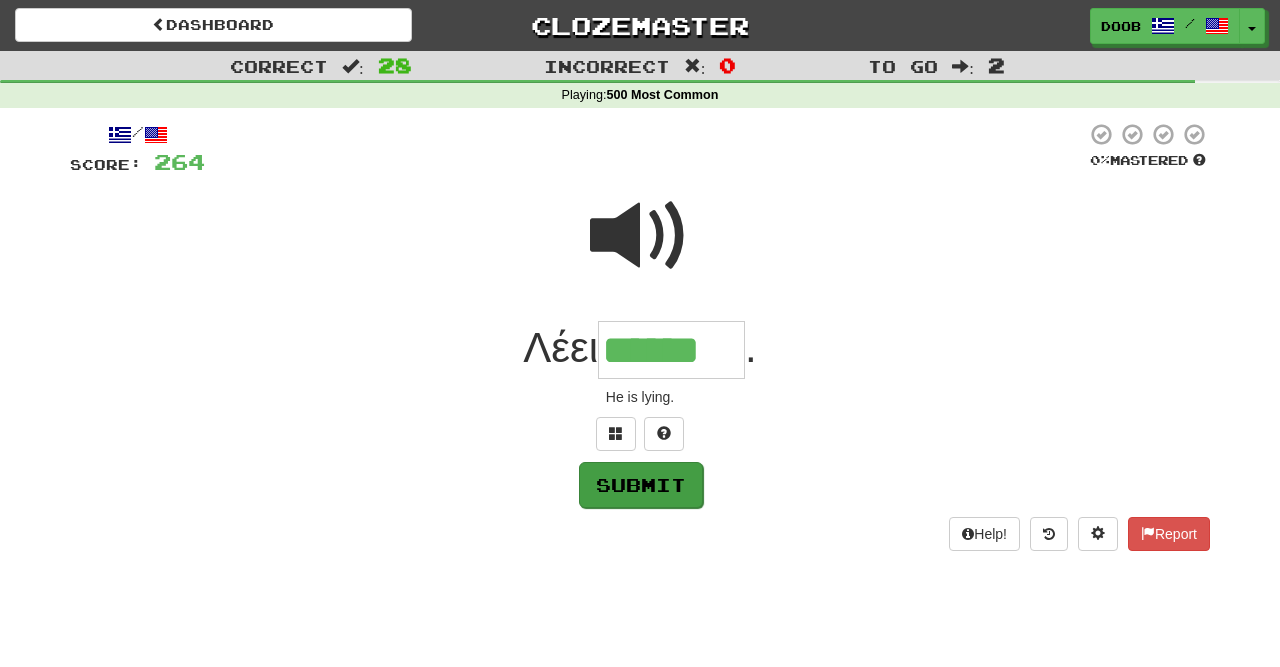 type on "******" 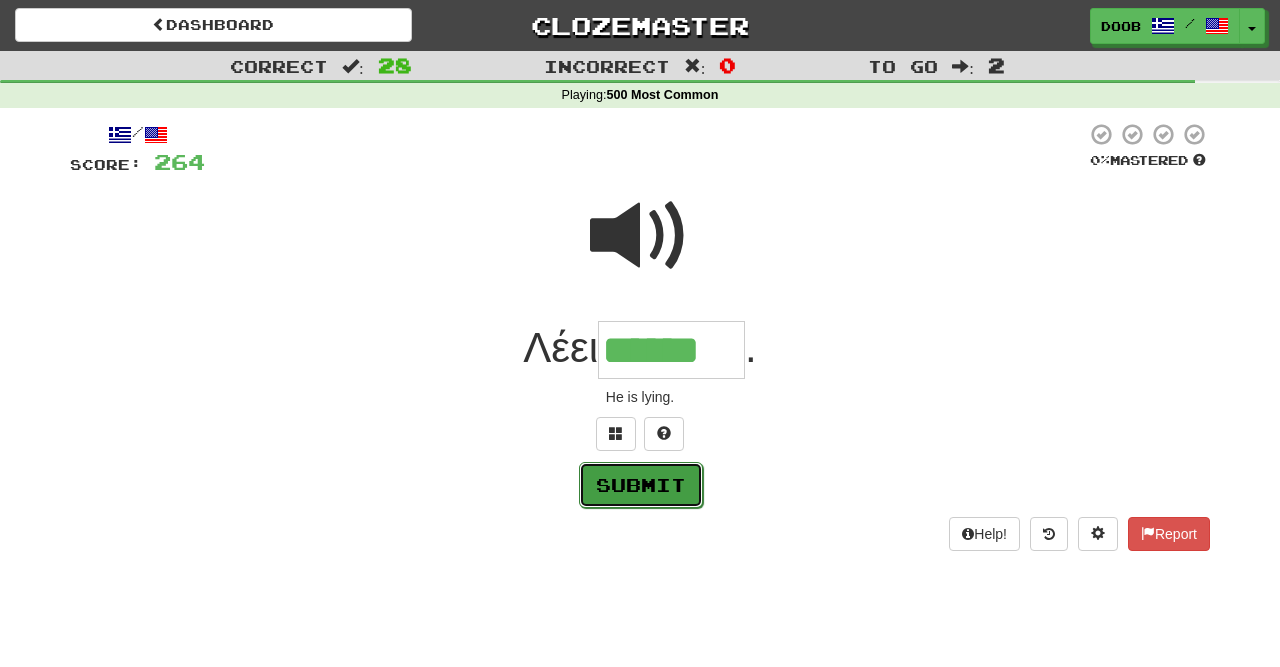click on "Submit" at bounding box center (641, 485) 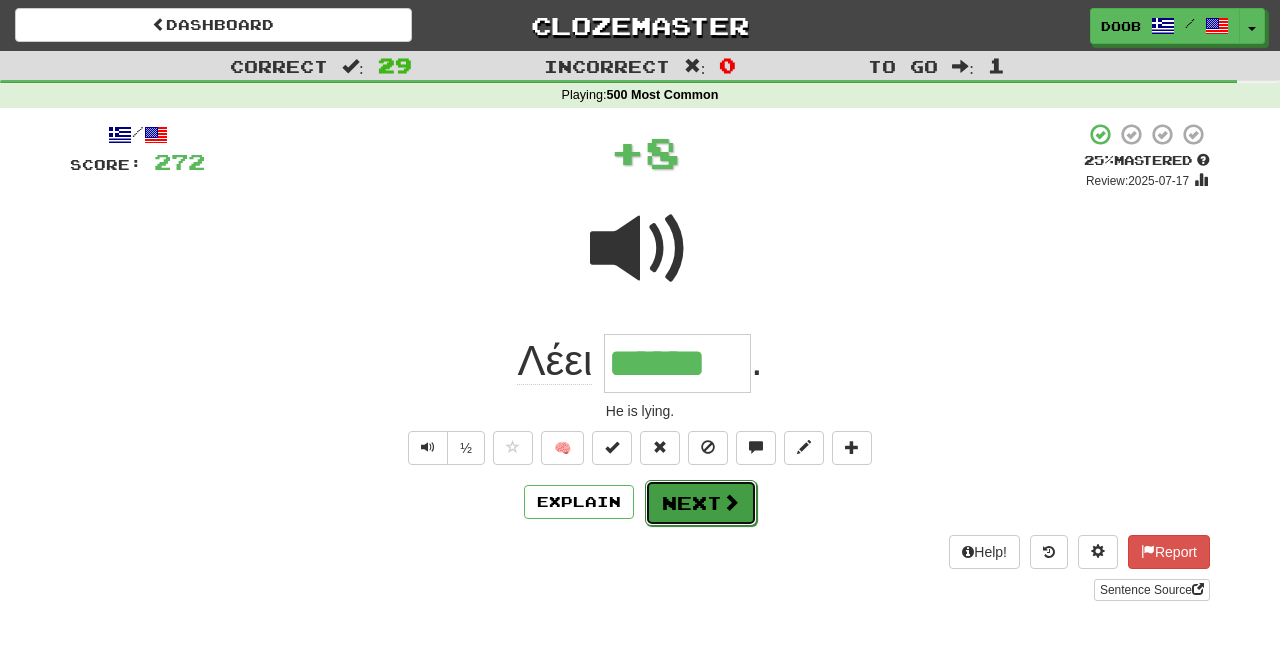 click on "Next" at bounding box center (701, 503) 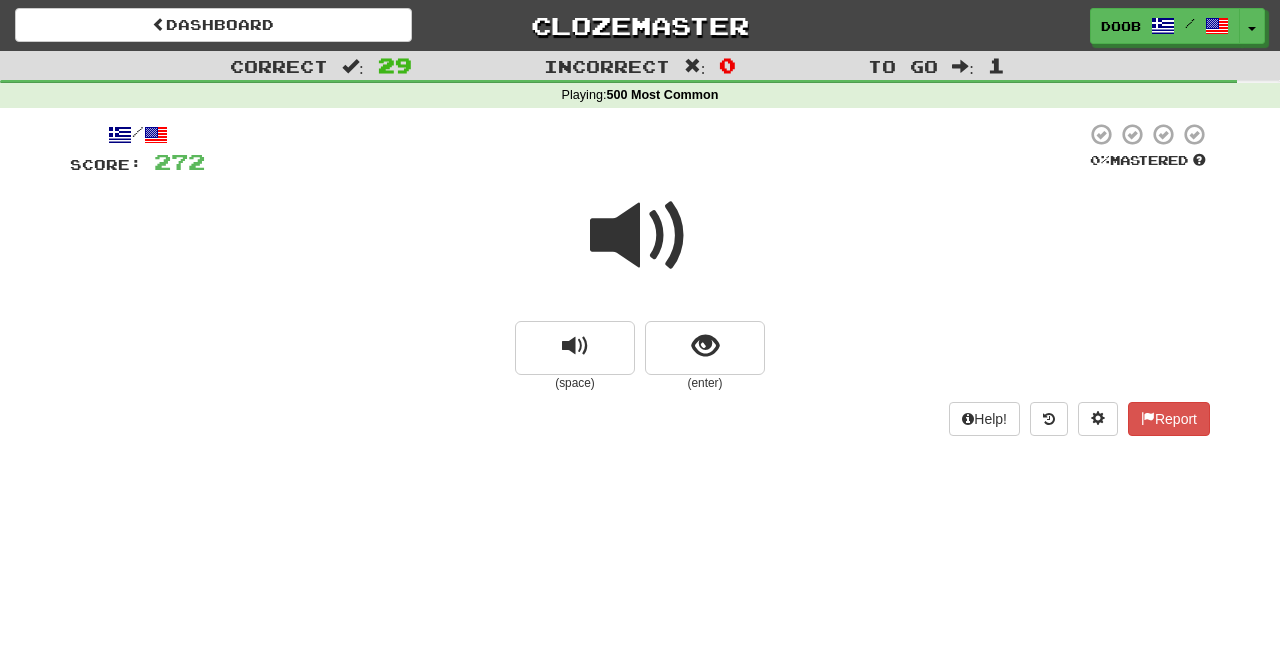 click at bounding box center [640, 236] 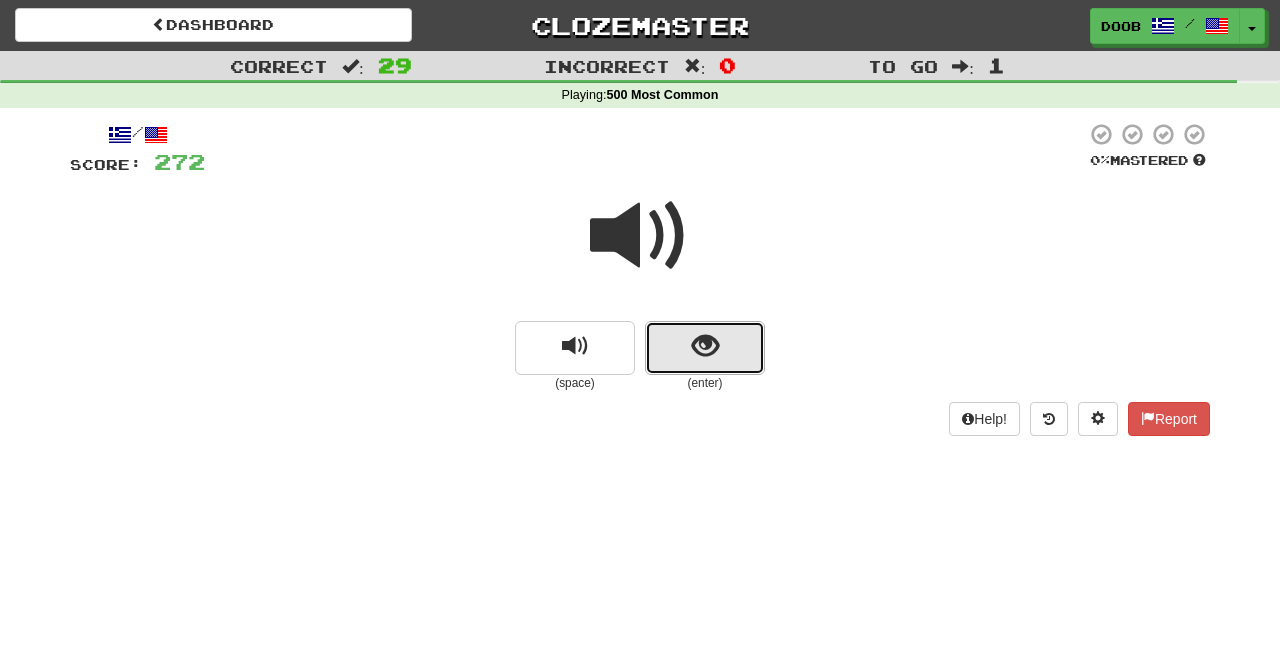 click at bounding box center (705, 346) 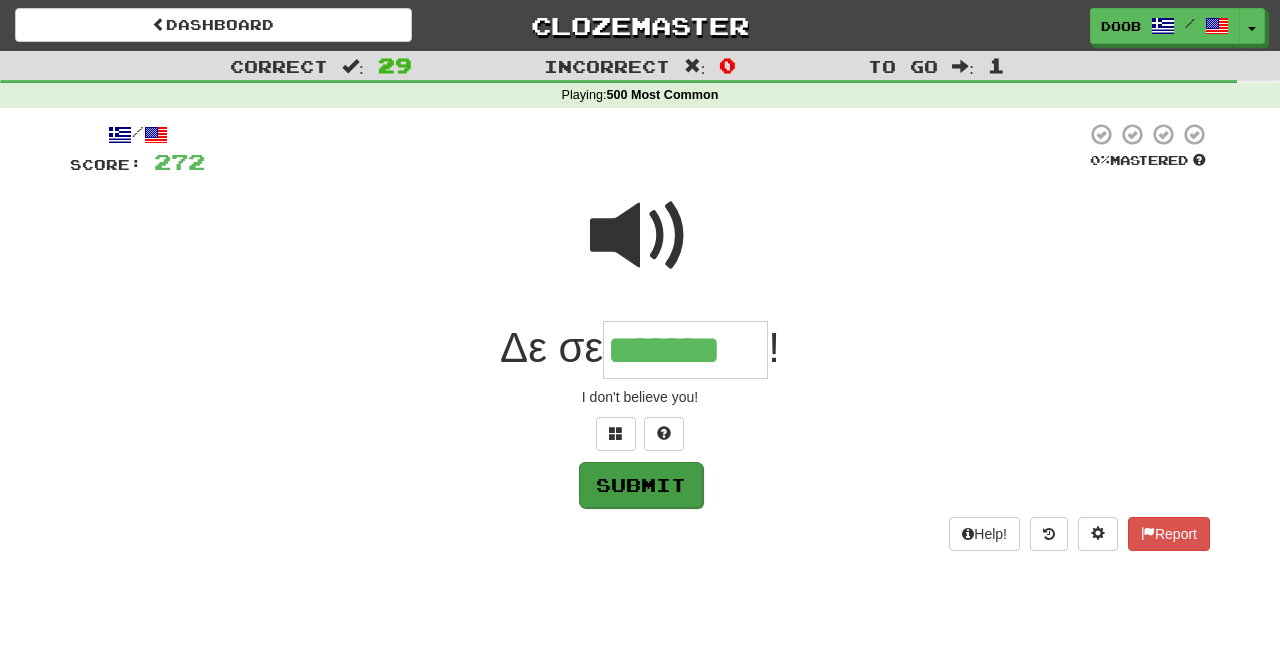type on "*******" 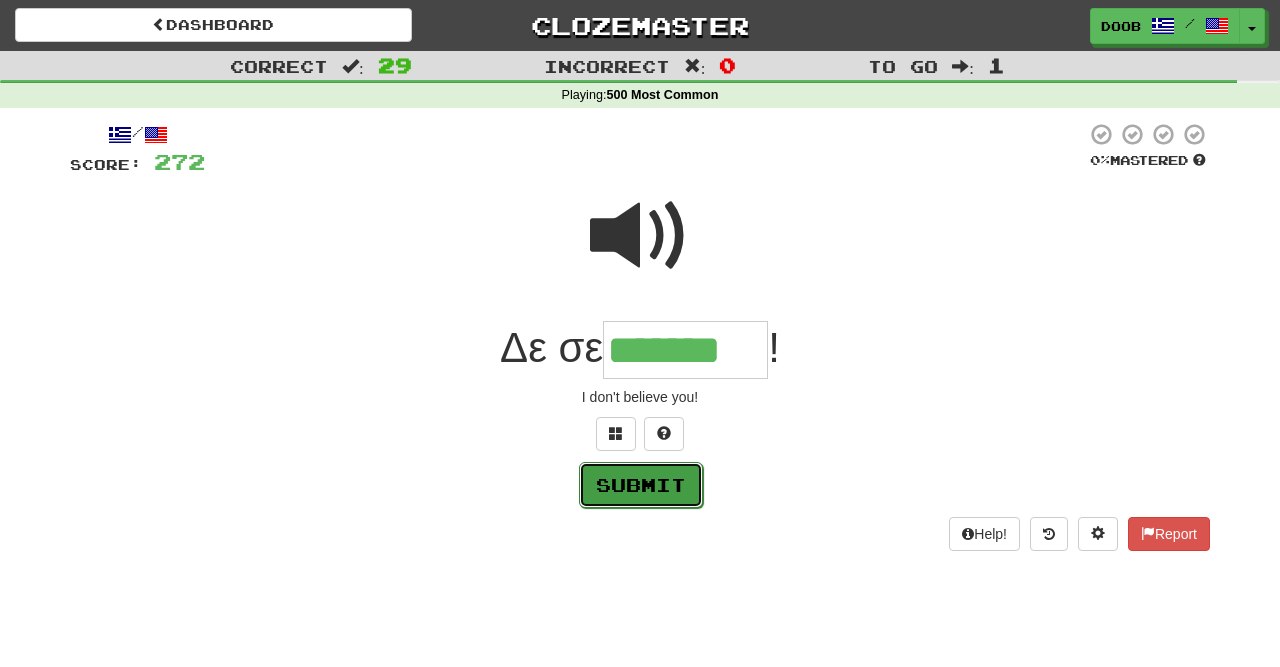 click on "Submit" at bounding box center [641, 485] 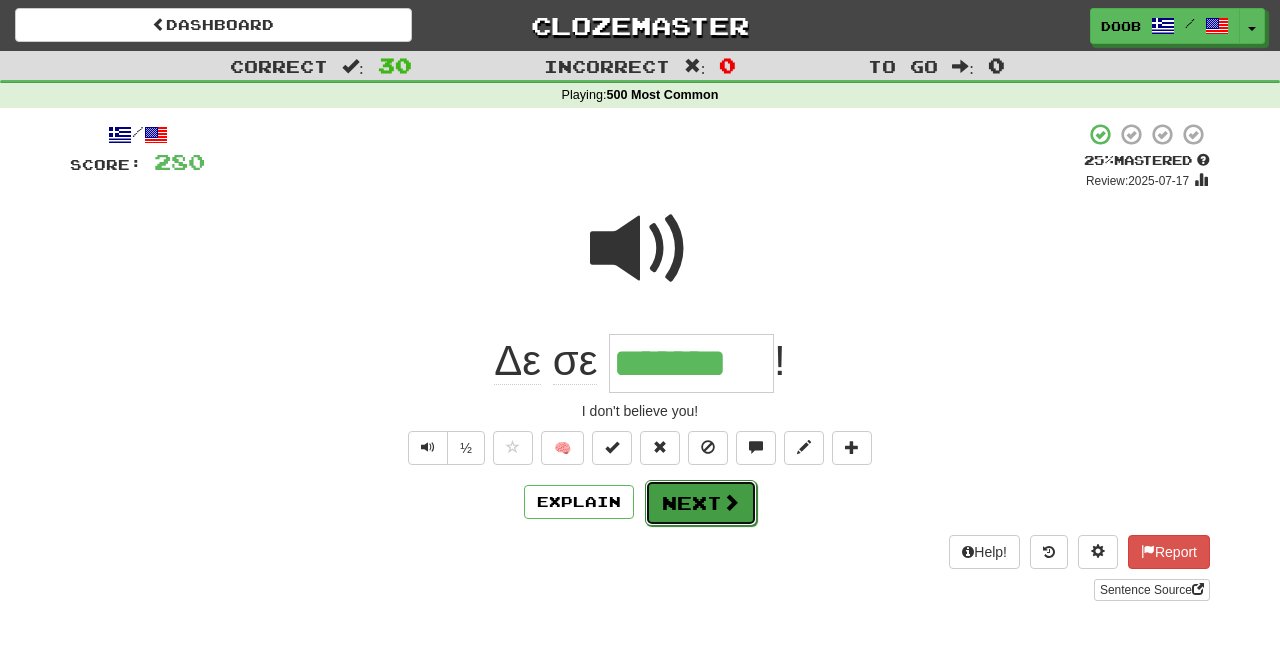 click on "Next" at bounding box center (701, 503) 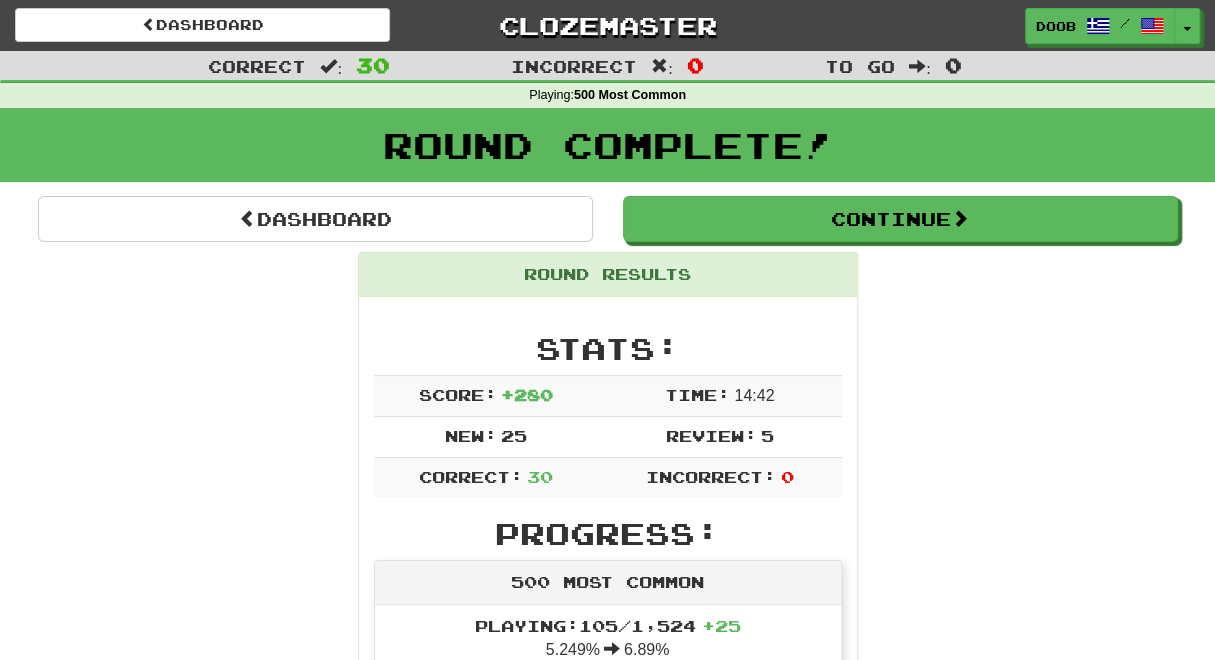 click on "Τι συνέβη στον [PERSON]; What's happened to [PERSON]? Report Θα πας μαζί μας; Will you go with us? Report Θέλεις ένα από αυτά; Do you want one of them? Report Θα είστε μια χαρά χωρίς εμένα. You'll be fine without me. Report Πού είναι η γυναίκα ; Where is the woman? Report Σου αρέσει αυτή η πόλη ; Do you like this city? 1 Report Ίσως να είναι και αλήθεια. Maybe it's true. Report Δεν ξέρετε ποιος είμαι. You don't know who I am. Report Είμαι ακόμη νέα. I am still young. Report" at bounding box center (608, 1989) 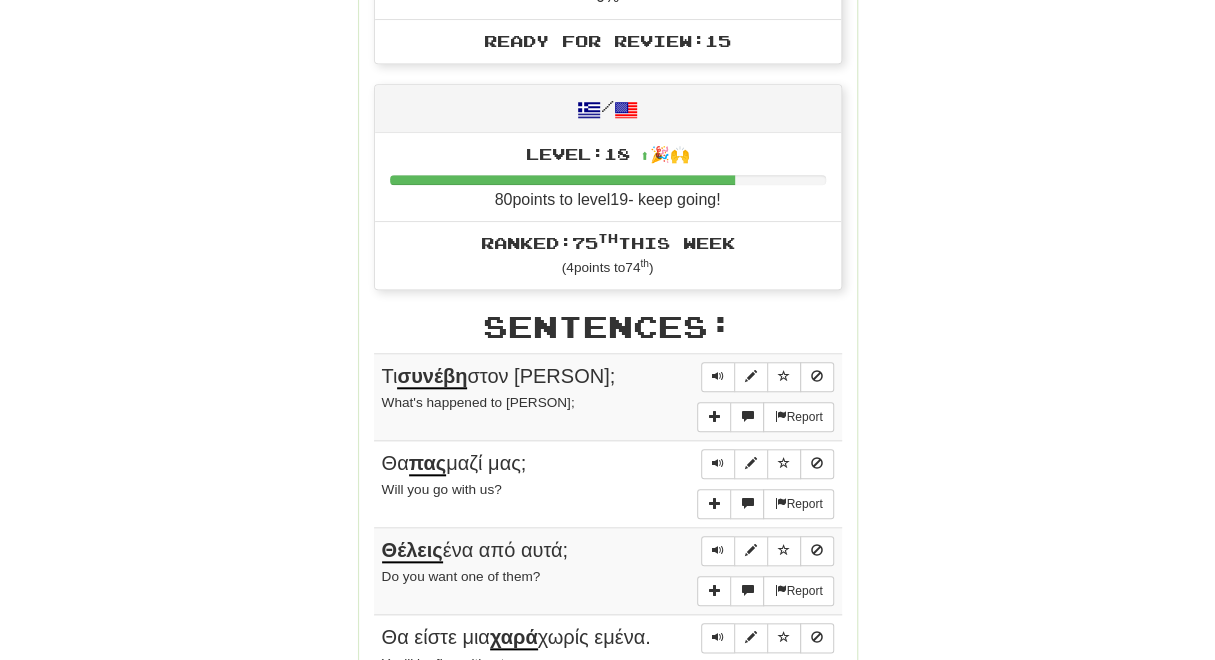scroll, scrollTop: 726, scrollLeft: 0, axis: vertical 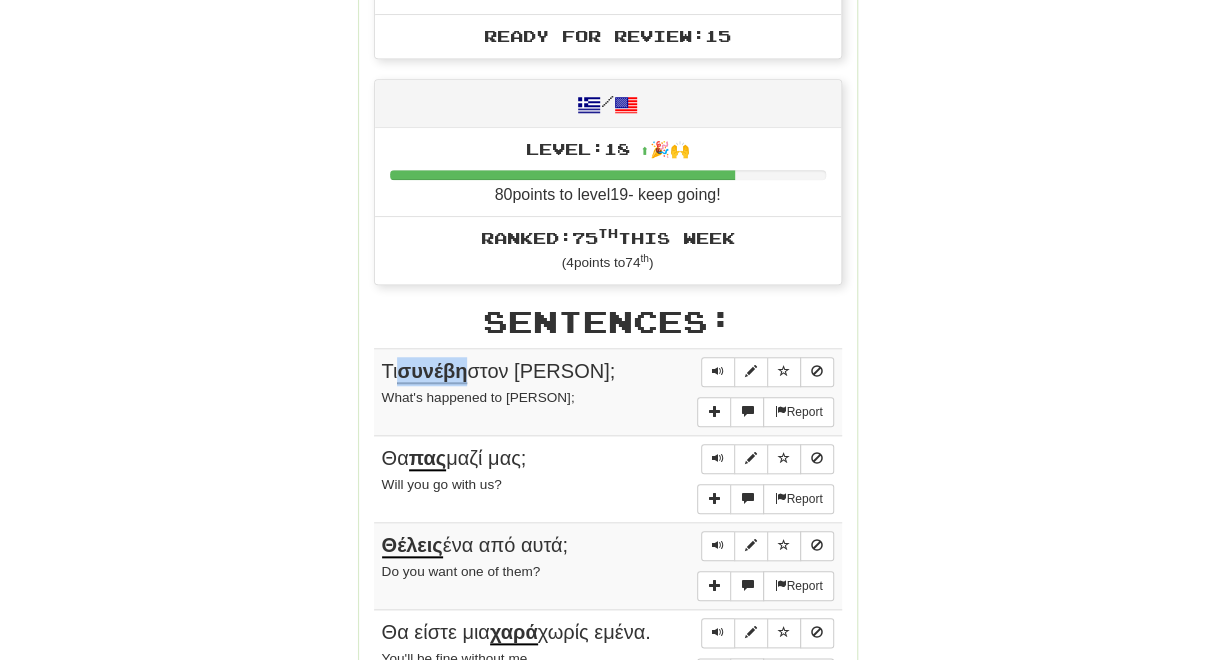 drag, startPoint x: 403, startPoint y: 360, endPoint x: 467, endPoint y: 362, distance: 64.03124 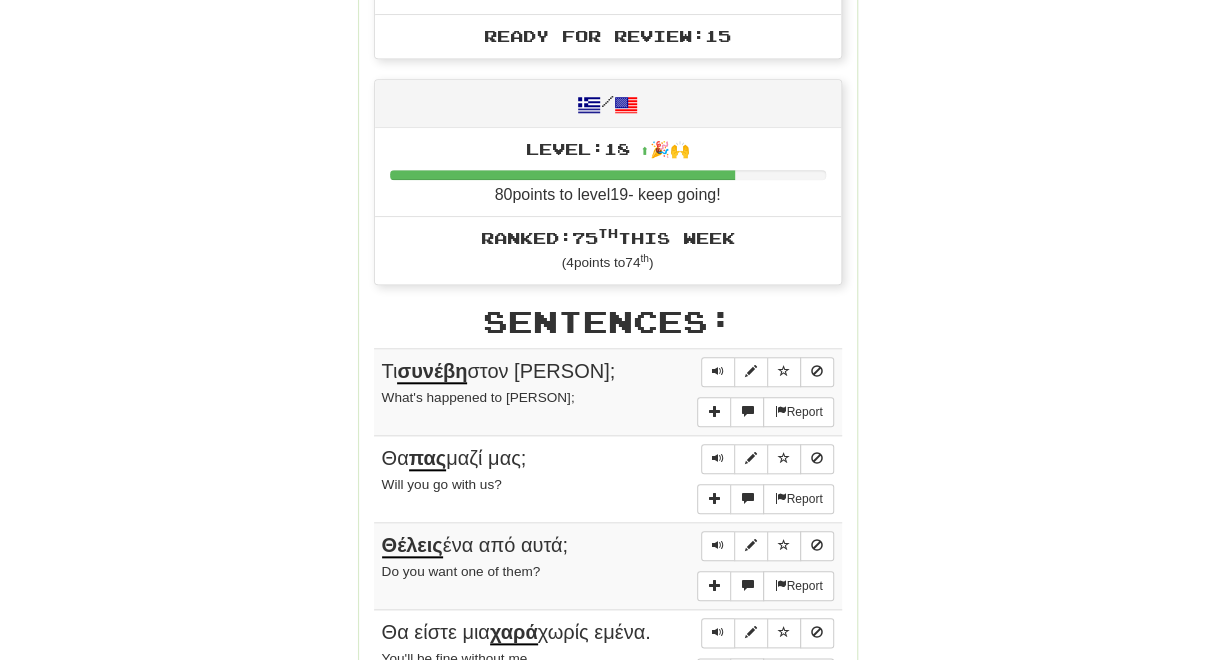 click on "Τι συνέβη στον [PERSON]; What's happened to [PERSON]? Report Θα πας μαζί μας; Will you go with us? Report Θέλεις ένα από αυτά; Do you want one of them? Report Θα είστε μια χαρά χωρίς εμένα. You'll be fine without me. Report Πού είναι η γυναίκα ; Where is the woman? Report Σου αρέσει αυτή η πόλη ; Do you like this city? 1 Report Ίσως να είναι και αλήθεια. Maybe it's true. Report Δεν ξέρετε ποιος είμαι. You don't know who I am. Report Είμαι ακόμη νέα. I am still young. Report" at bounding box center (608, 1263) 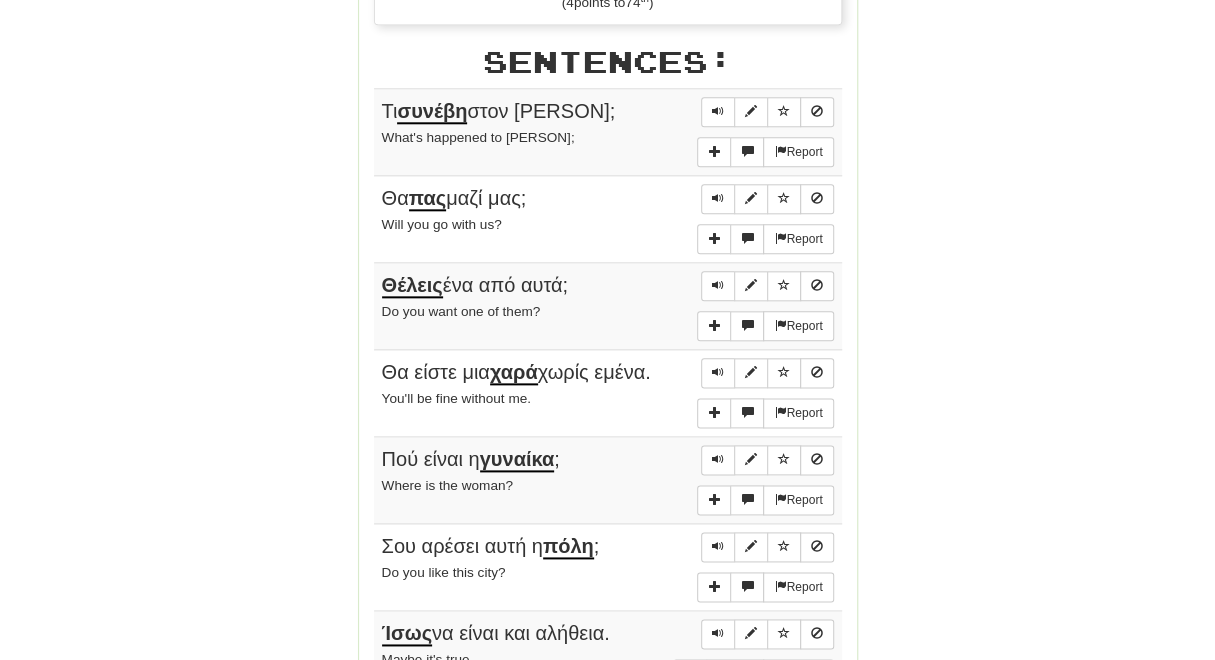 scroll, scrollTop: 1038, scrollLeft: 0, axis: vertical 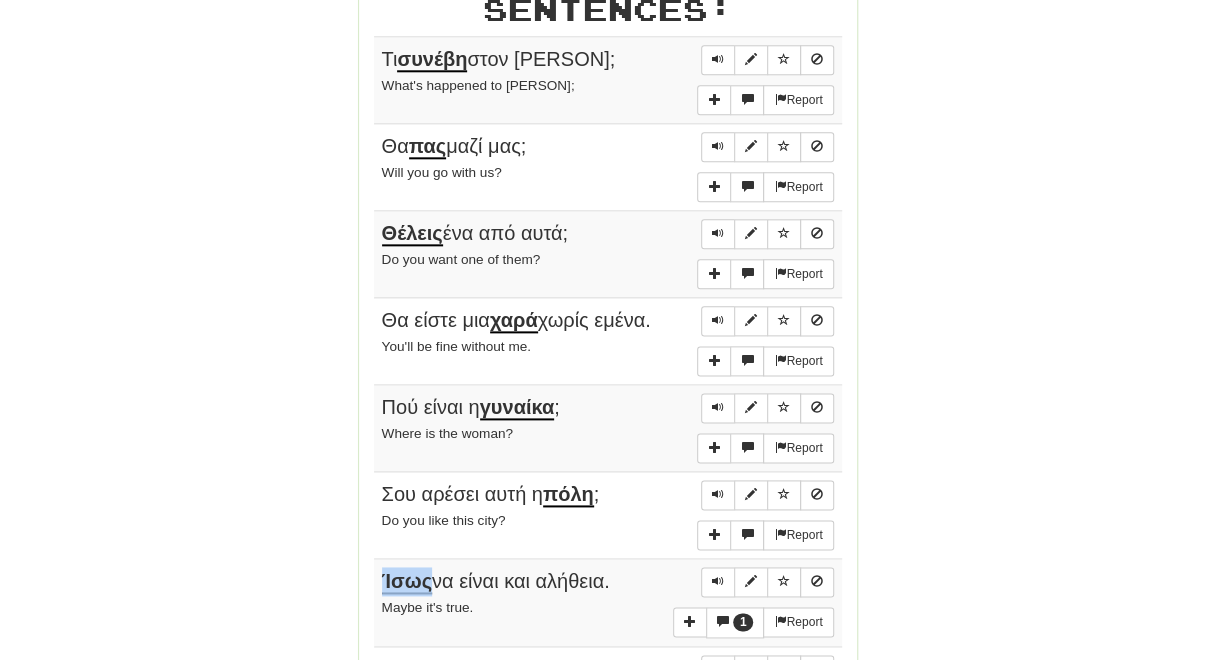drag, startPoint x: 385, startPoint y: 562, endPoint x: 430, endPoint y: 562, distance: 45 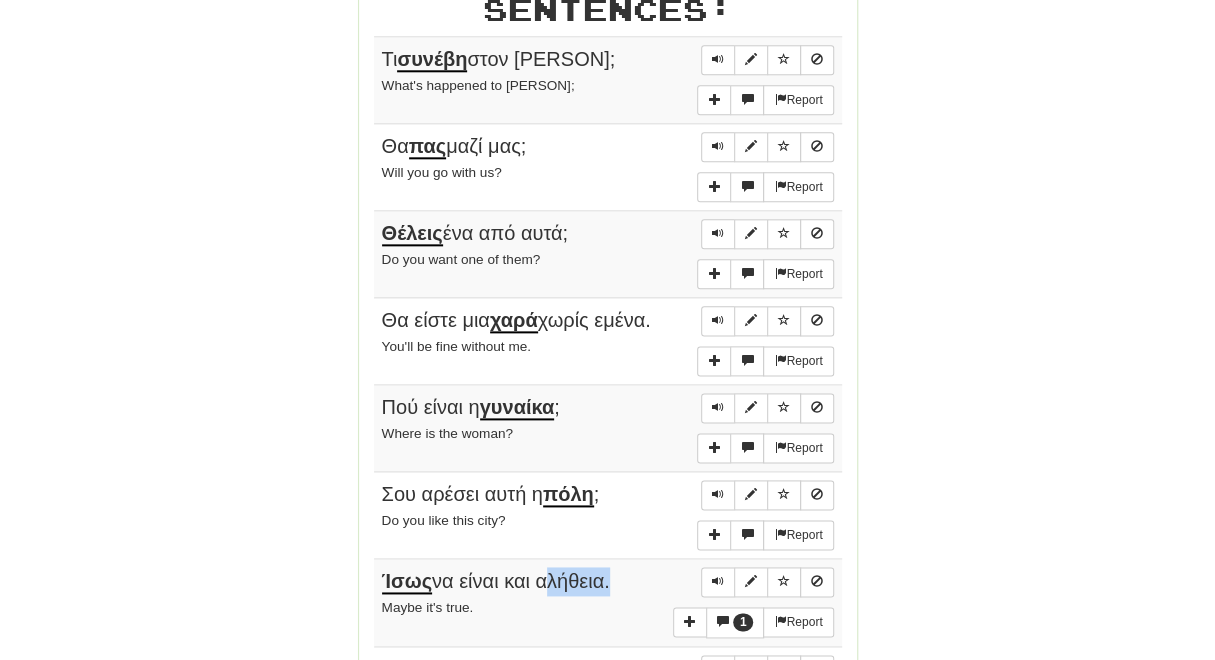 drag, startPoint x: 541, startPoint y: 561, endPoint x: 605, endPoint y: 566, distance: 64.195015 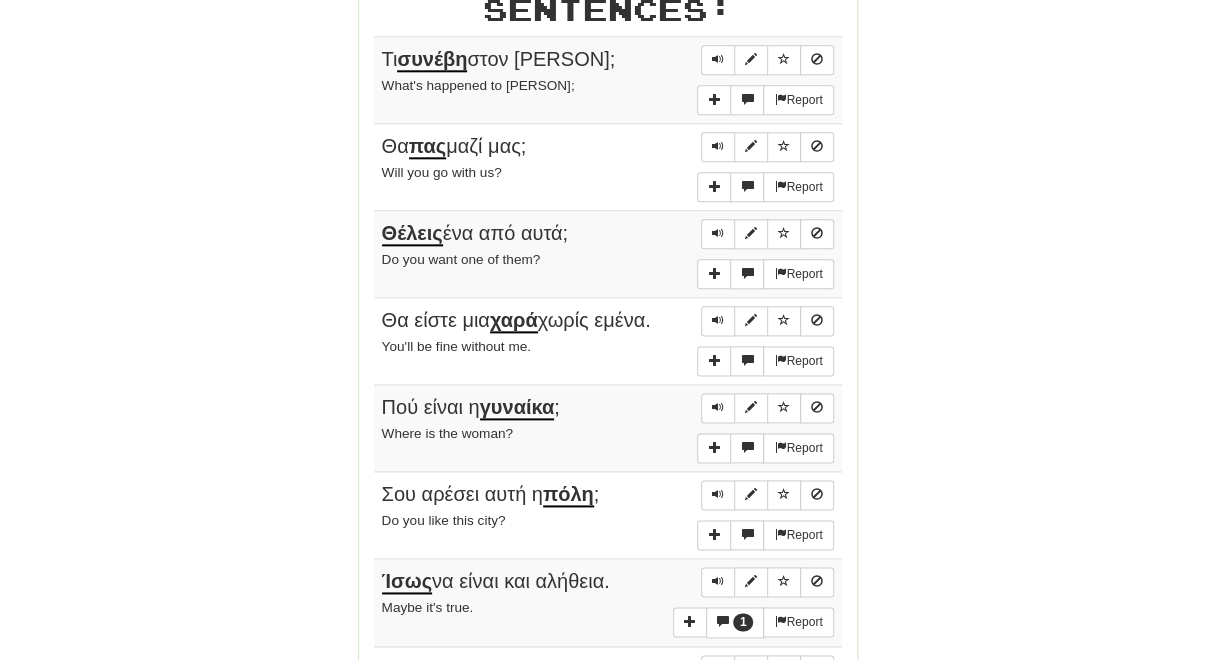 click on "Τι συνέβη στον [PERSON]; What's happened to [PERSON]? Report Θα πας μαζί μας; Will you go with us? Report Θέλεις ένα από αυτά; Do you want one of them? Report Θα είστε μια χαρά χωρίς εμένα. You'll be fine without me. Report Πού είναι η γυναίκα ; Where is the woman? Report Σου αρέσει αυτή η πόλη ; Do you like this city? 1 Report Ίσως να είναι και αλήθεια. Maybe it's true. Report Δεν ξέρετε ποιος είμαι. You don't know who I am. Report Είμαι ακόμη νέα. I am still young. Report" at bounding box center [608, 951] 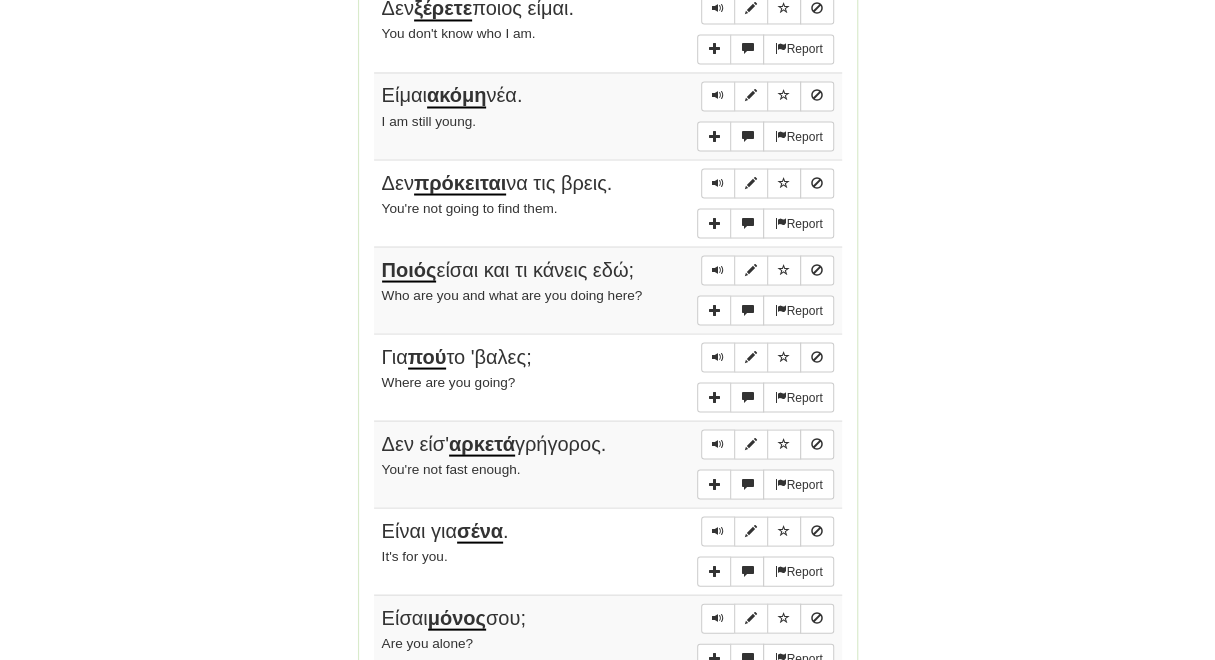 scroll, scrollTop: 1714, scrollLeft: 0, axis: vertical 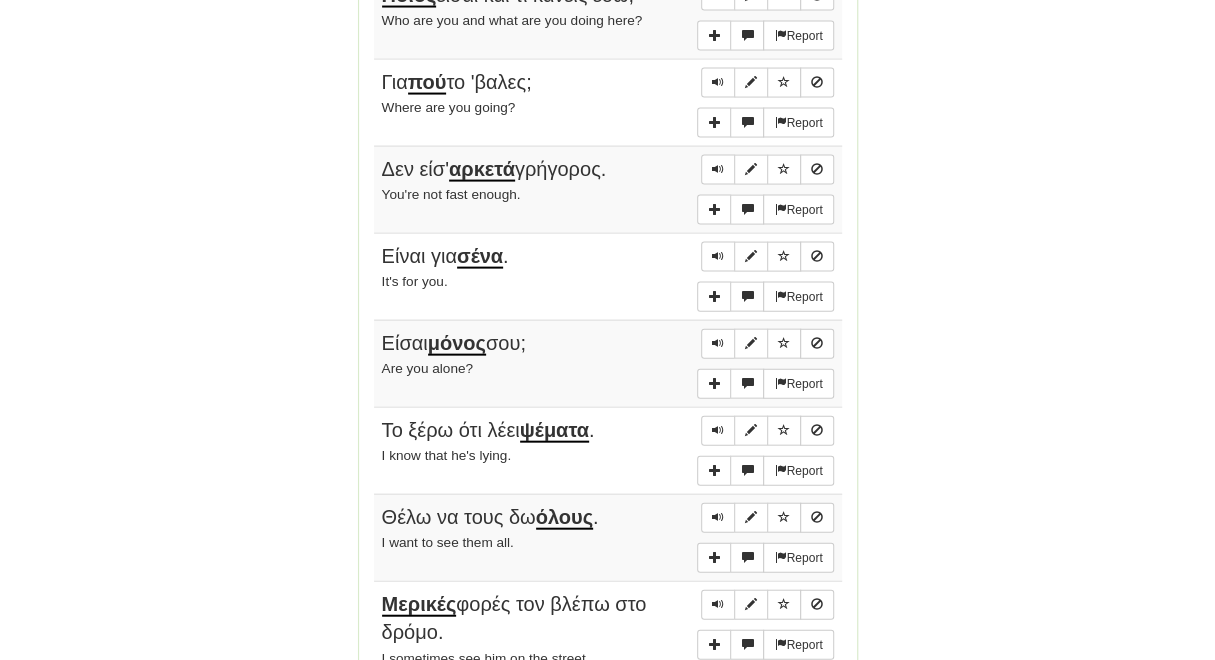 drag, startPoint x: 523, startPoint y: 396, endPoint x: 593, endPoint y: 395, distance: 70.00714 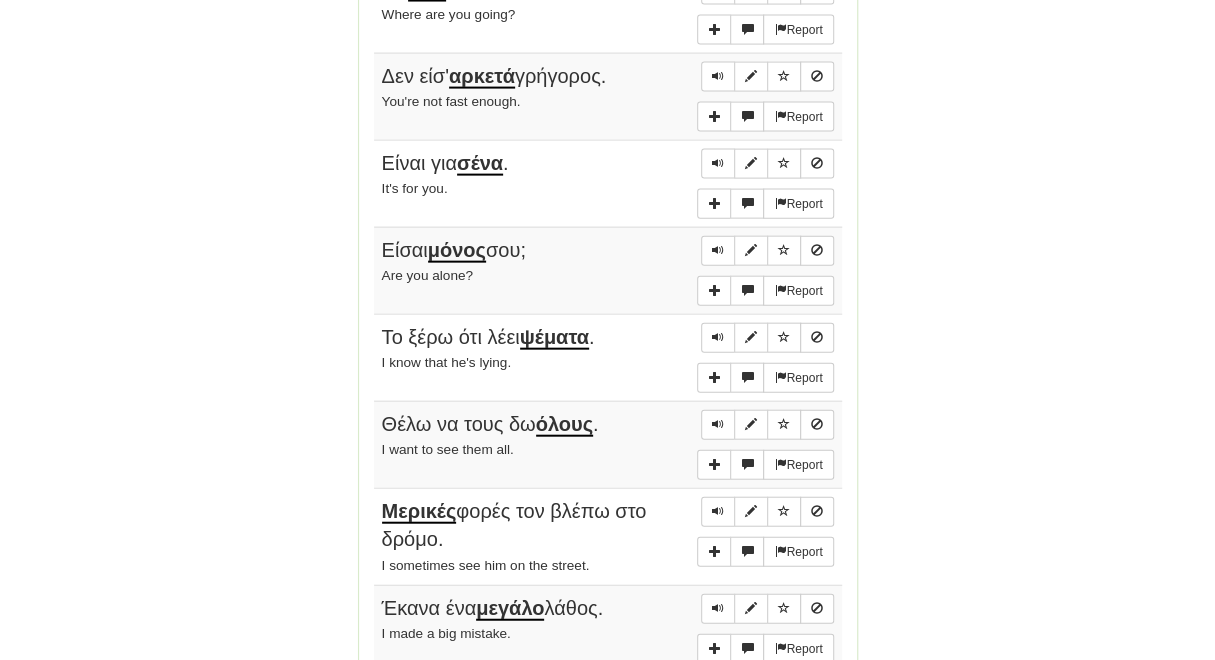 scroll, scrollTop: 2078, scrollLeft: 0, axis: vertical 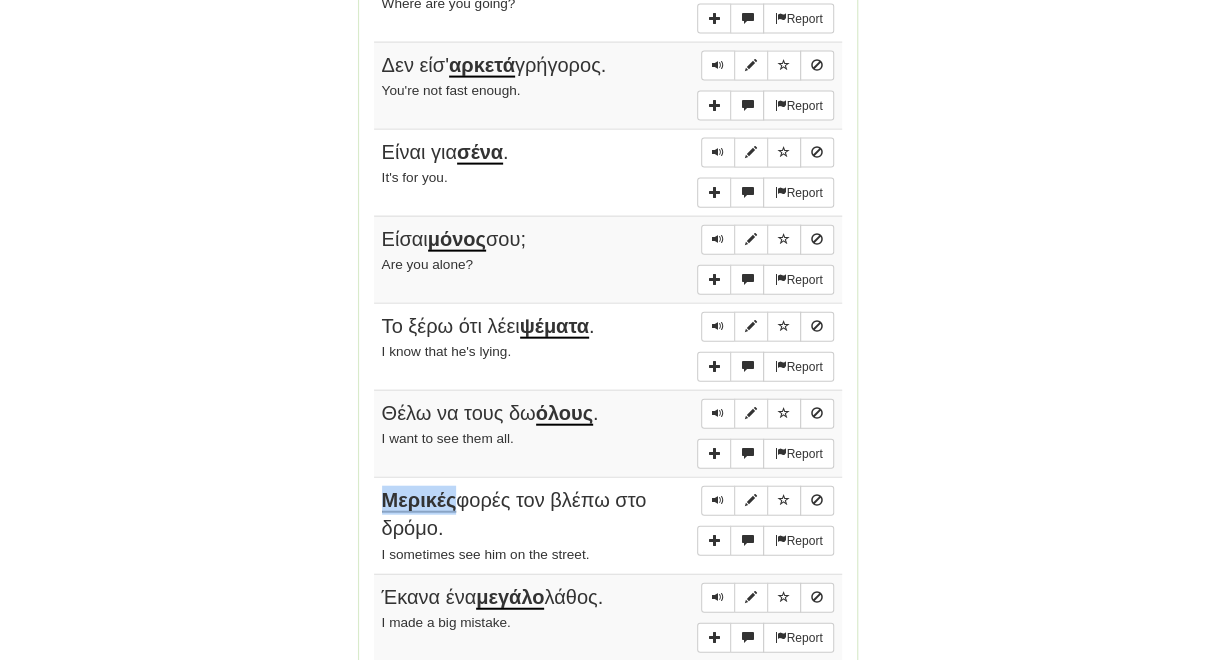 drag, startPoint x: 383, startPoint y: 460, endPoint x: 453, endPoint y: 466, distance: 70.256676 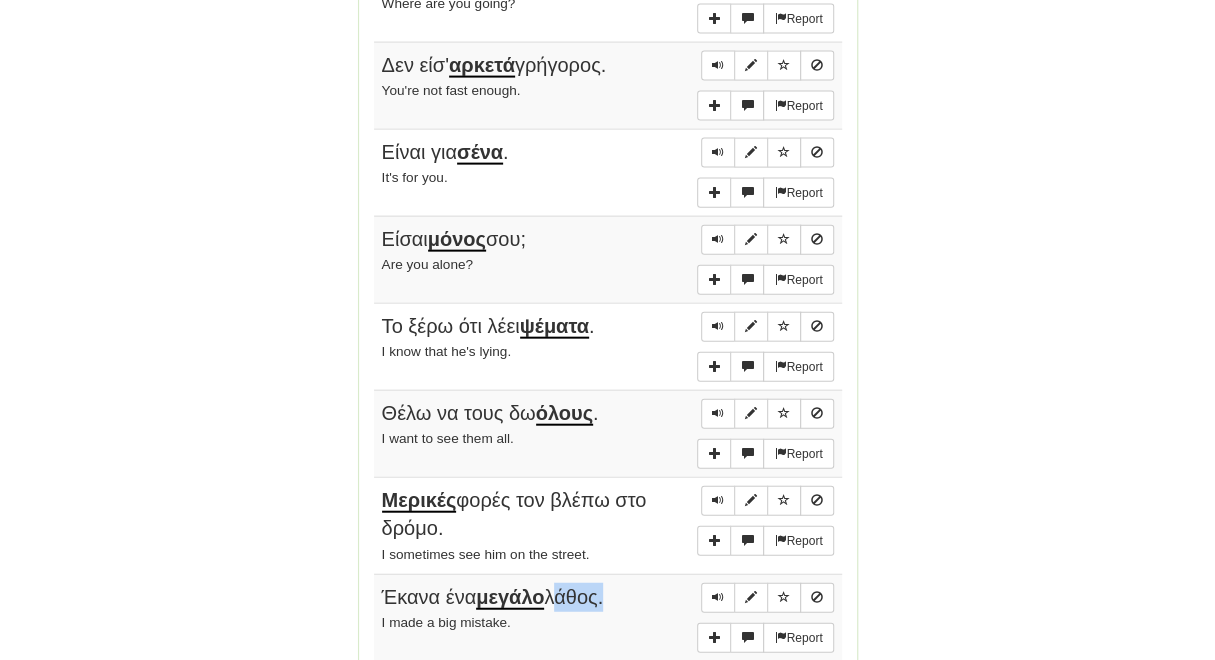drag, startPoint x: 559, startPoint y: 555, endPoint x: 604, endPoint y: 555, distance: 45 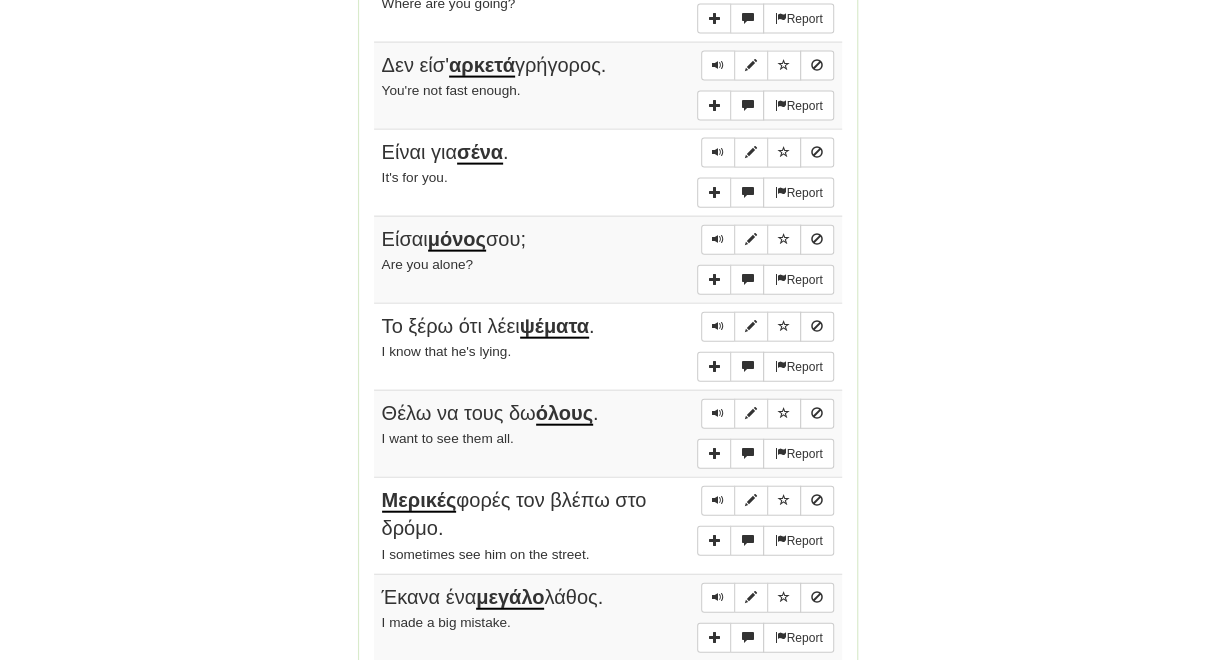 click on "Τι συνέβη στον [PERSON]; What's happened to [PERSON]? Report Θα πας μαζί μας; Will you go with us? Report Θέλεις ένα από αυτά; Do you want one of them? Report Θα είστε μια χαρά χωρίς εμένα. You'll be fine without me. Report Πού είναι η γυναίκα ; Where is the woman? Report Σου αρέσει αυτή η πόλη ; Do you like this city? 1 Report Ίσως να είναι και αλήθεια. Maybe it's true. Report Δεν ξέρετε ποιος είμαι. You don't know who I am. Report Είμαι ακόμη νέα. I am still young. Report" at bounding box center [608, -89] 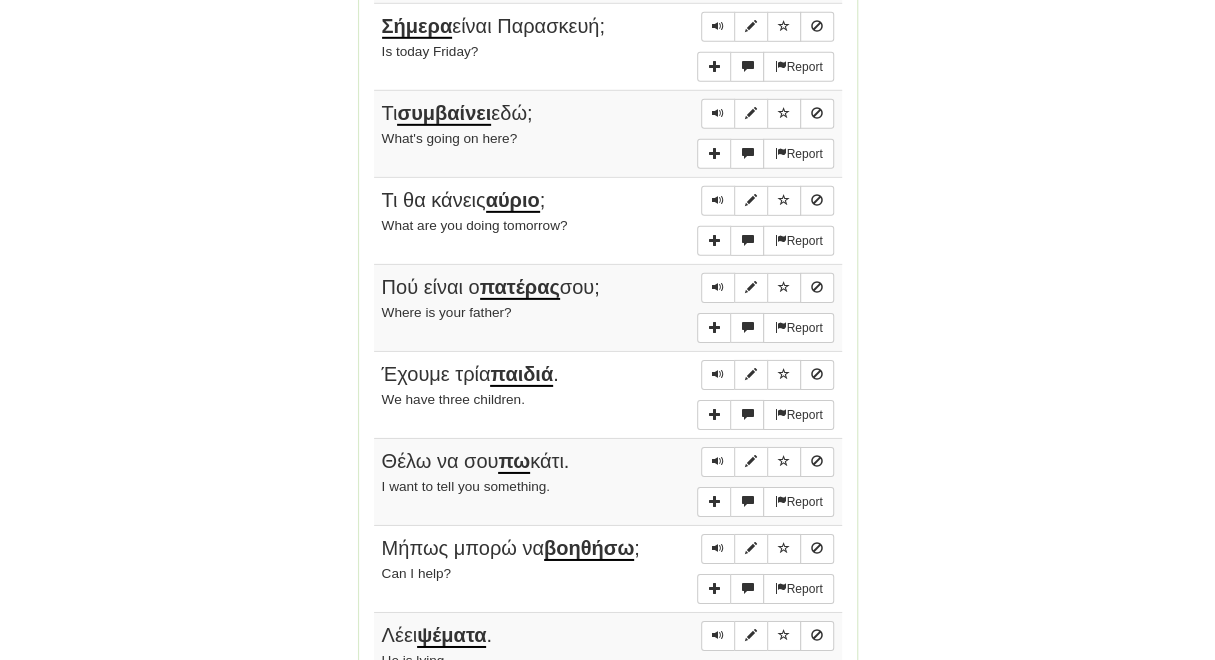 scroll, scrollTop: 2962, scrollLeft: 0, axis: vertical 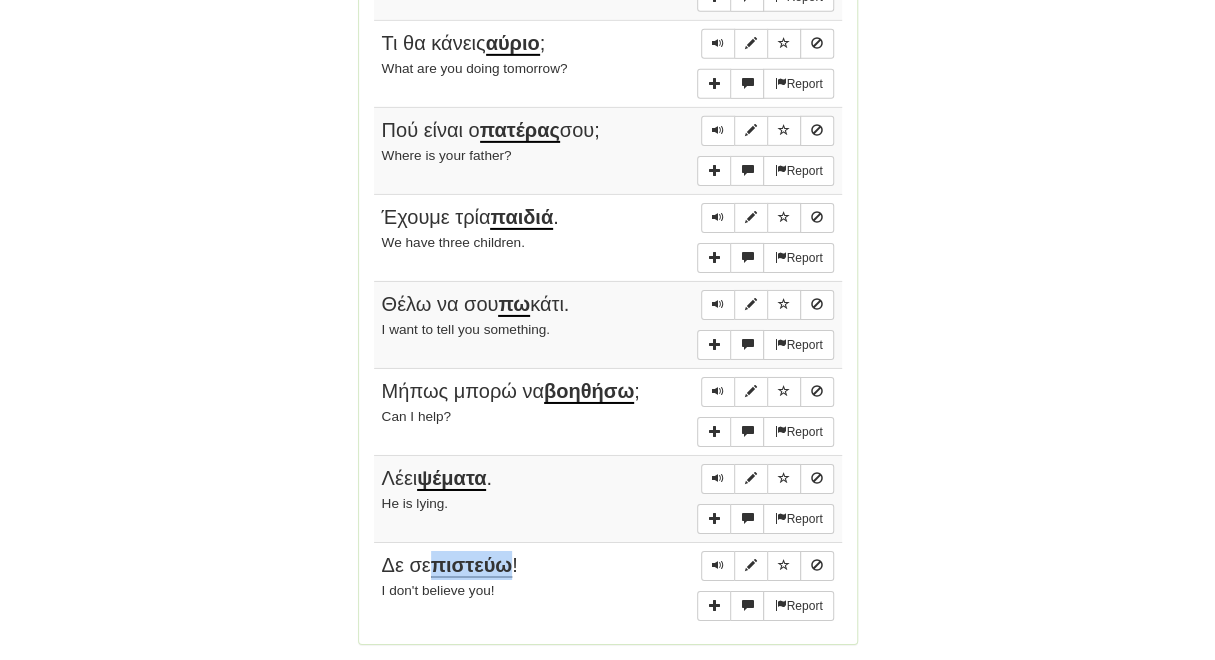 drag, startPoint x: 436, startPoint y: 511, endPoint x: 515, endPoint y: 504, distance: 79.30952 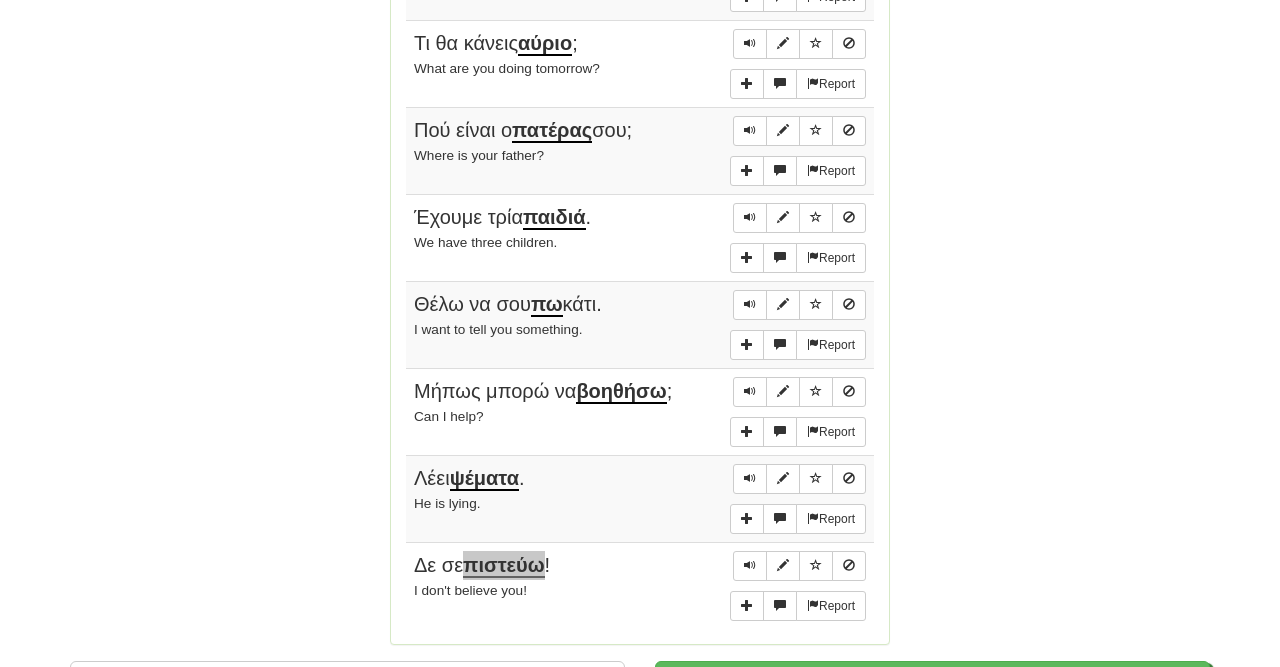 scroll, scrollTop: 3065, scrollLeft: 0, axis: vertical 